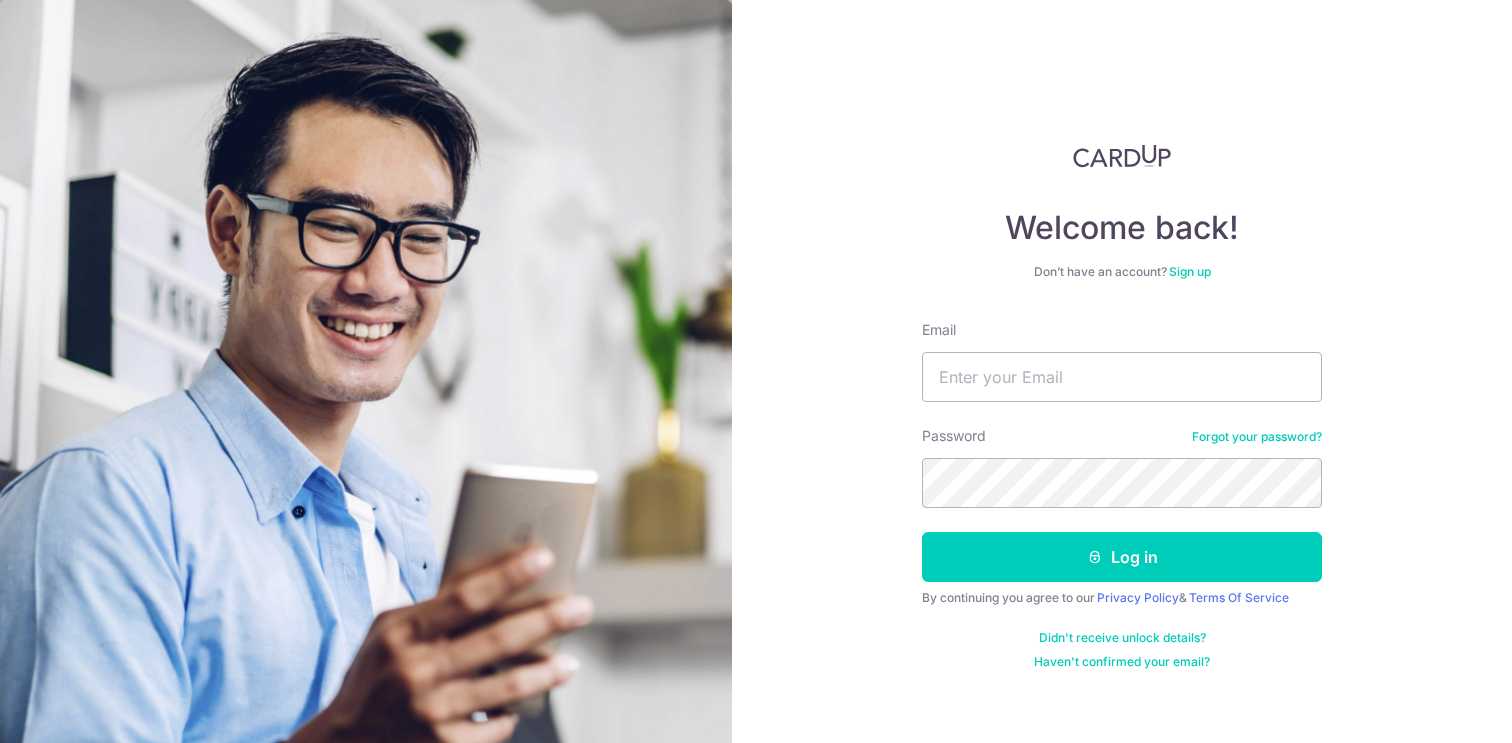scroll, scrollTop: 0, scrollLeft: 0, axis: both 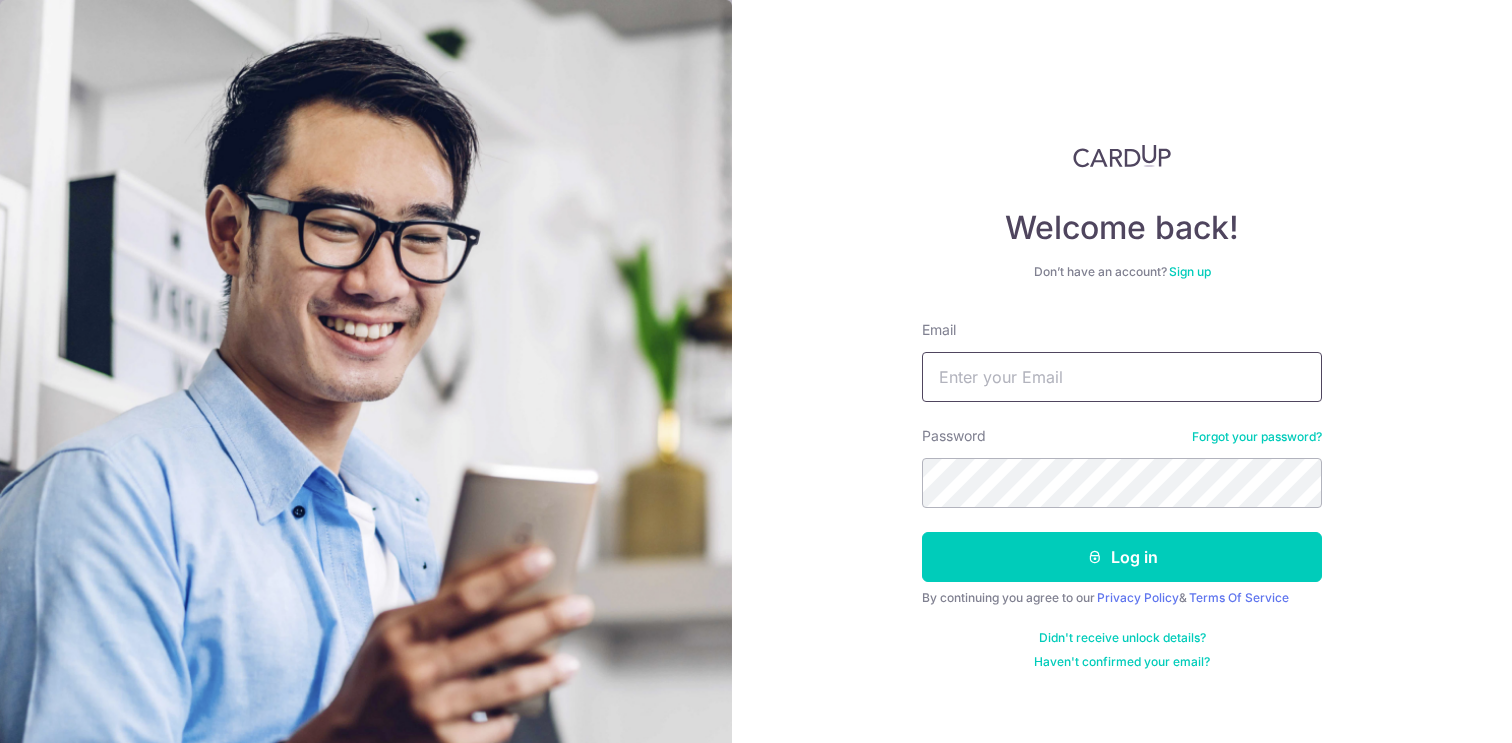 click on "Email" at bounding box center (1122, 377) 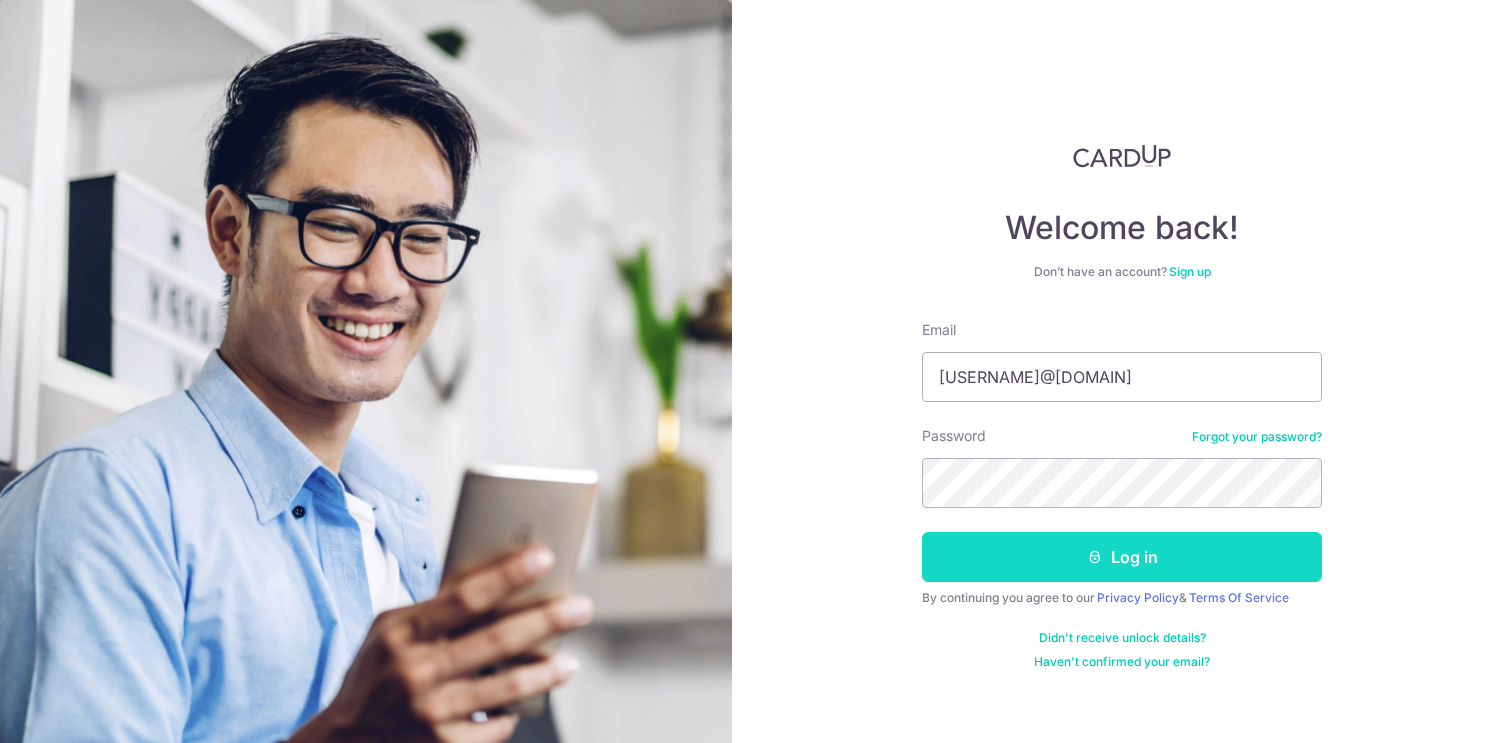 click on "Log in" at bounding box center [1122, 557] 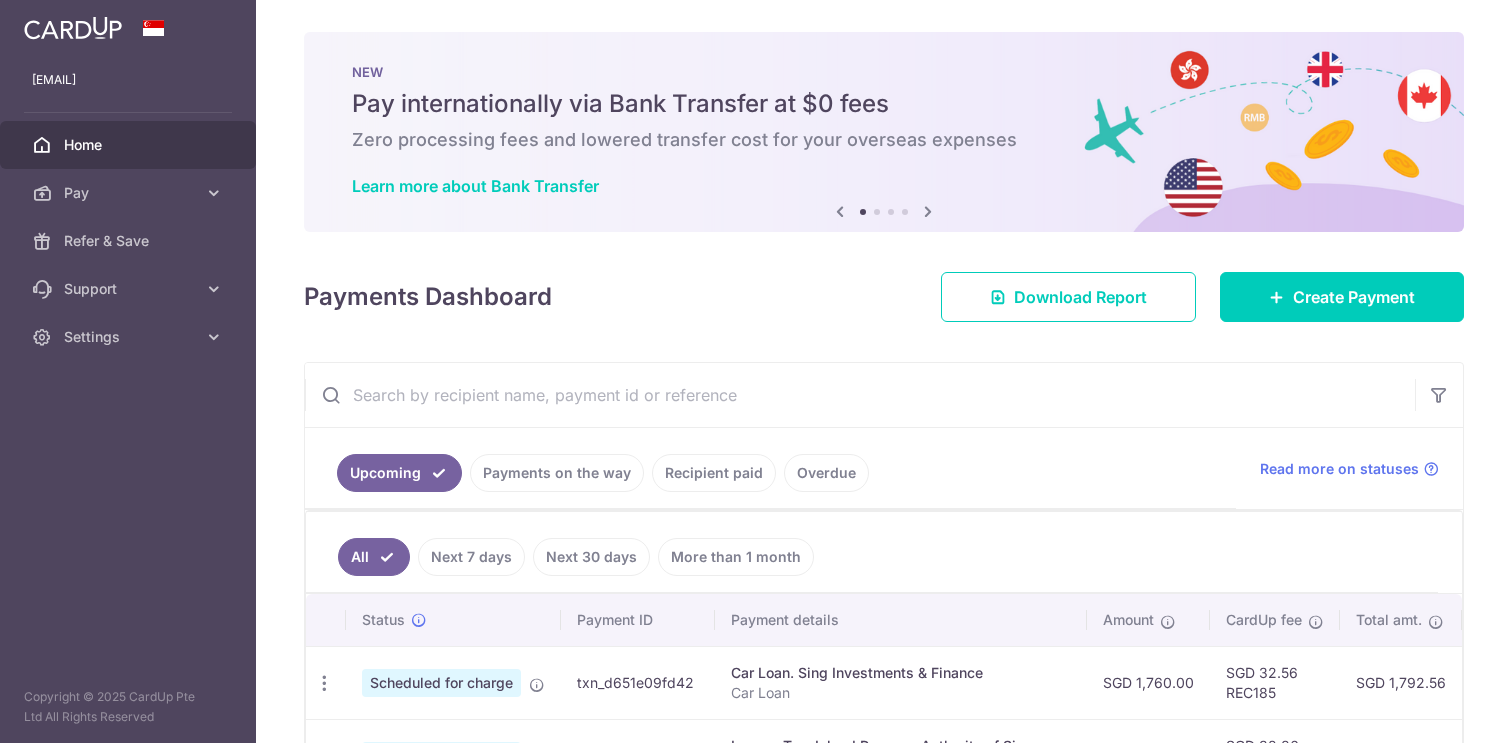 scroll, scrollTop: 0, scrollLeft: 0, axis: both 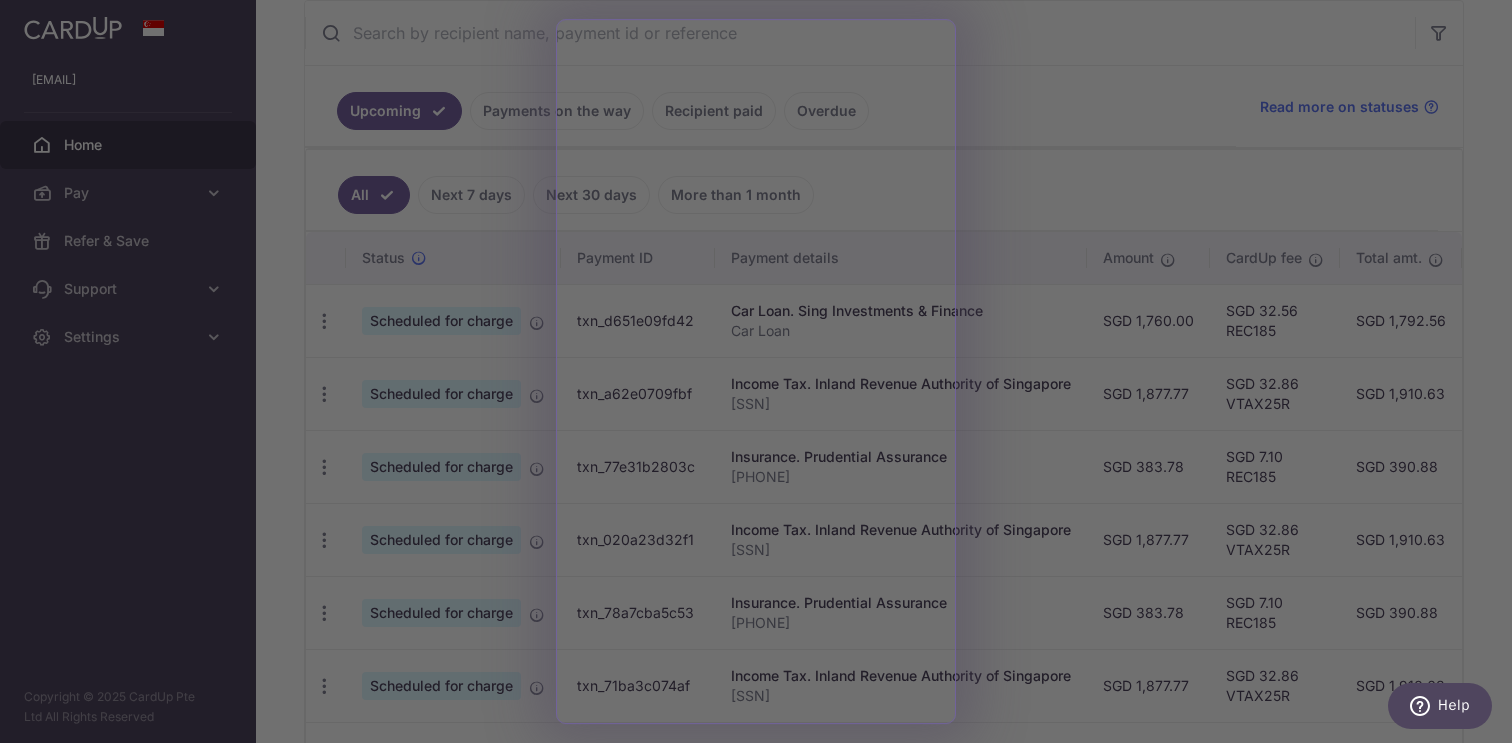 click at bounding box center [763, 375] 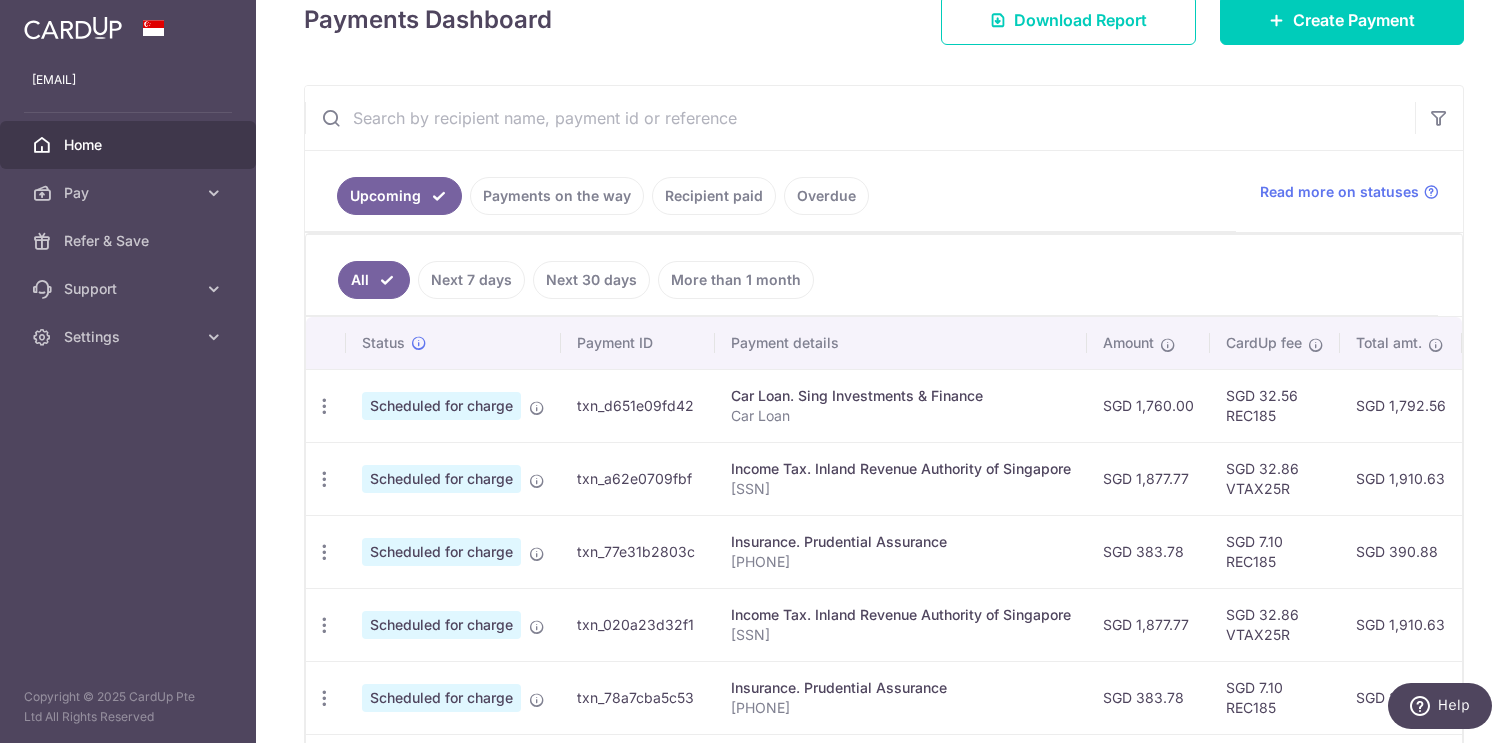 scroll, scrollTop: 309, scrollLeft: 0, axis: vertical 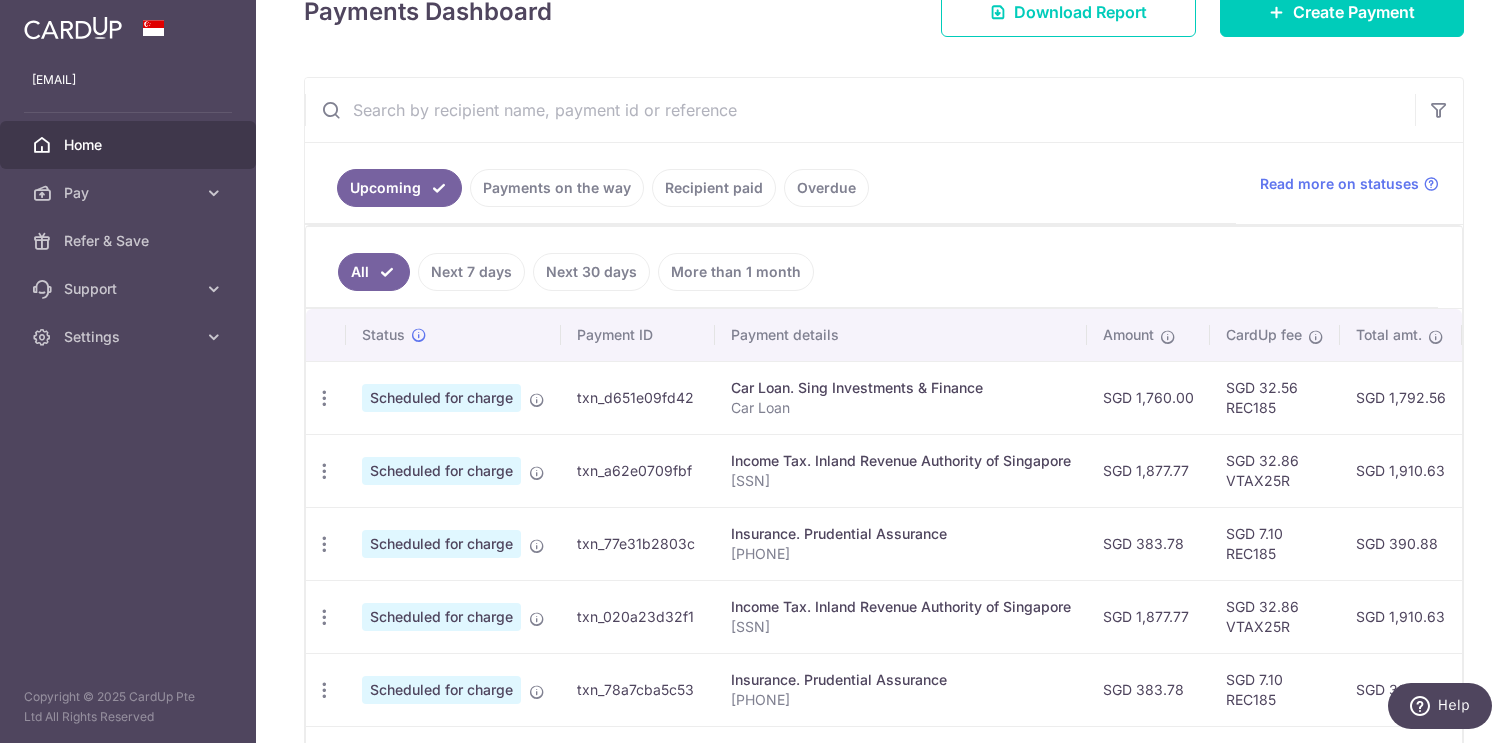 click on "SGD 1,760.00" at bounding box center (1148, 397) 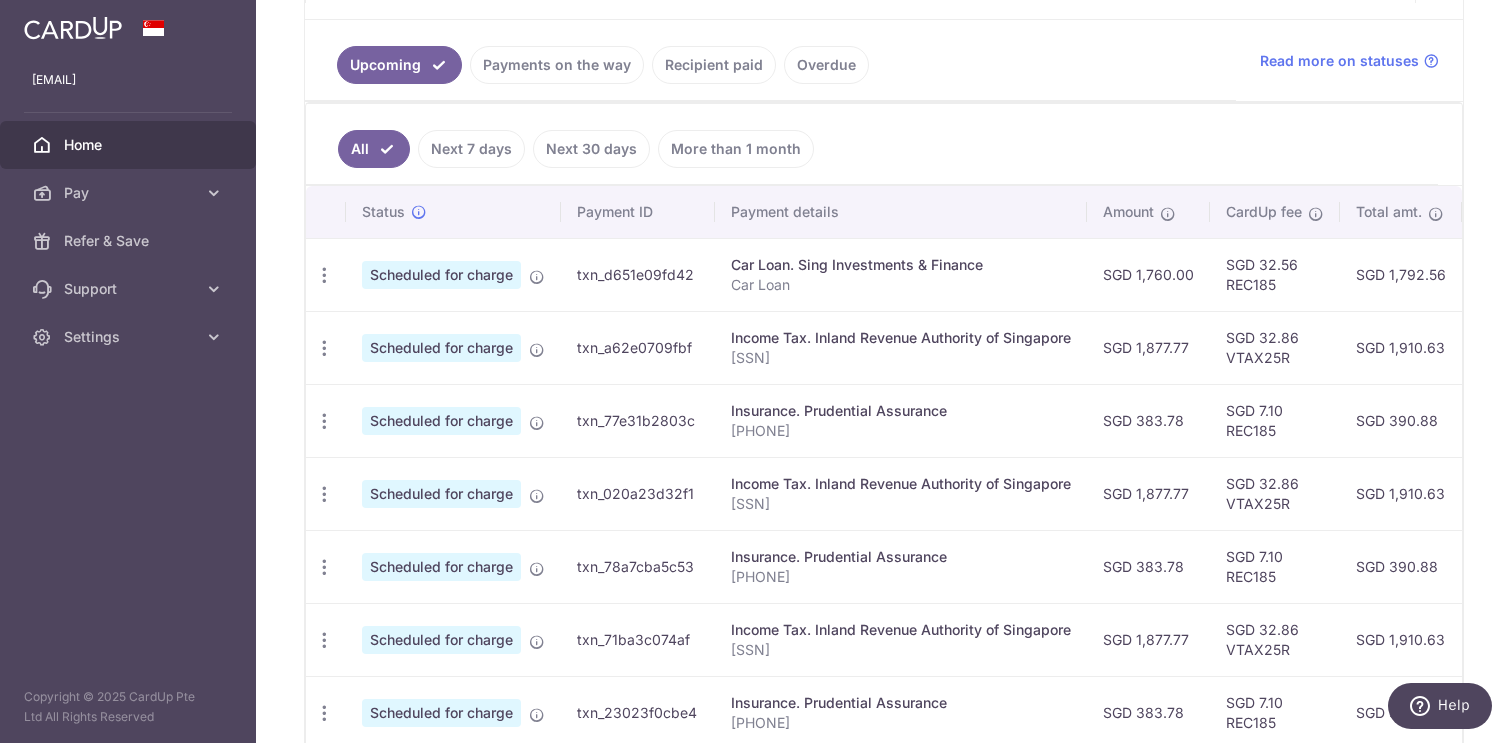 scroll, scrollTop: 430, scrollLeft: 0, axis: vertical 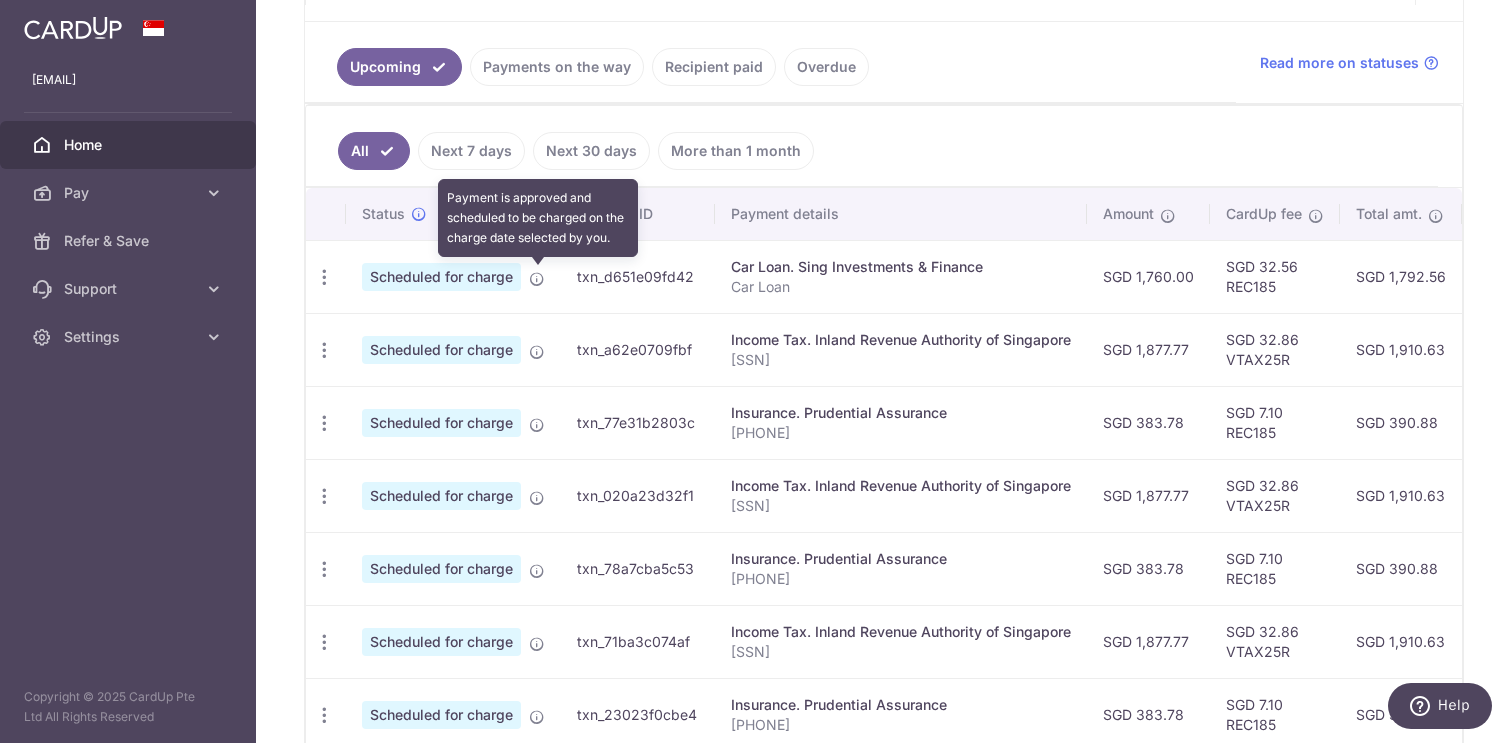 click at bounding box center (537, 279) 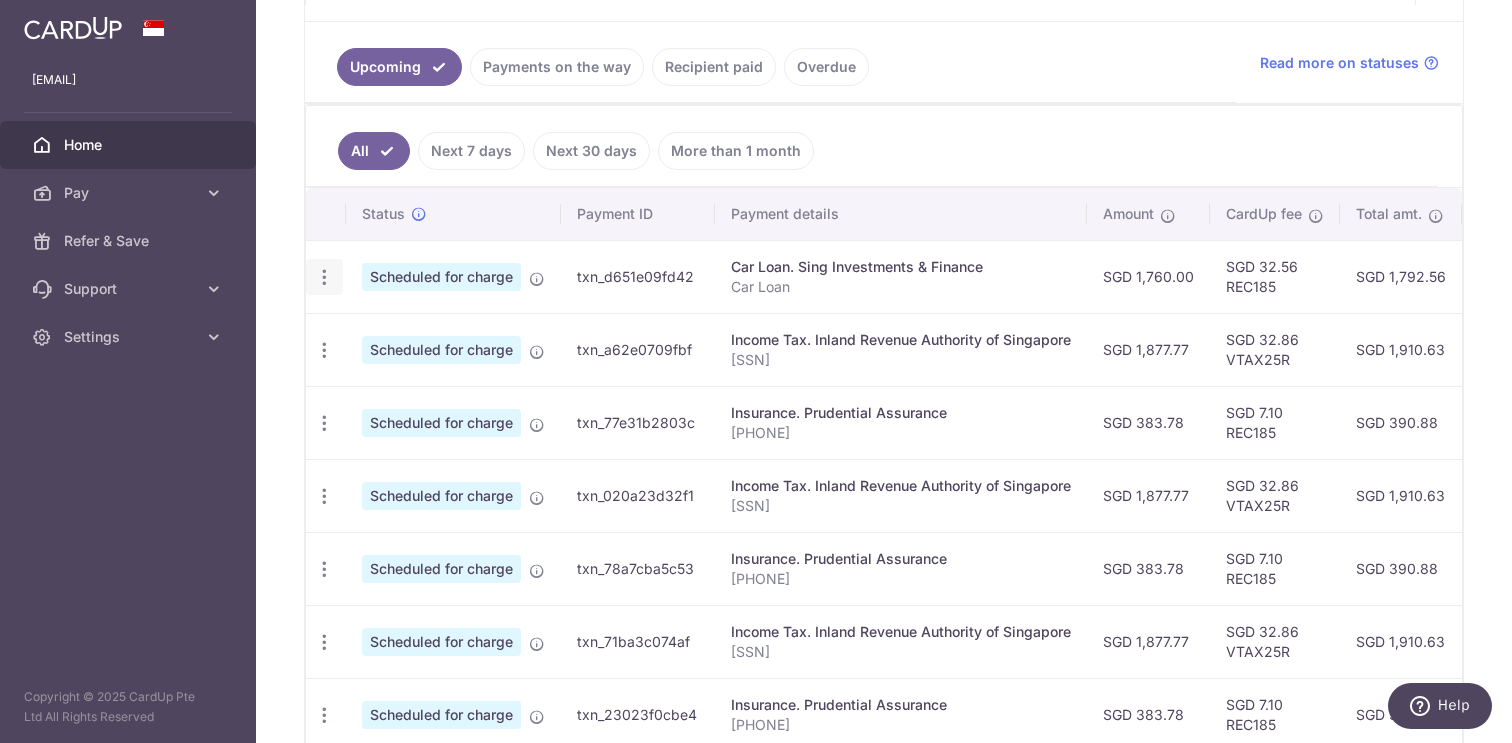 click at bounding box center [324, 277] 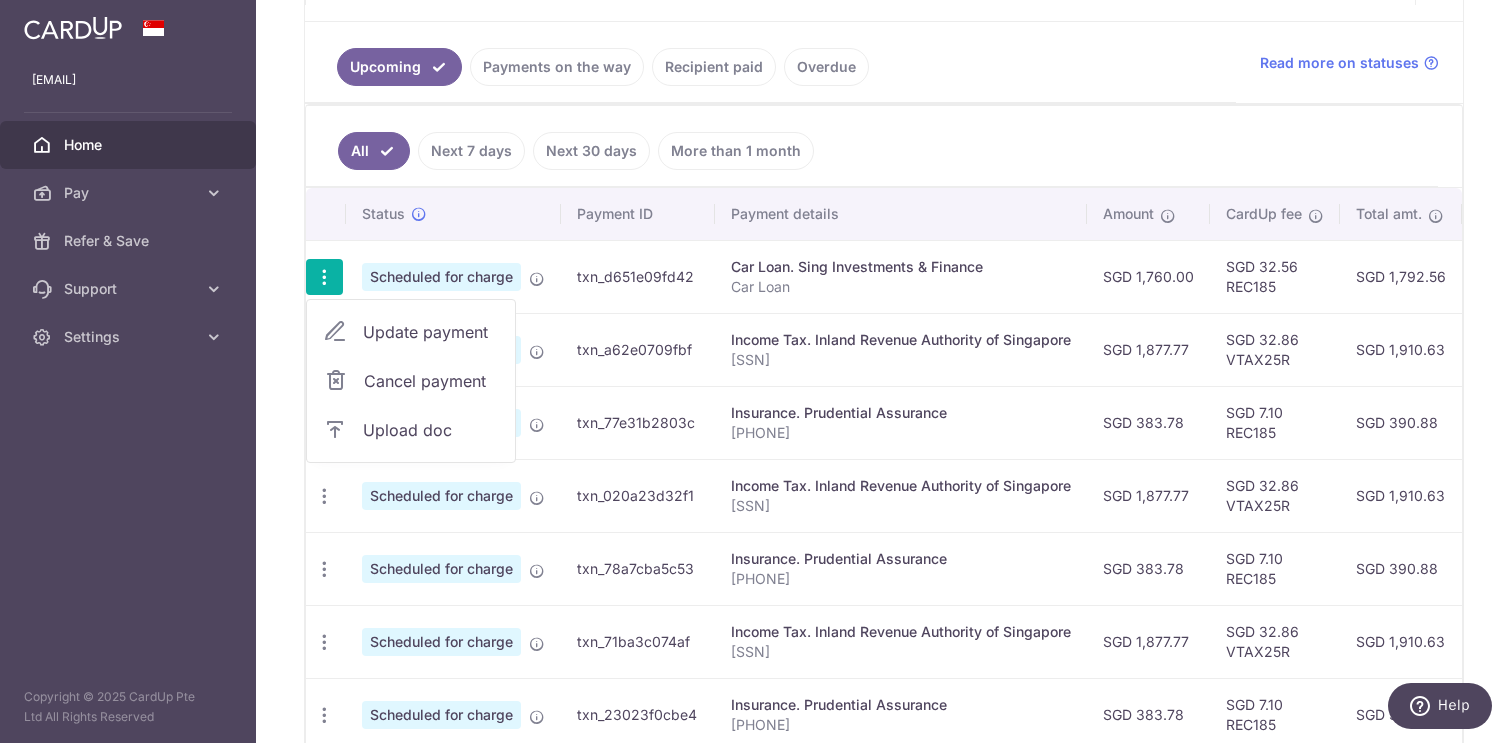 click on "Update payment" at bounding box center (431, 332) 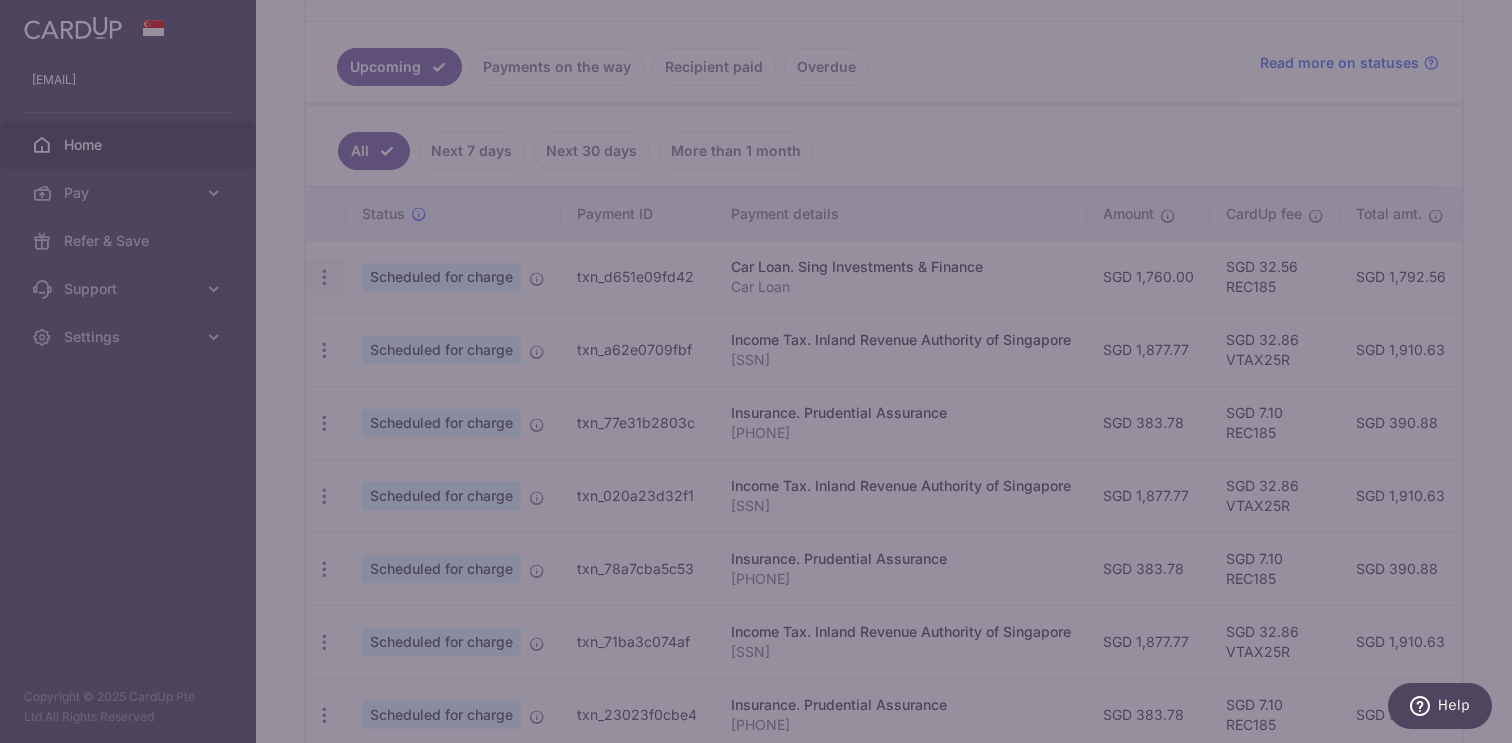 type on "REC185" 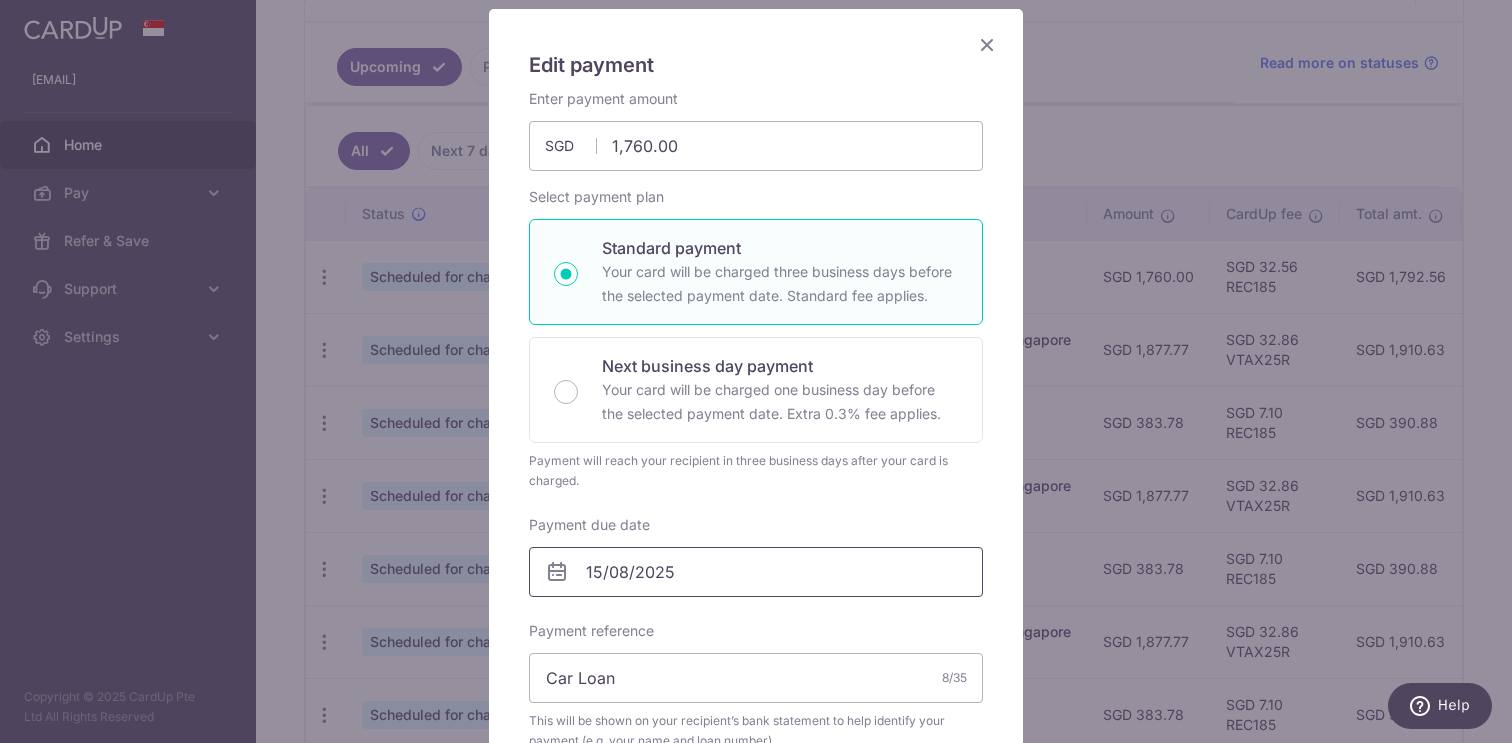 scroll, scrollTop: 0, scrollLeft: 0, axis: both 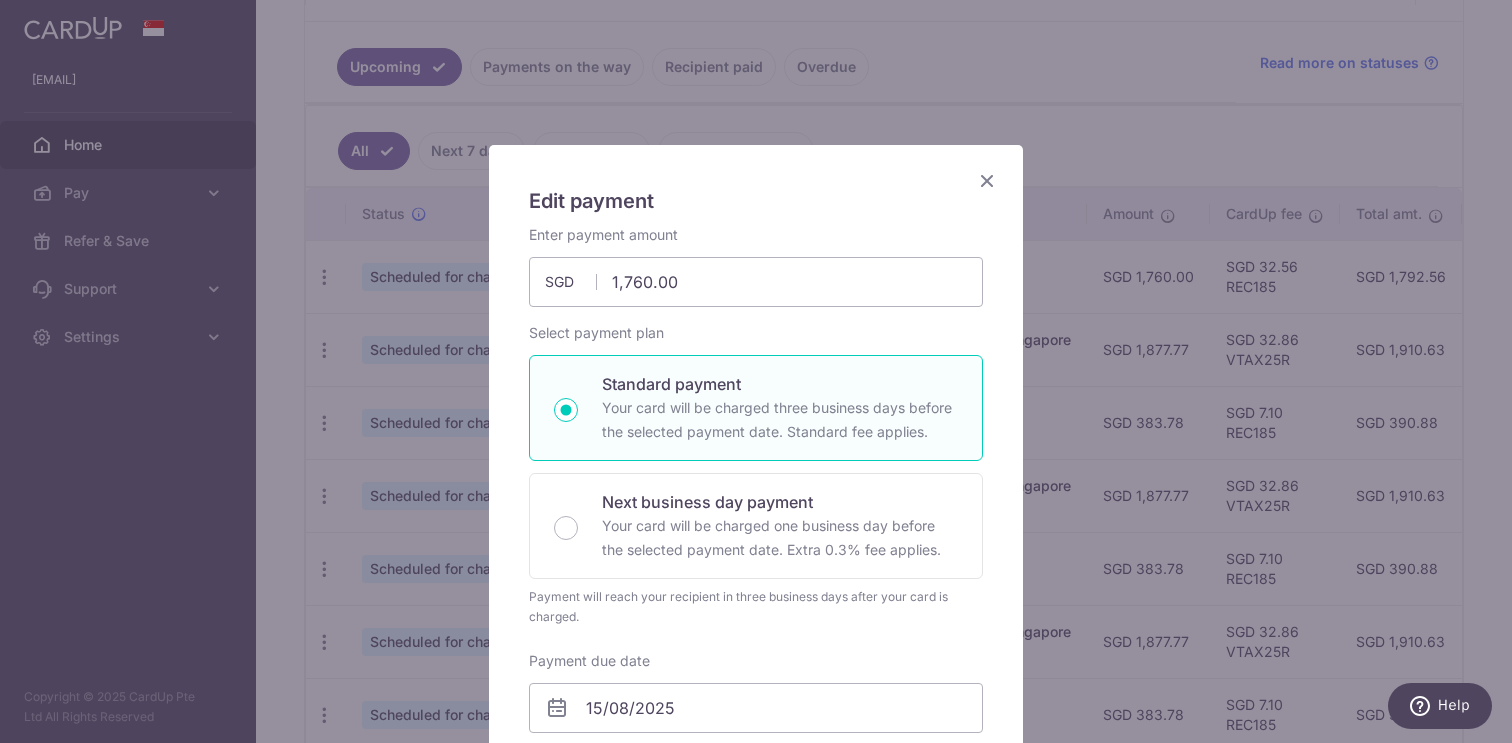 click at bounding box center (987, 180) 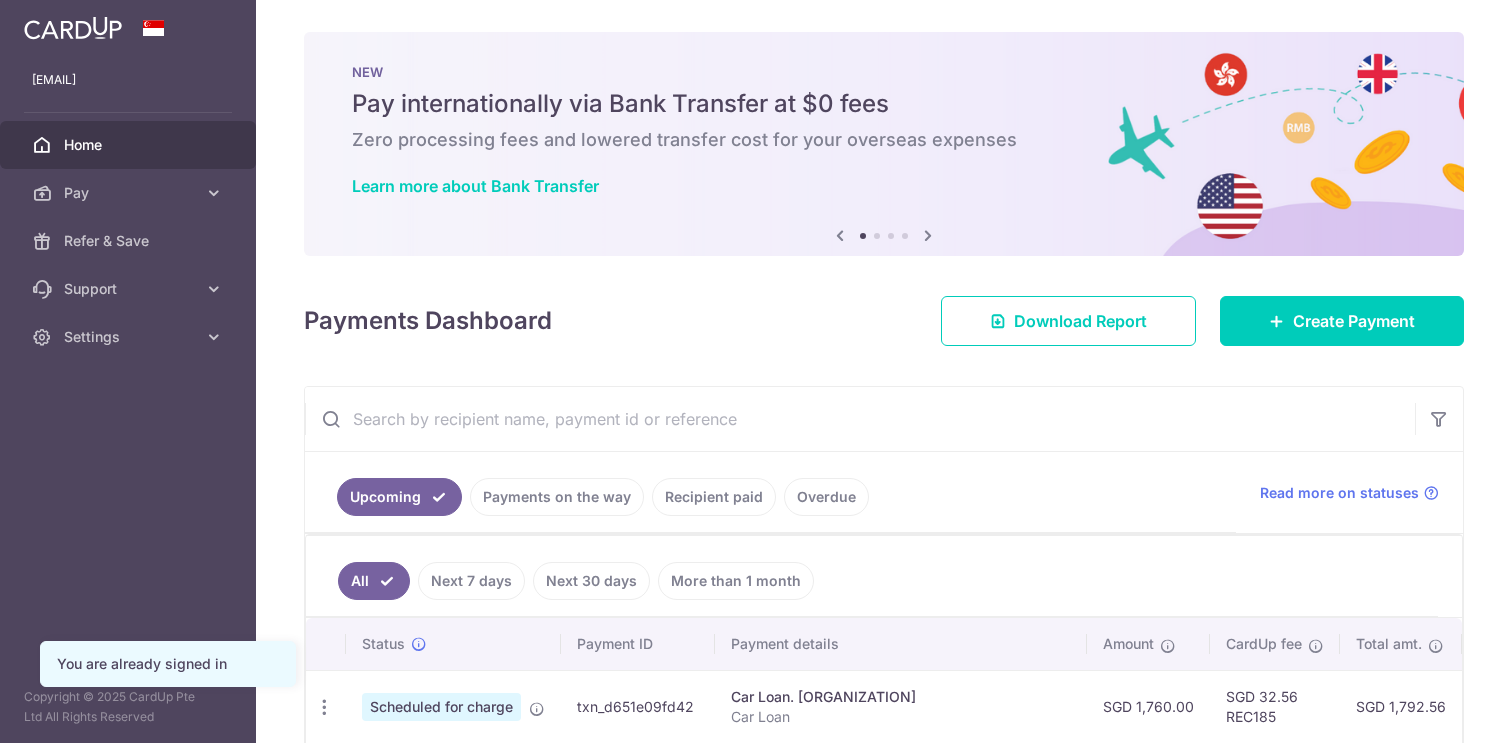 scroll, scrollTop: 0, scrollLeft: 0, axis: both 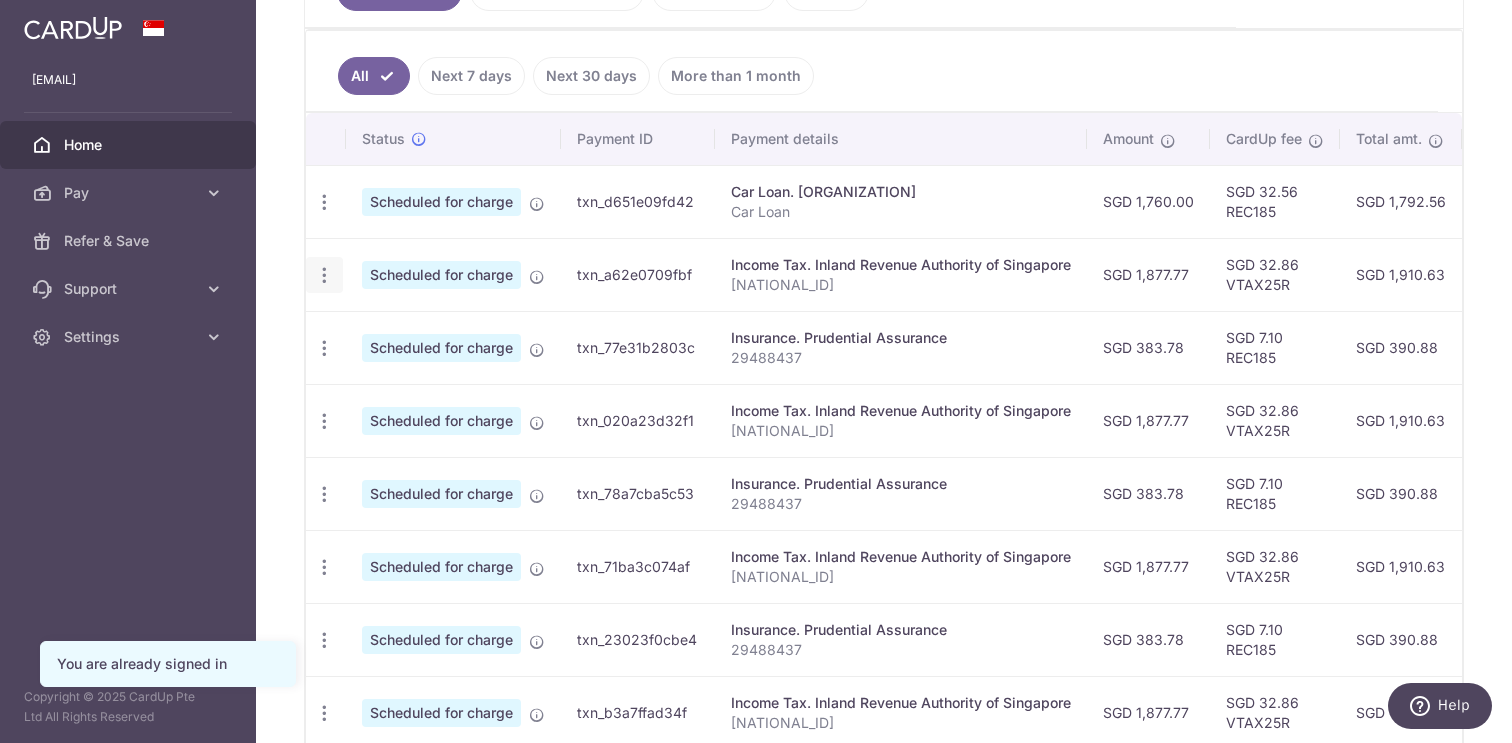 click at bounding box center (324, 202) 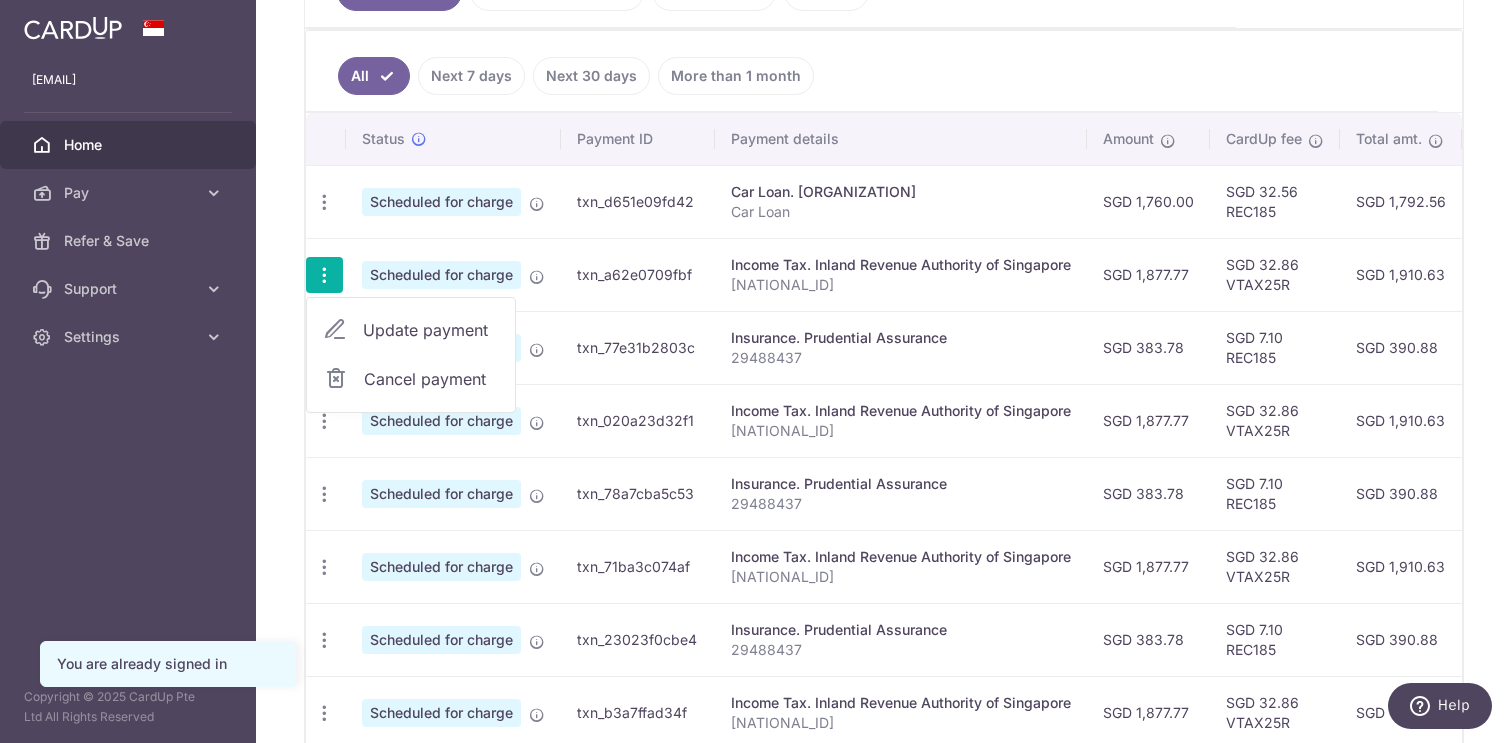 click on "Update payment" at bounding box center [431, 330] 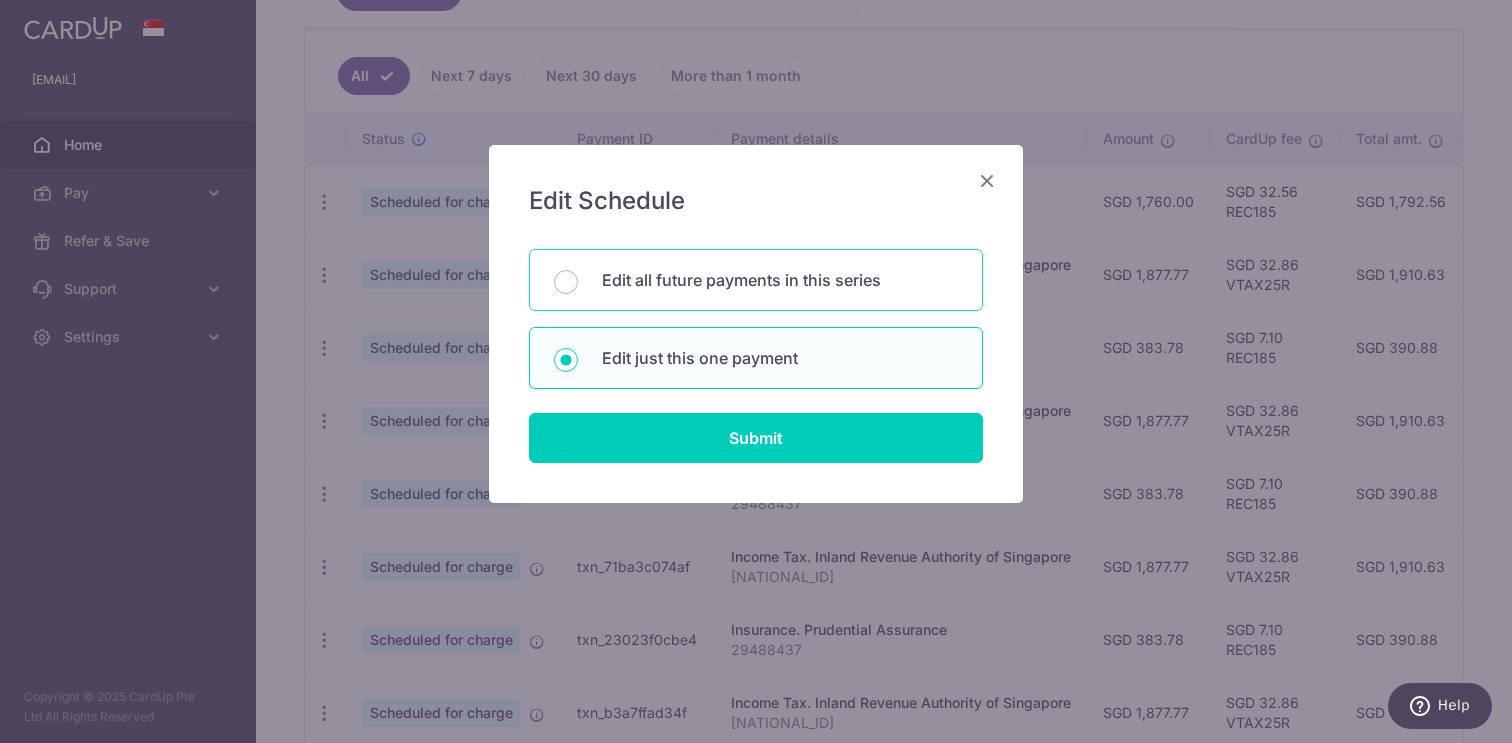 click on "Edit all future payments in this series" at bounding box center (756, 280) 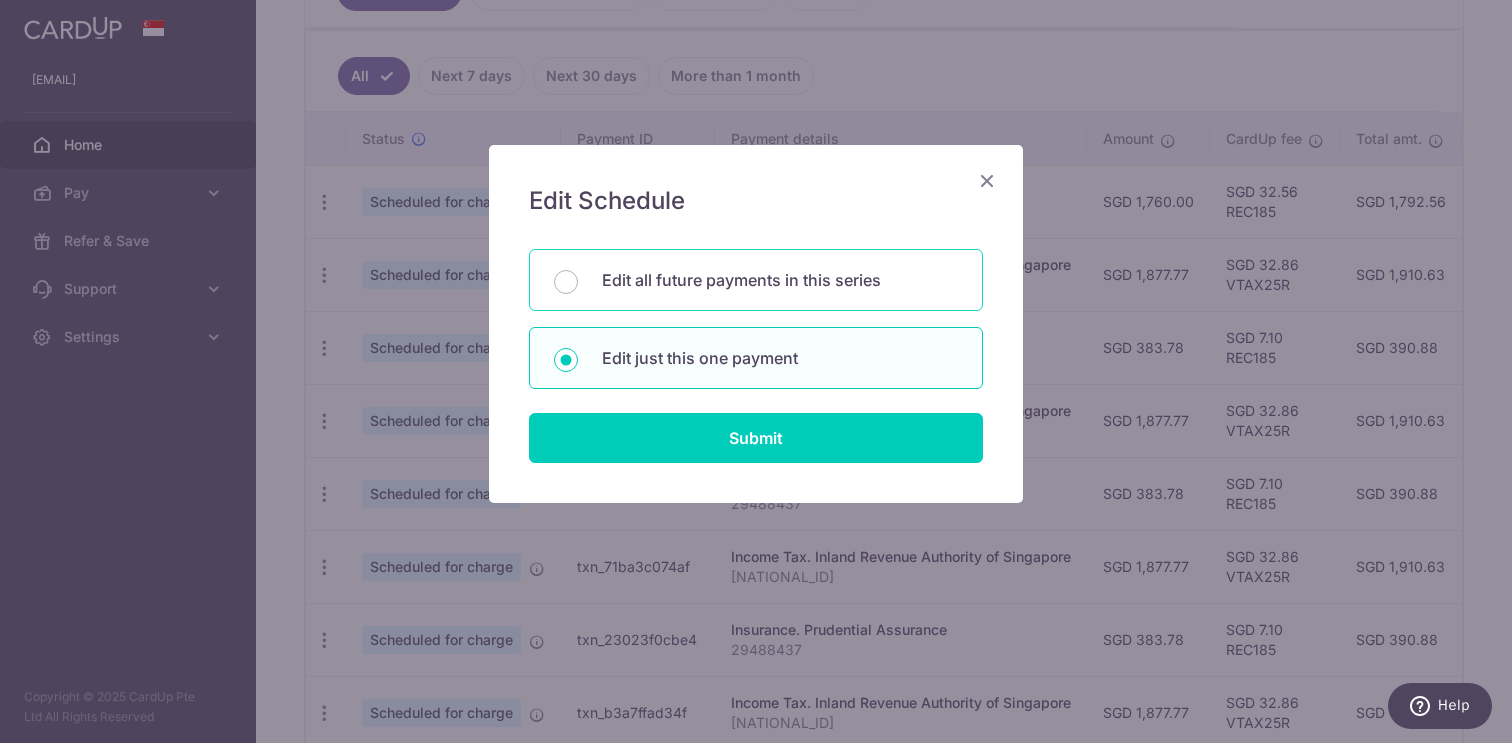 radio on "true" 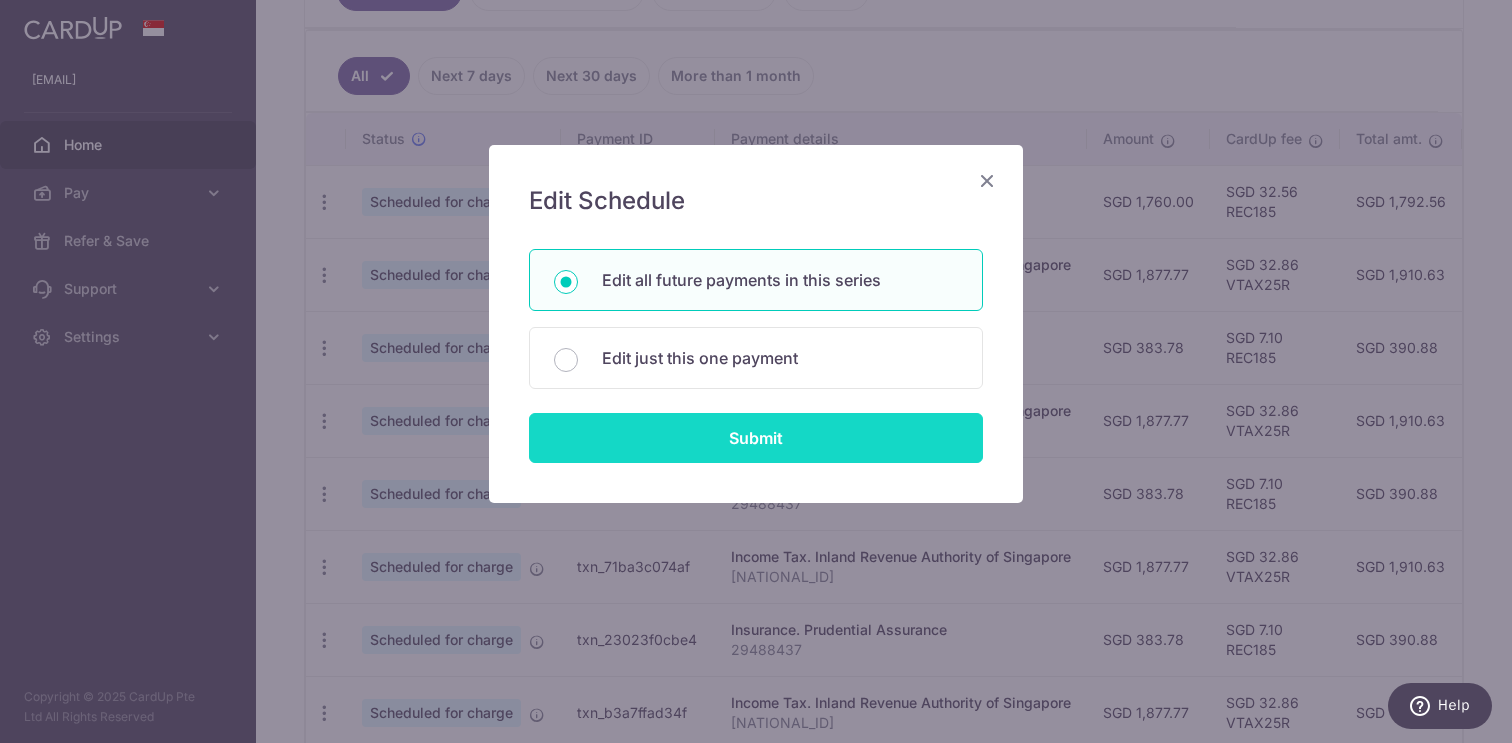click on "Submit" at bounding box center [756, 438] 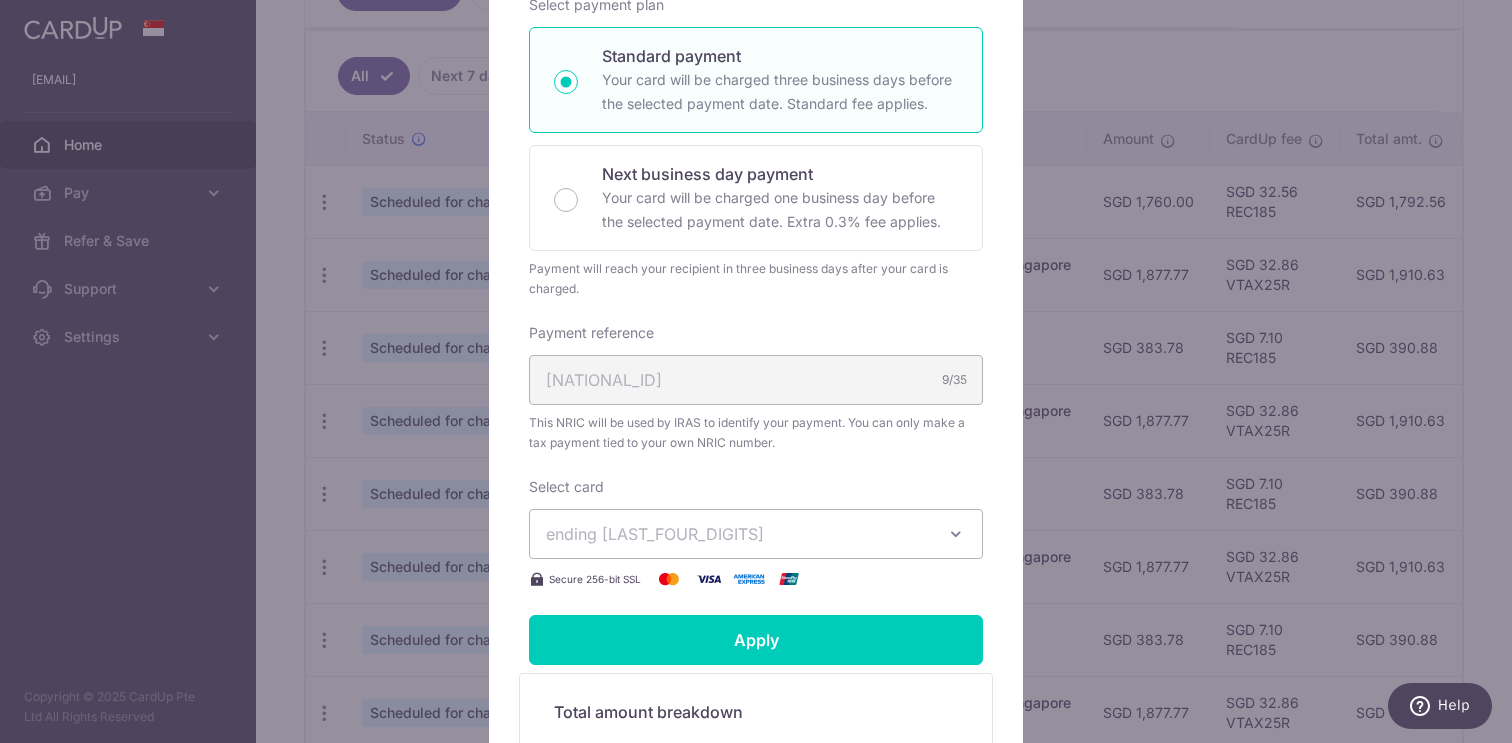scroll, scrollTop: 414, scrollLeft: 0, axis: vertical 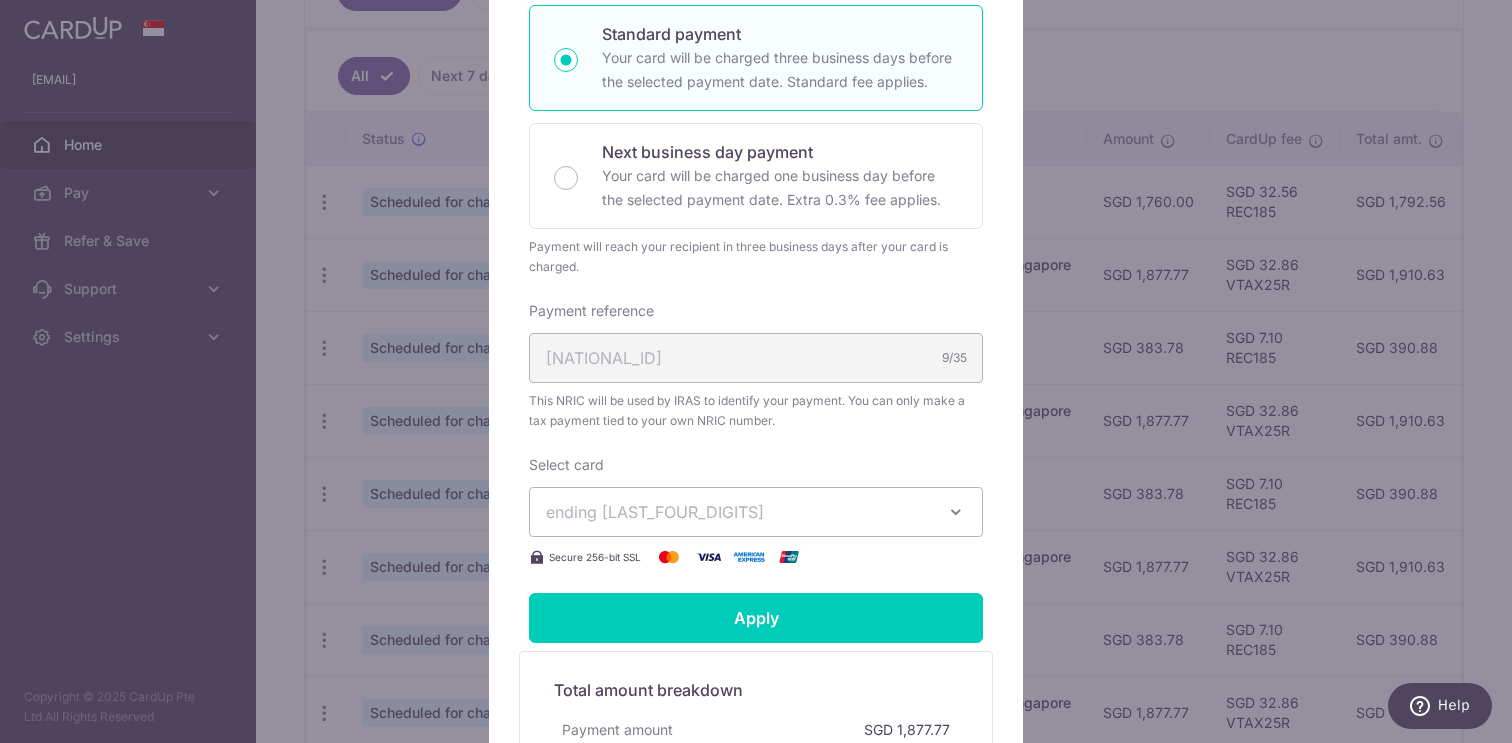 click on "Edit payment
By clicking apply,  you will make changes to all  8  payments to  Inland Revenue Authority of Singapore  scheduled from
22/08/2025 to 22/03/2026 .
By clicking below, you confirm you are editing this payment to  Inland Revenue Authority of Singapore  on
22/08/2025 .
1877.77" at bounding box center (756, 371) 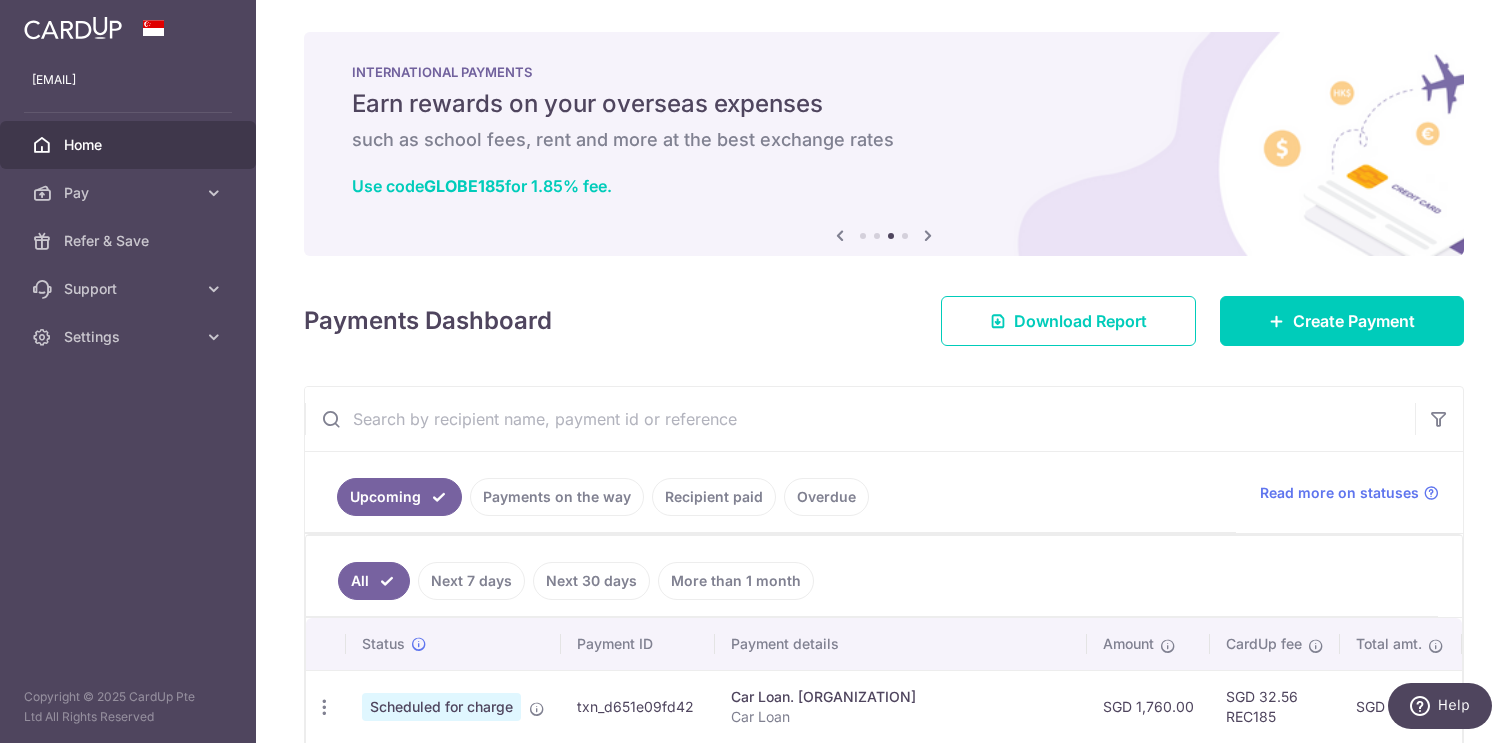 scroll, scrollTop: 28, scrollLeft: 0, axis: vertical 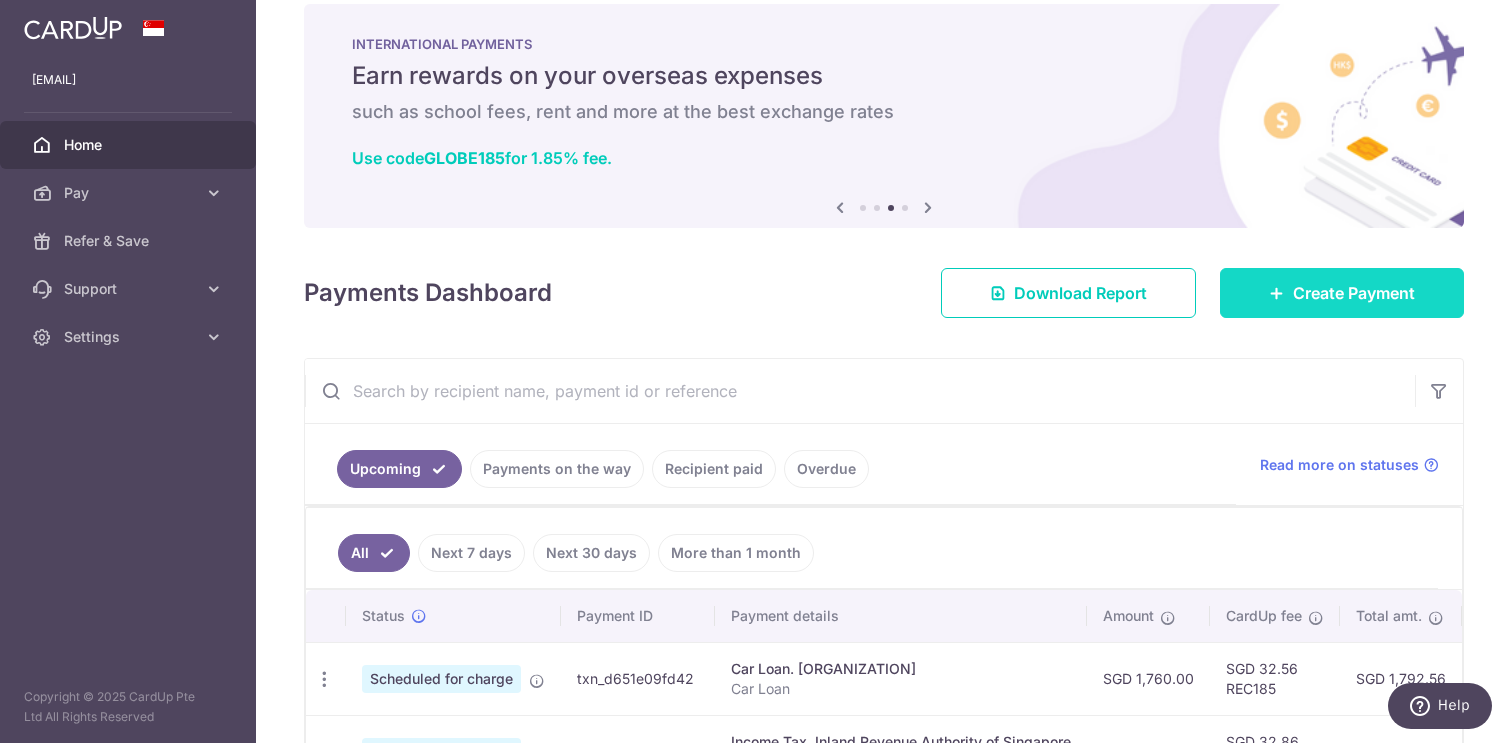 click at bounding box center (1277, 293) 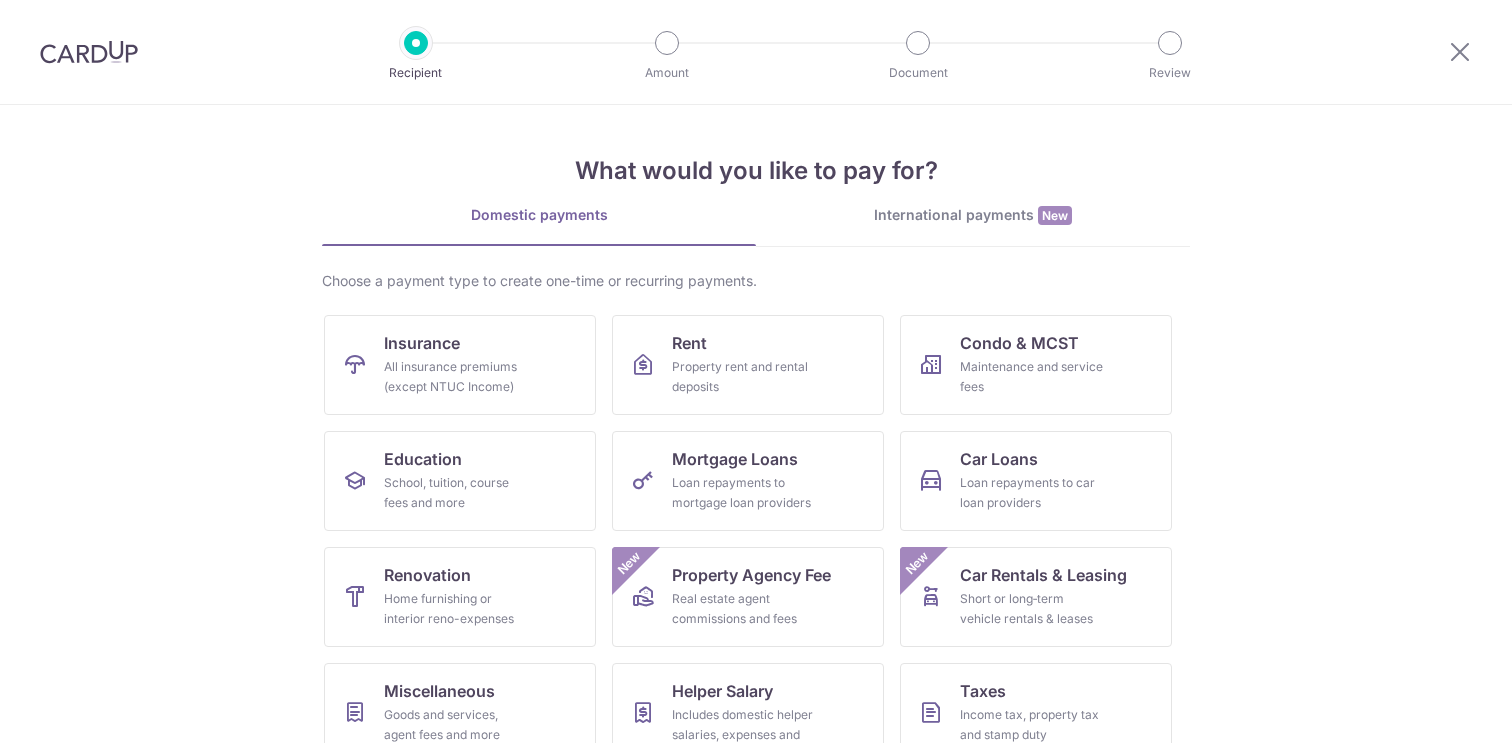 scroll, scrollTop: 0, scrollLeft: 0, axis: both 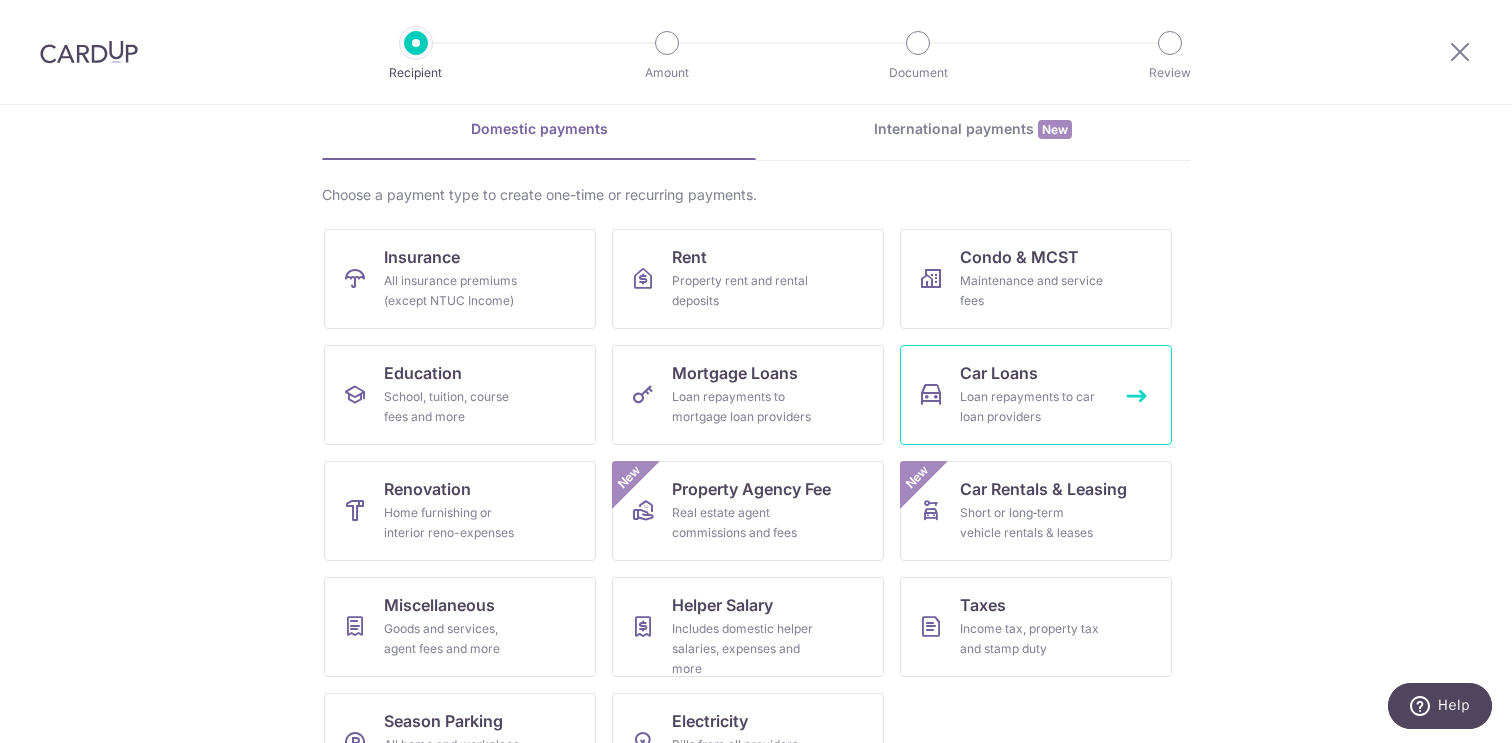 click on "Car Loans Loan repayments to car loan providers" at bounding box center (1036, 395) 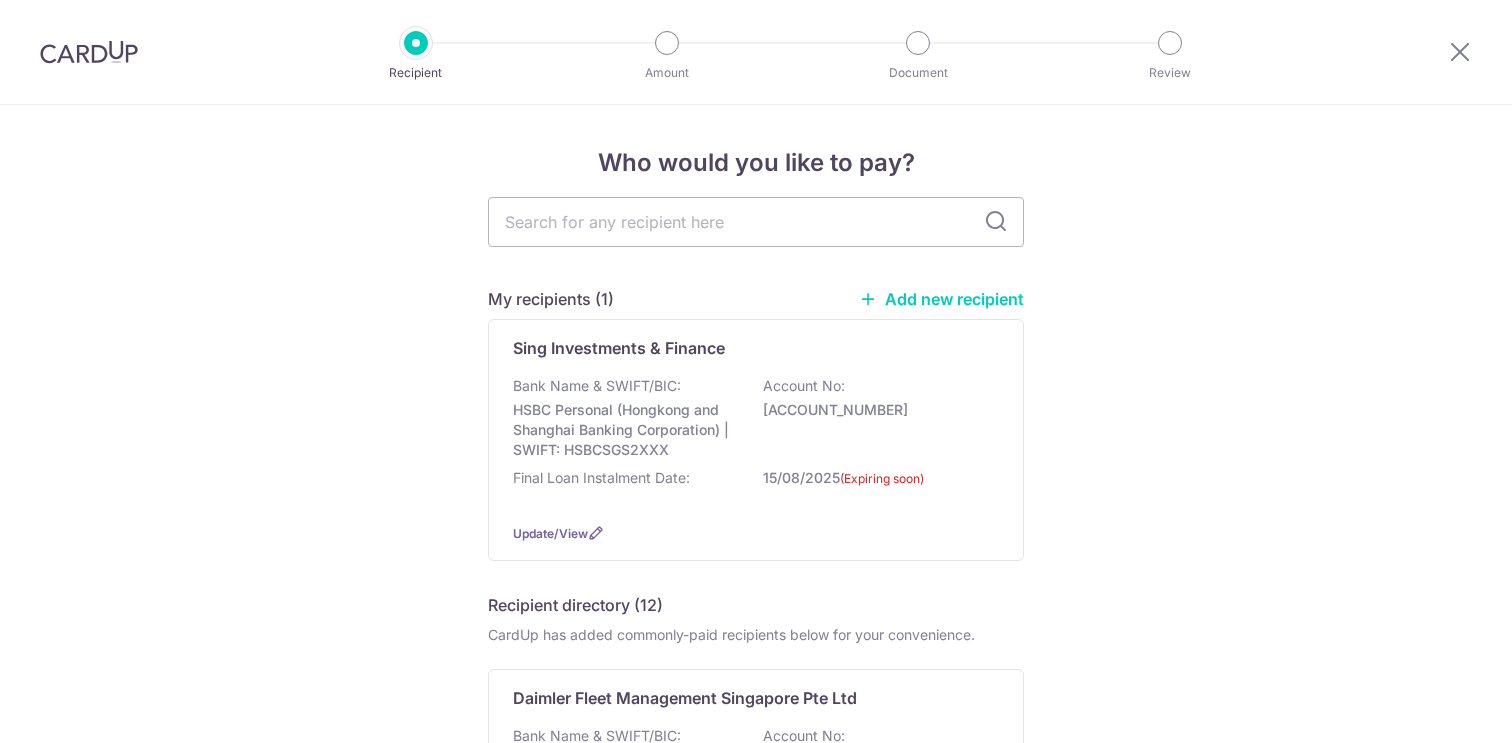 scroll, scrollTop: 0, scrollLeft: 0, axis: both 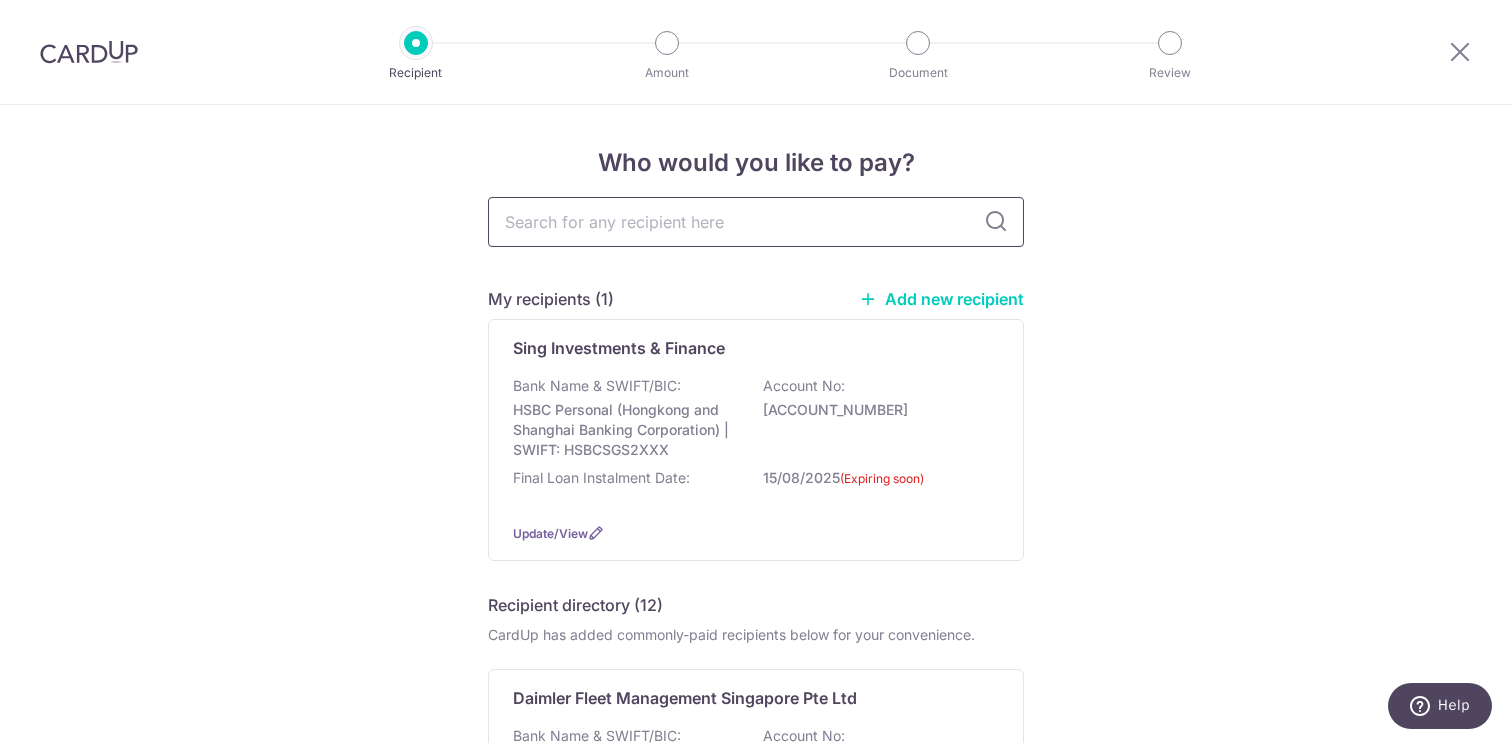 click at bounding box center [756, 222] 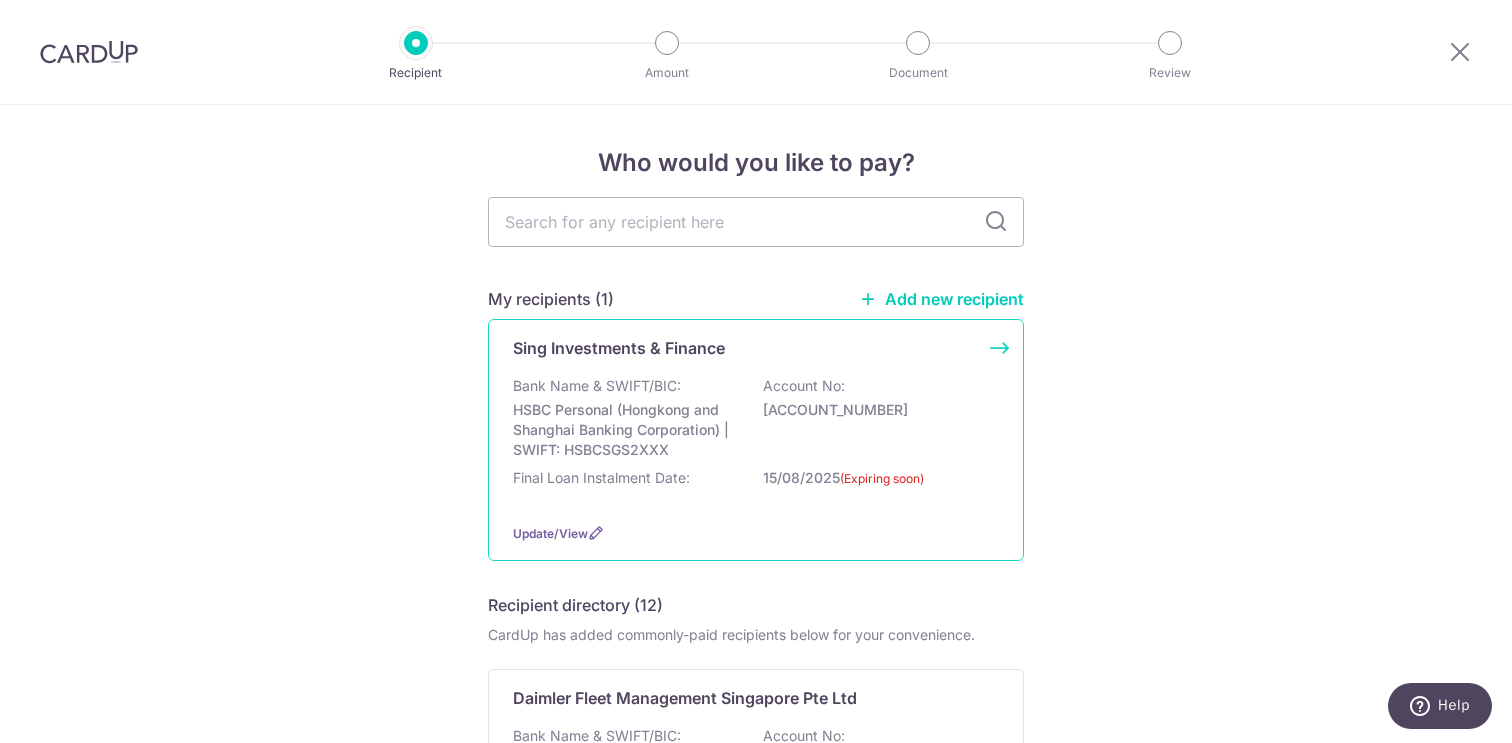 click on "Sing Investments & Finance
Bank Name & SWIFT/BIC:
HSBC Personal (Hongkong and Shanghai Banking Corporation) | SWIFT: HSBCSGS2XXX
Account No:
144425055221
Final Loan Instalment Date:
15/08/2025
(Expiring soon)
Update/View" at bounding box center (756, 440) 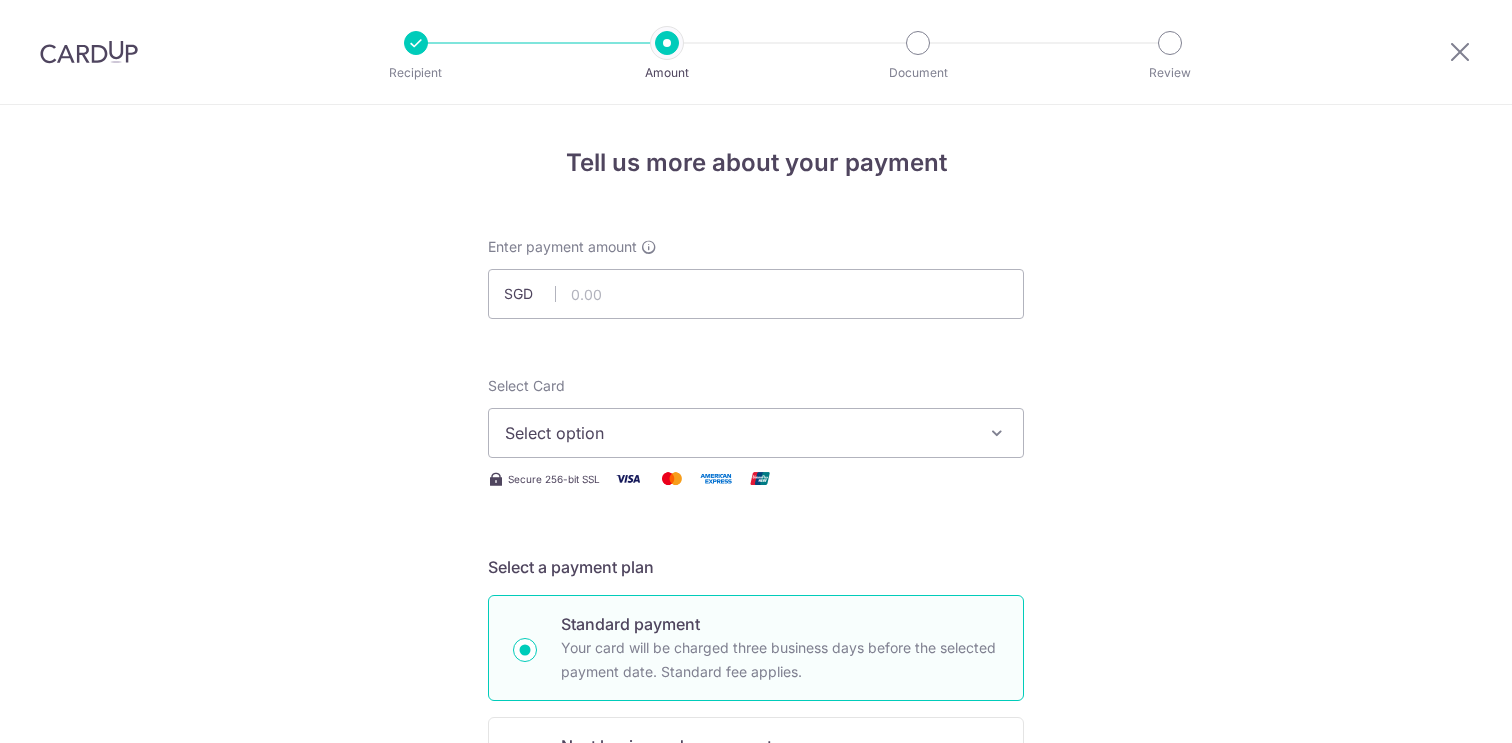 scroll, scrollTop: 0, scrollLeft: 0, axis: both 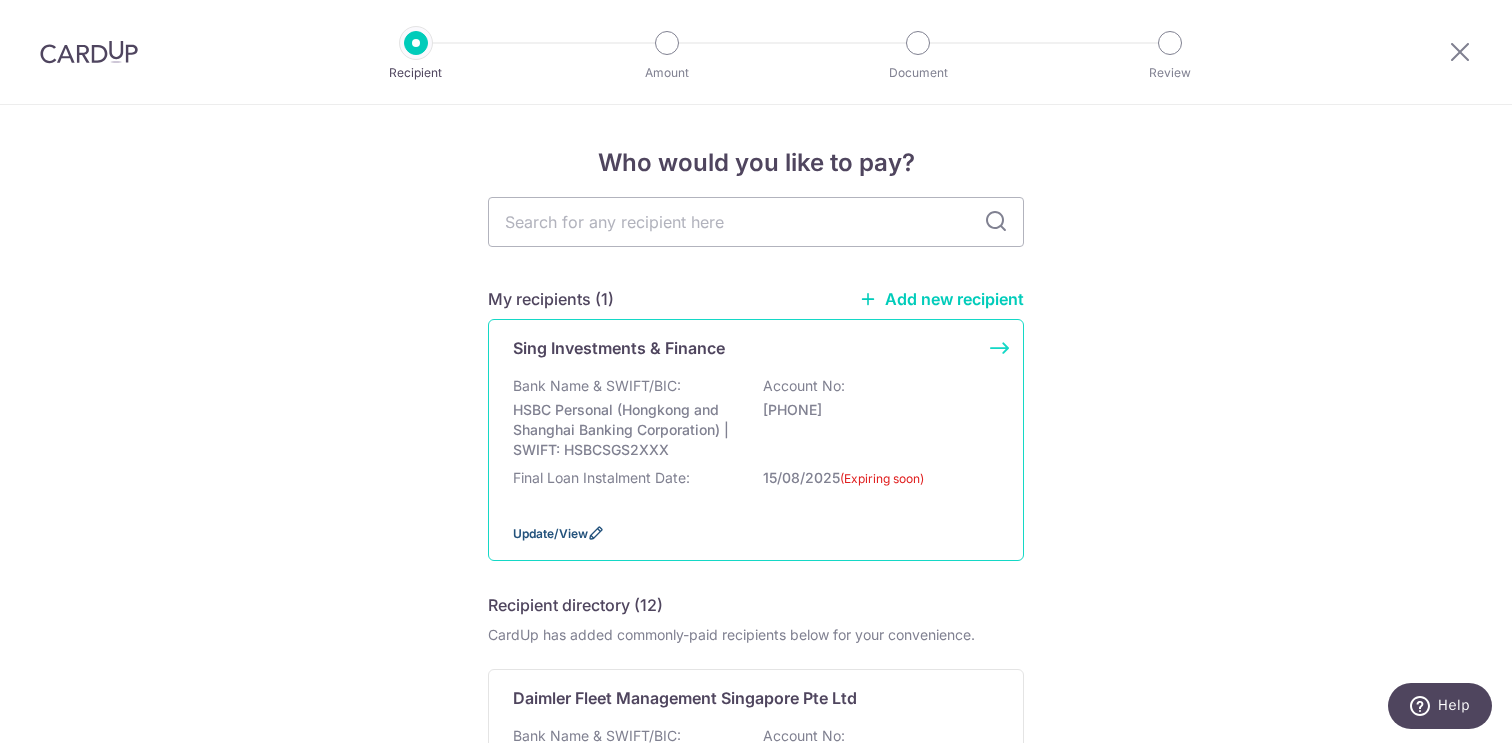 click on "Update/View" at bounding box center (550, 533) 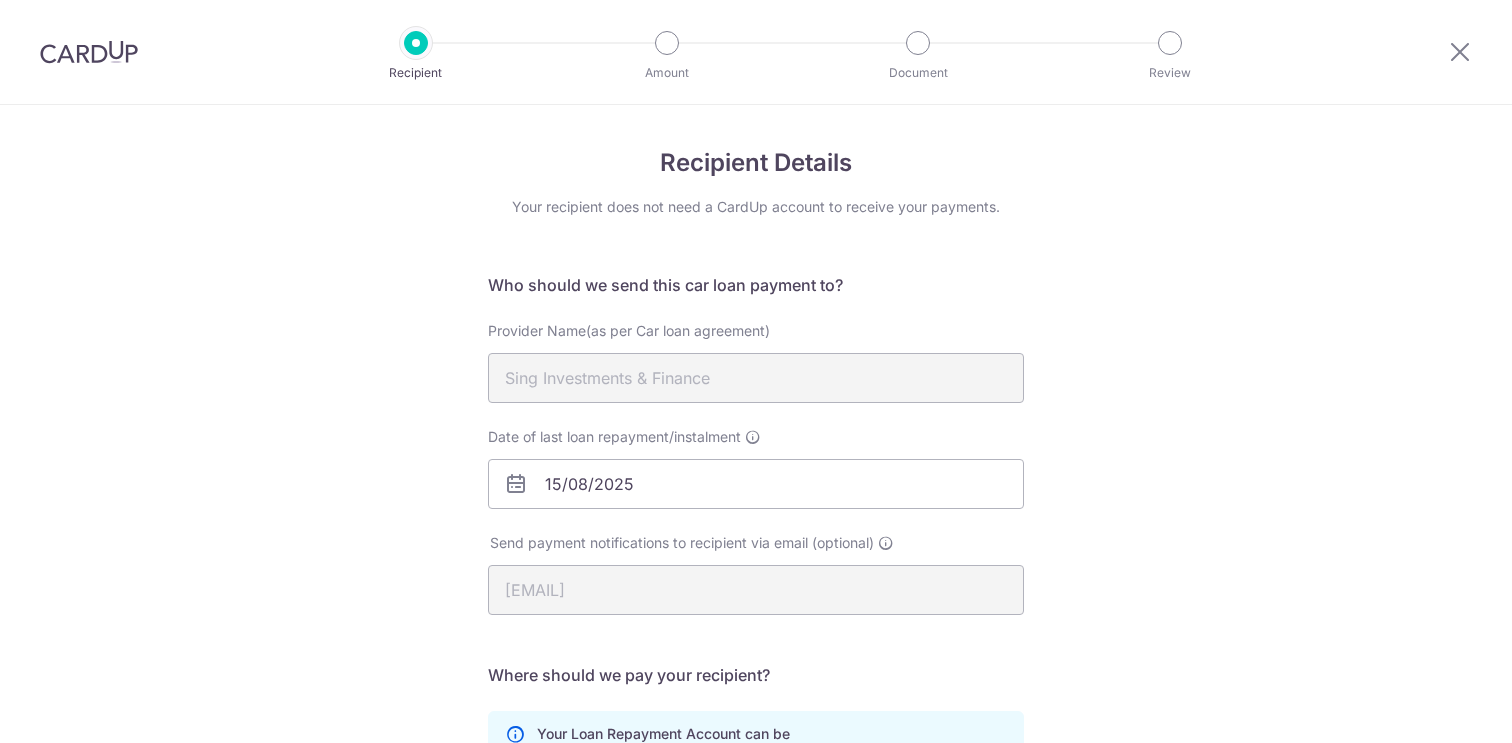 scroll, scrollTop: 0, scrollLeft: 0, axis: both 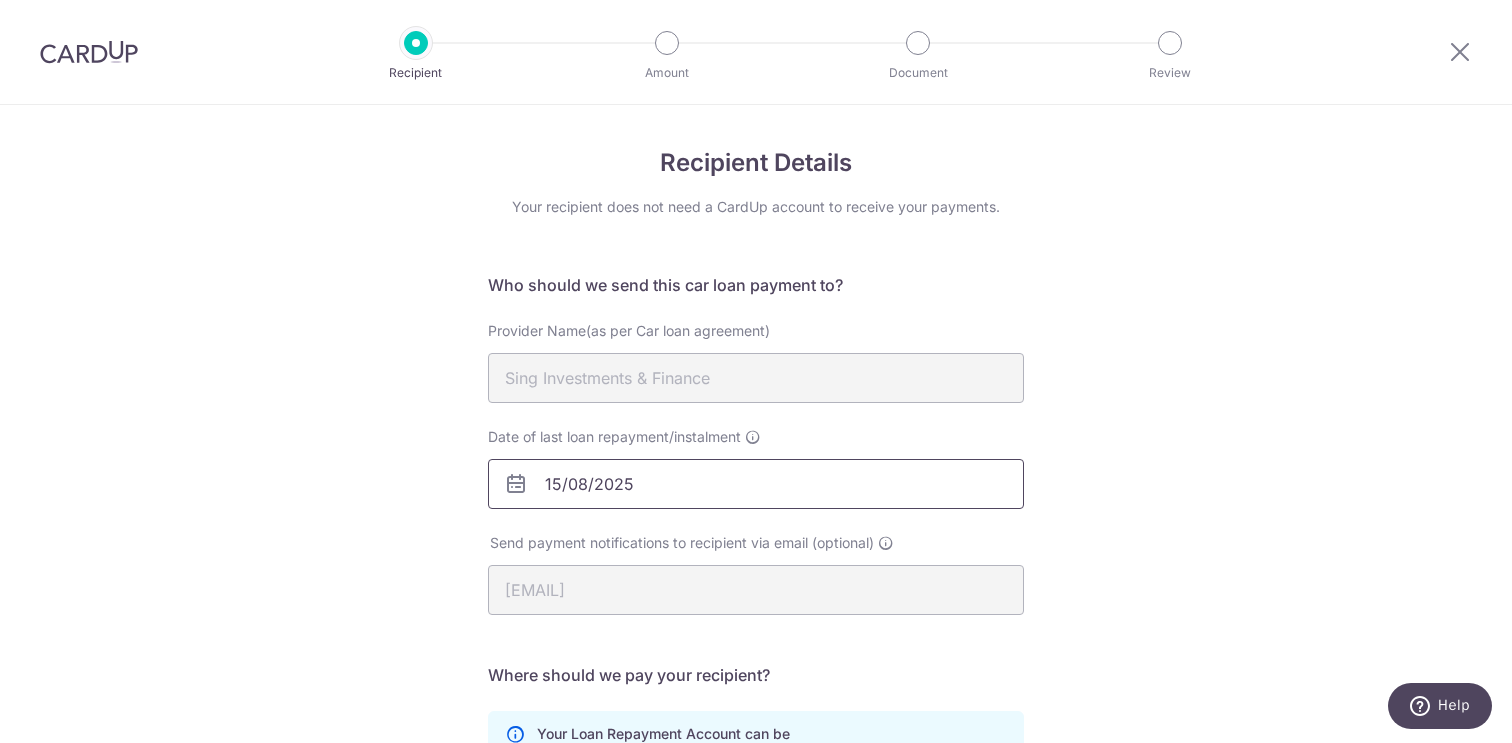 click on "15/08/2025" at bounding box center [756, 484] 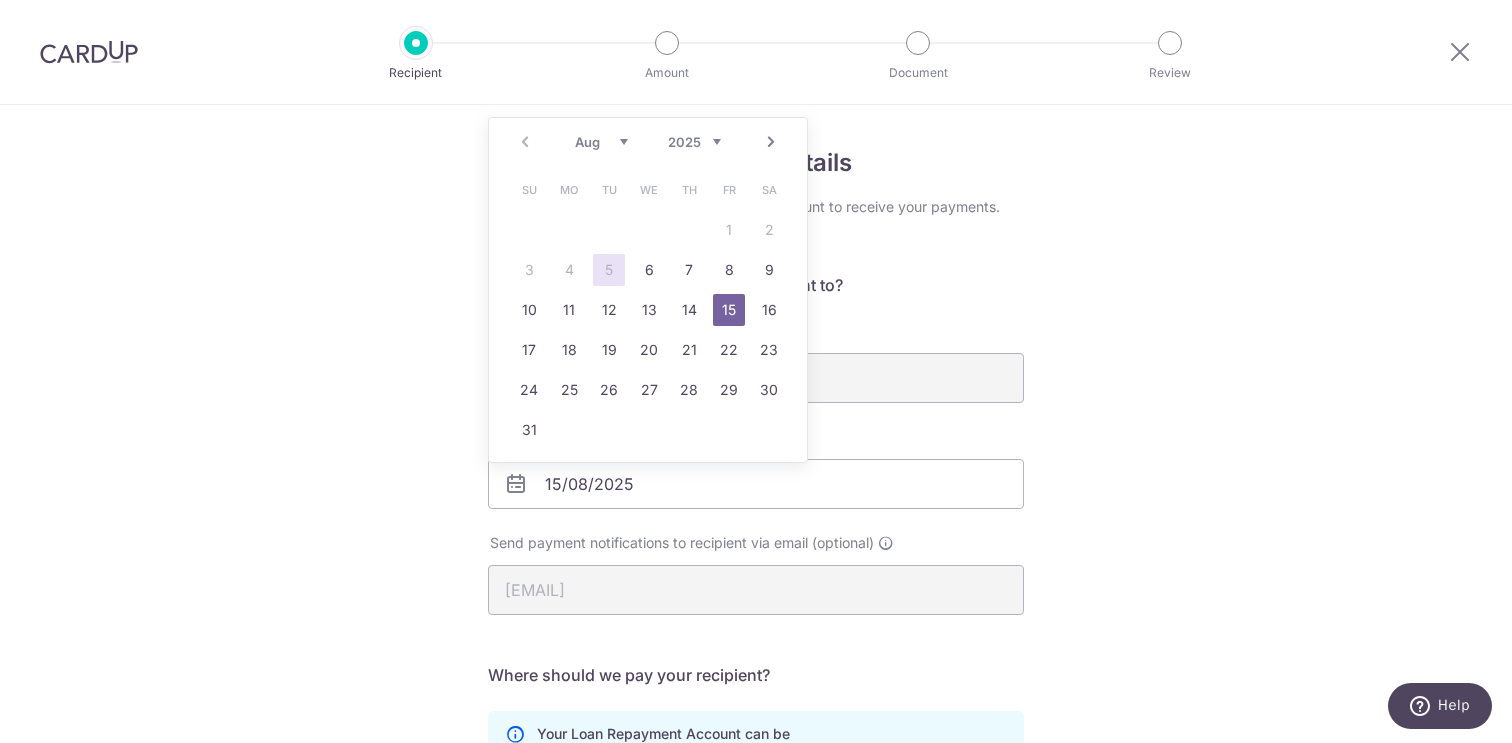 click on "Who should we send this car loan payment to?" at bounding box center [756, 285] 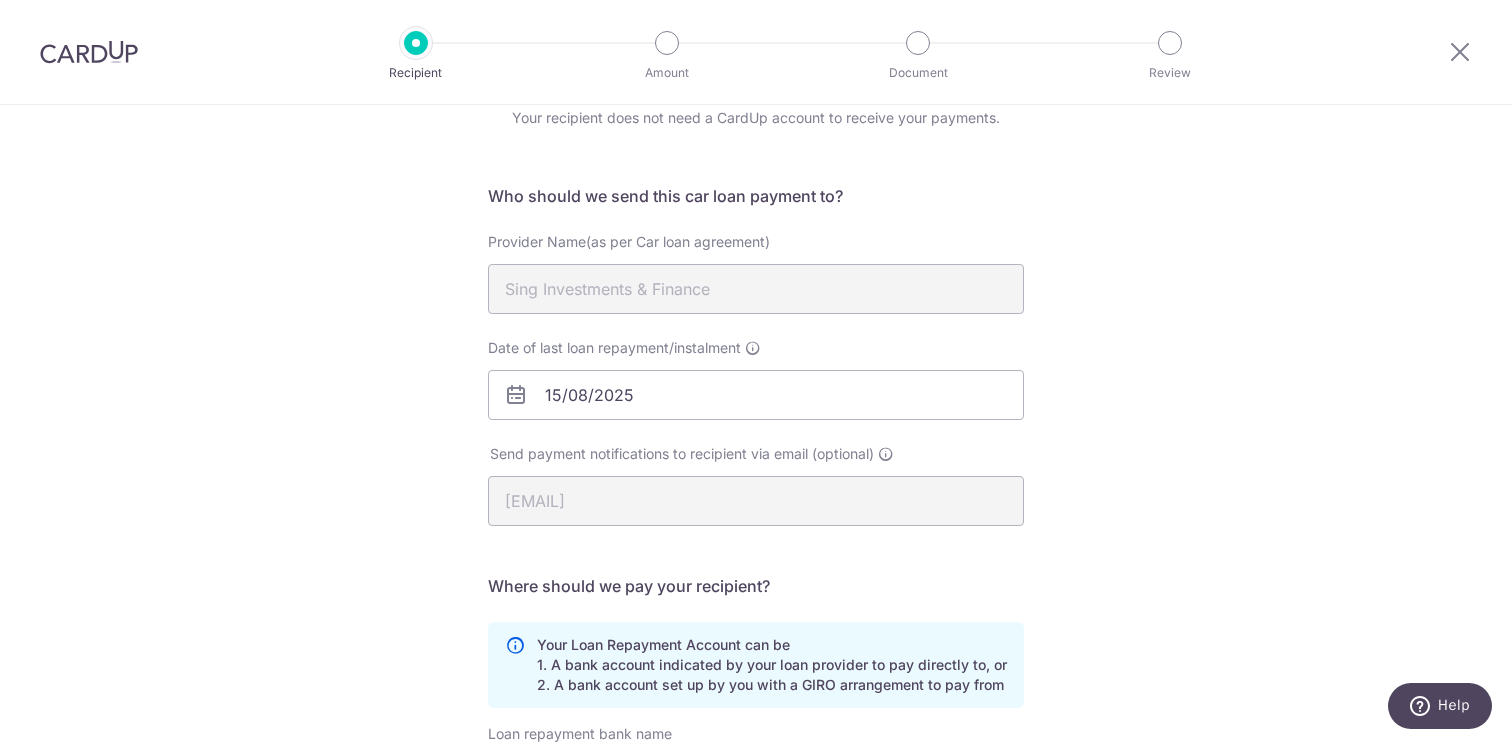 scroll, scrollTop: 108, scrollLeft: 0, axis: vertical 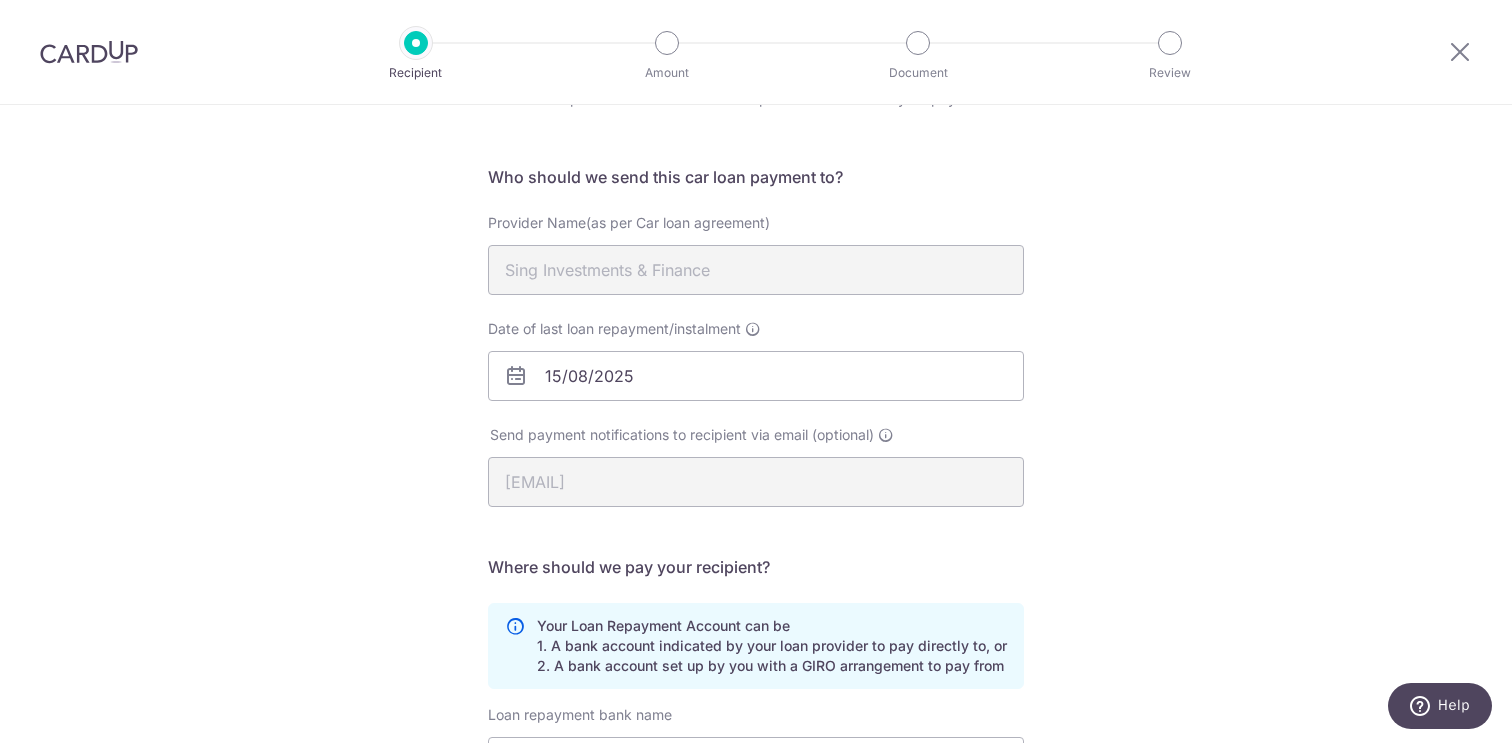 click at bounding box center [516, 376] 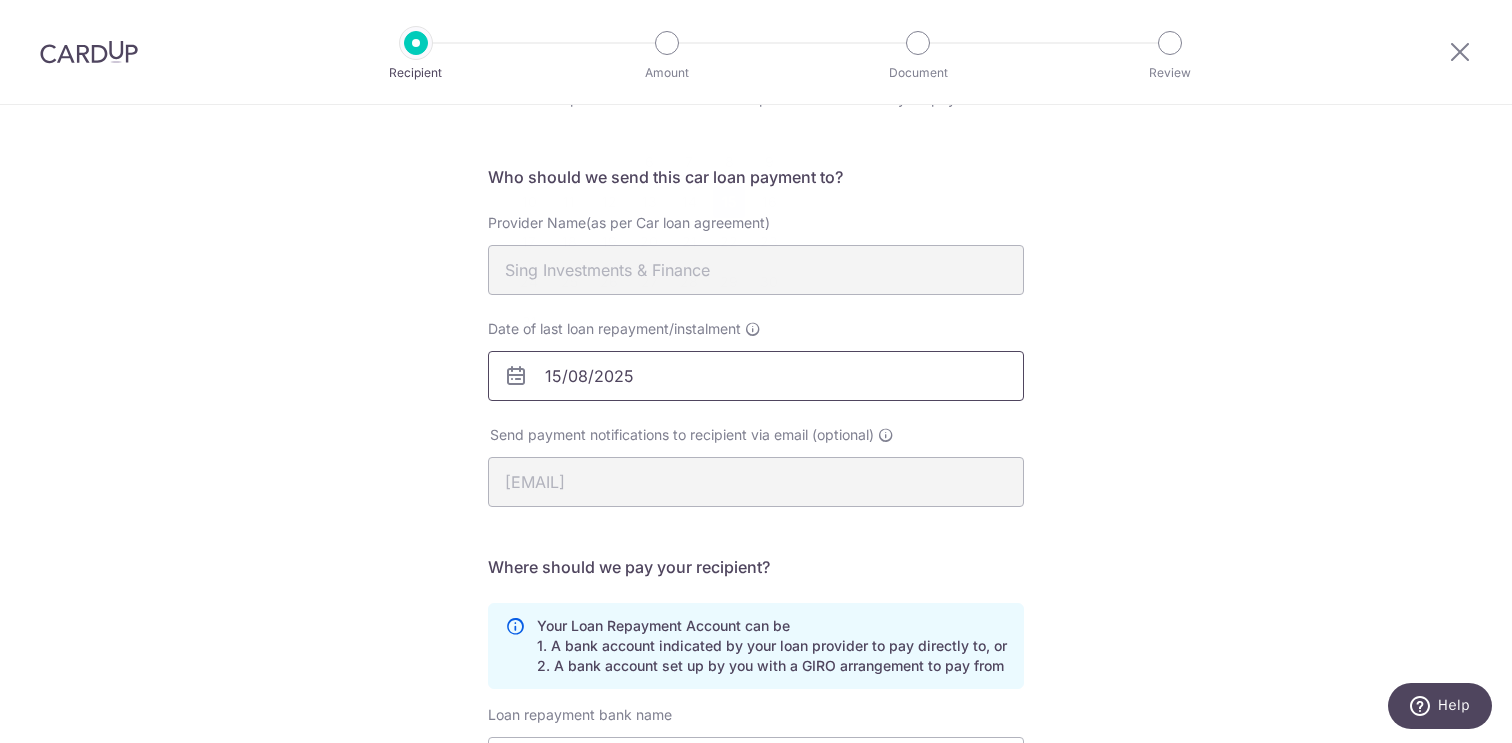 click on "15/08/2025" at bounding box center [756, 376] 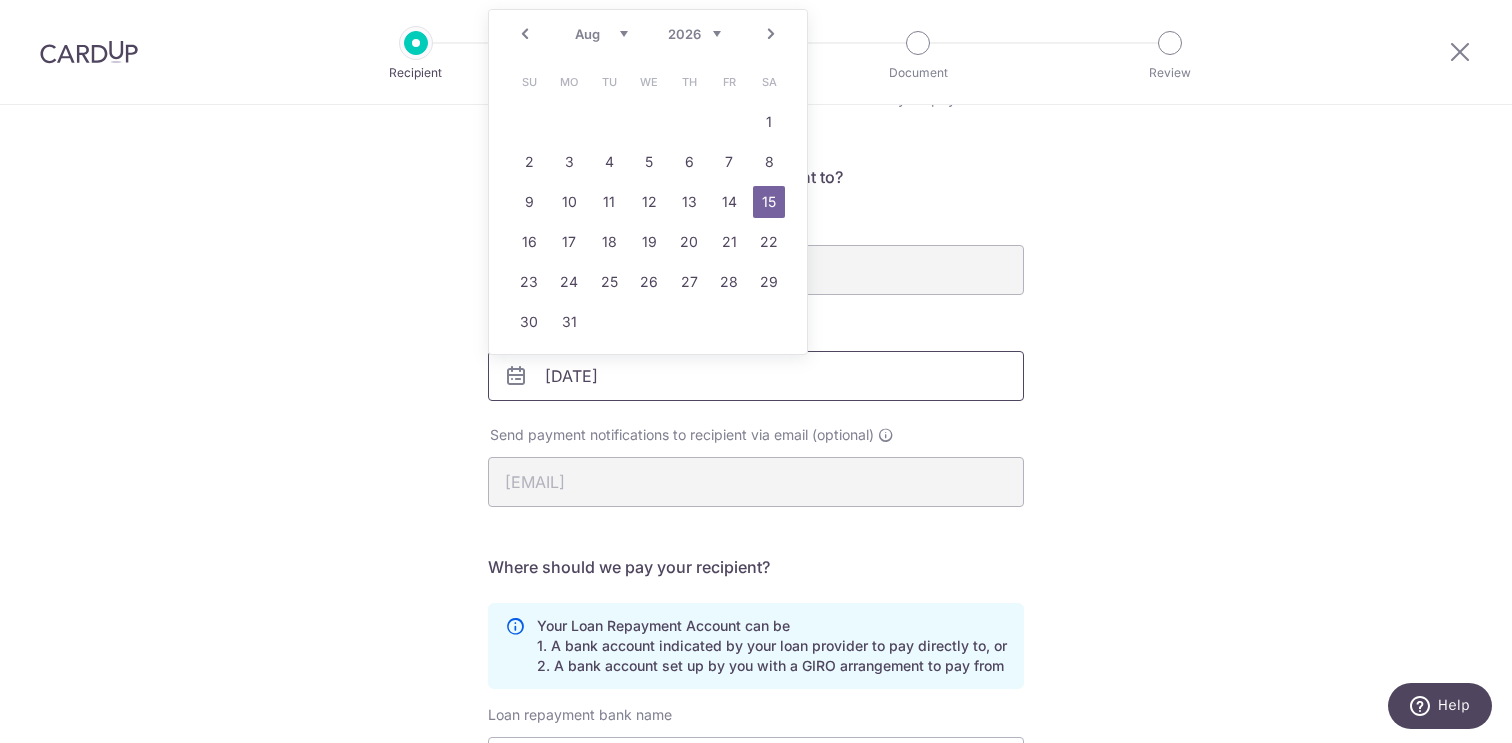 type on "15/08/2026" 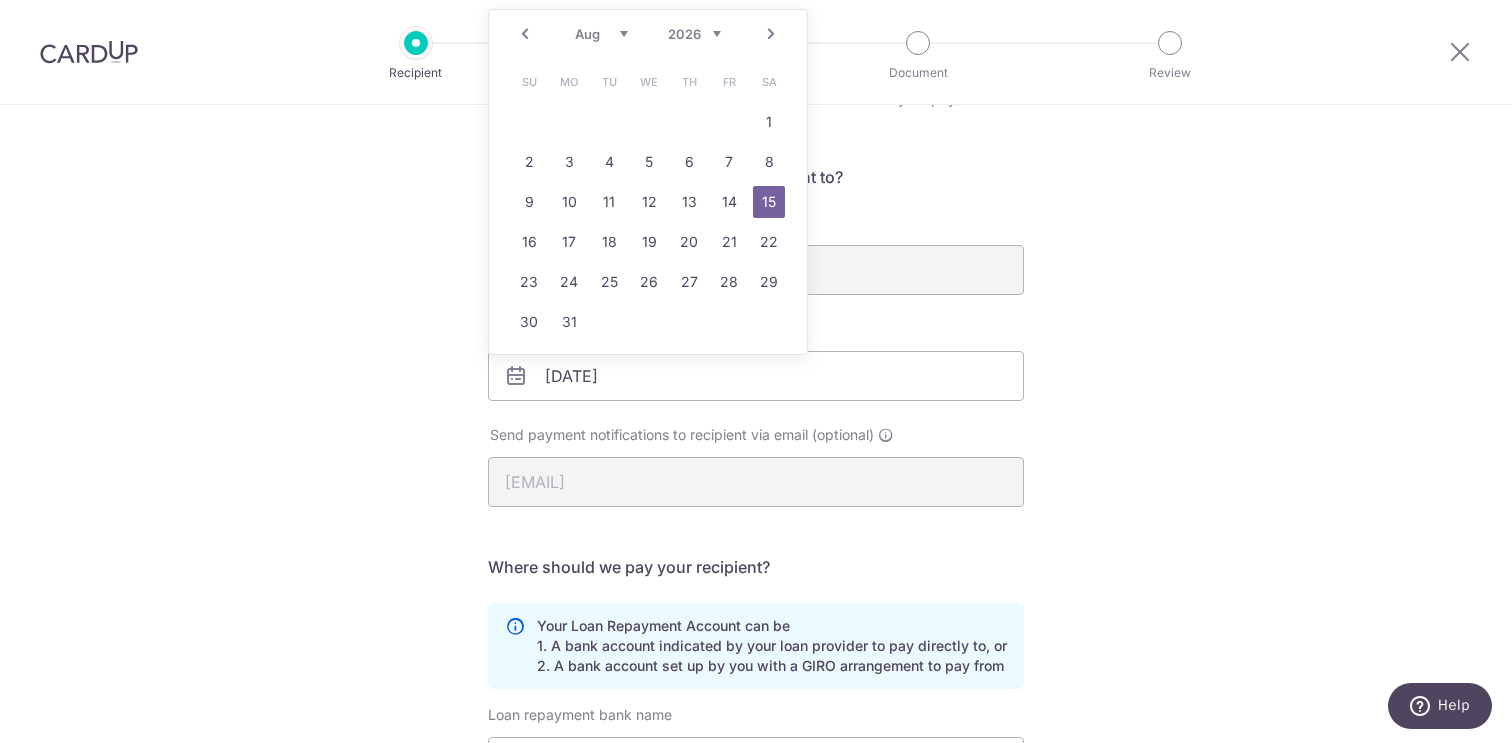 click on "Date of last loan repayment/instalment
15/08/2026" at bounding box center (756, 372) 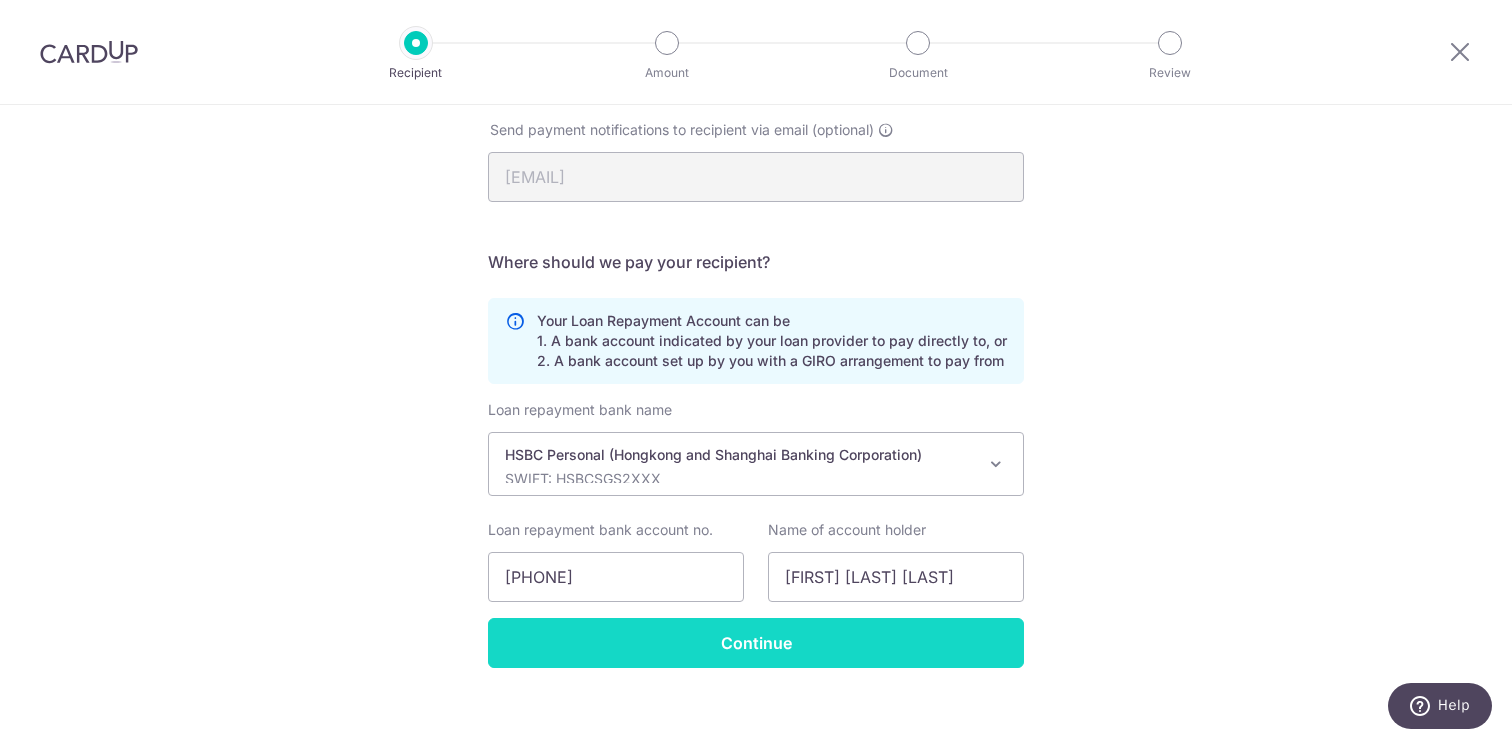 scroll, scrollTop: 432, scrollLeft: 0, axis: vertical 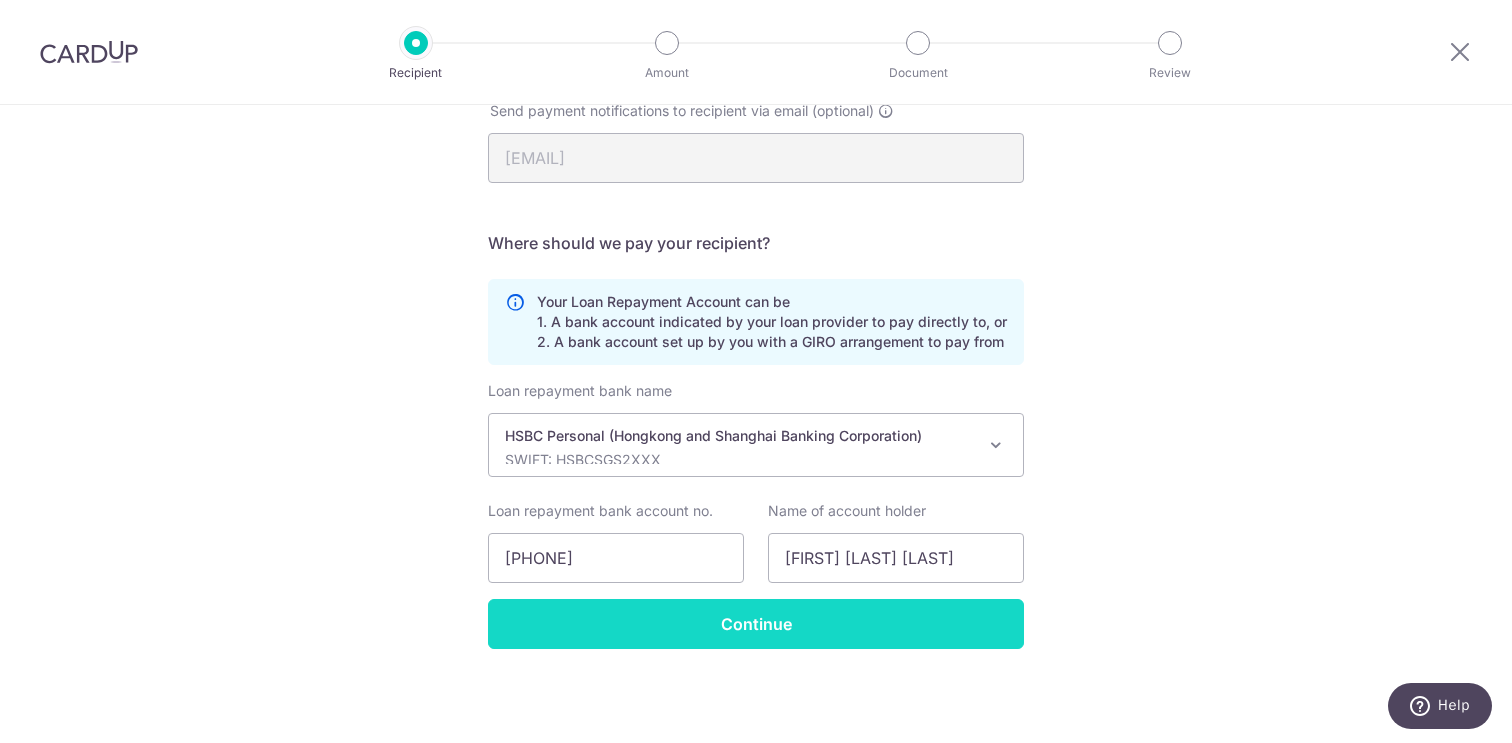 click on "Continue" at bounding box center [756, 624] 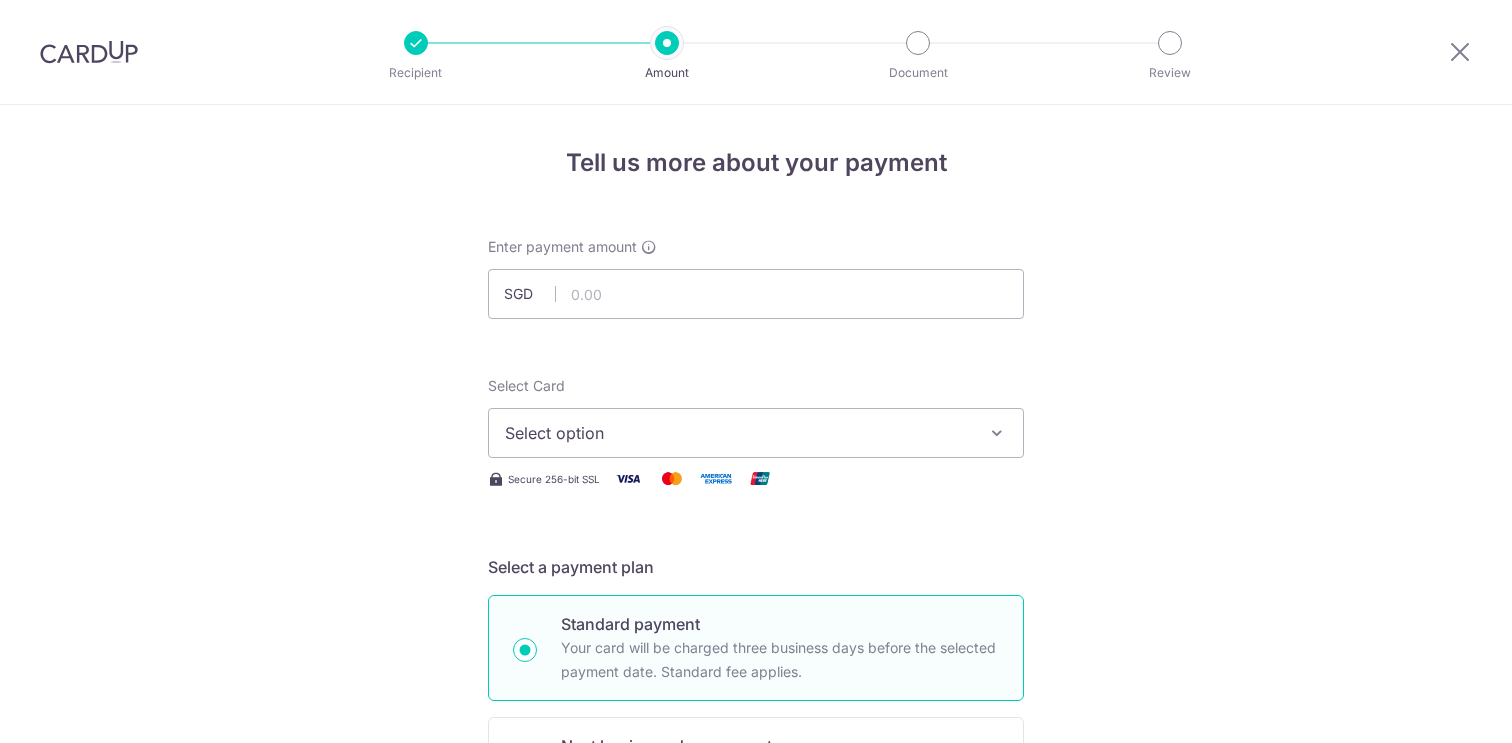 scroll, scrollTop: 0, scrollLeft: 0, axis: both 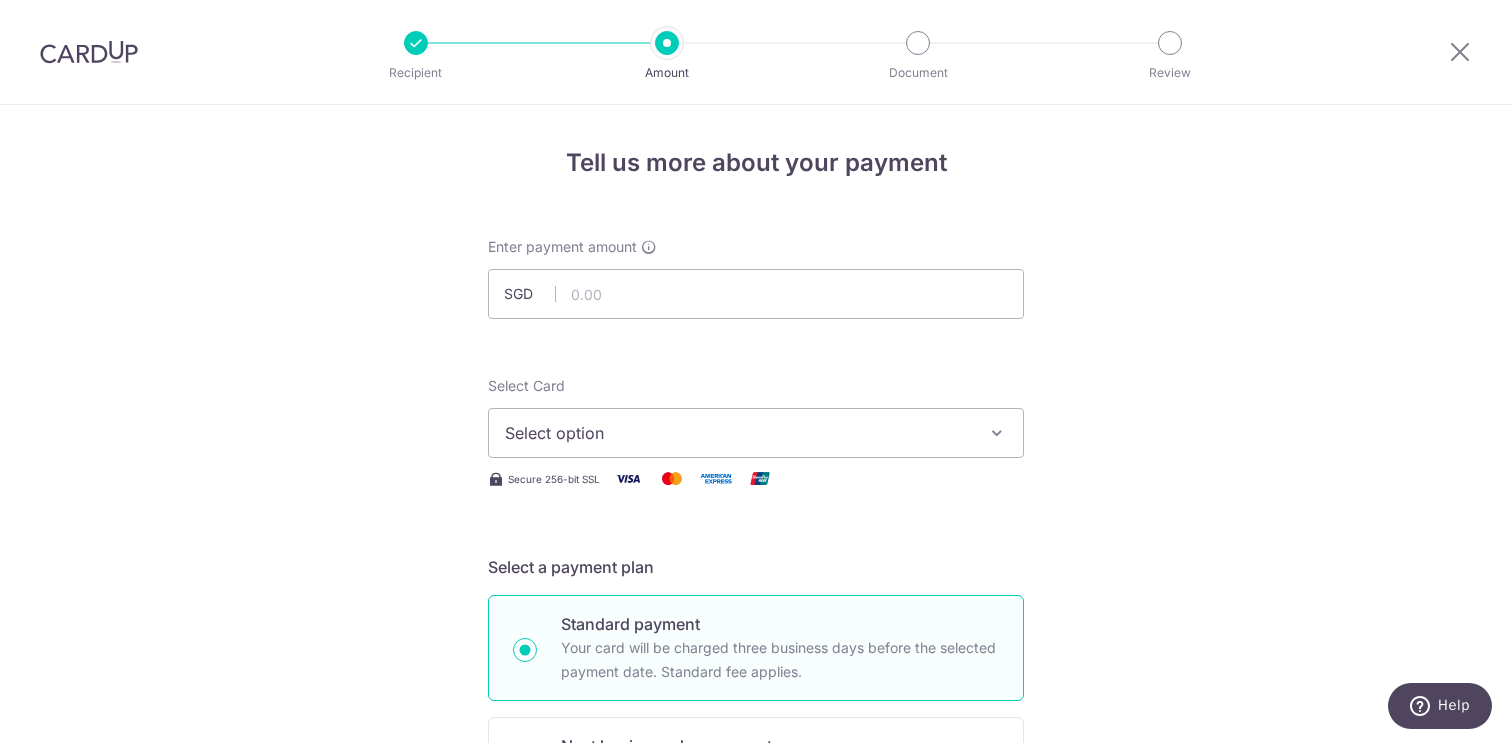 click on "Select option" at bounding box center (738, 433) 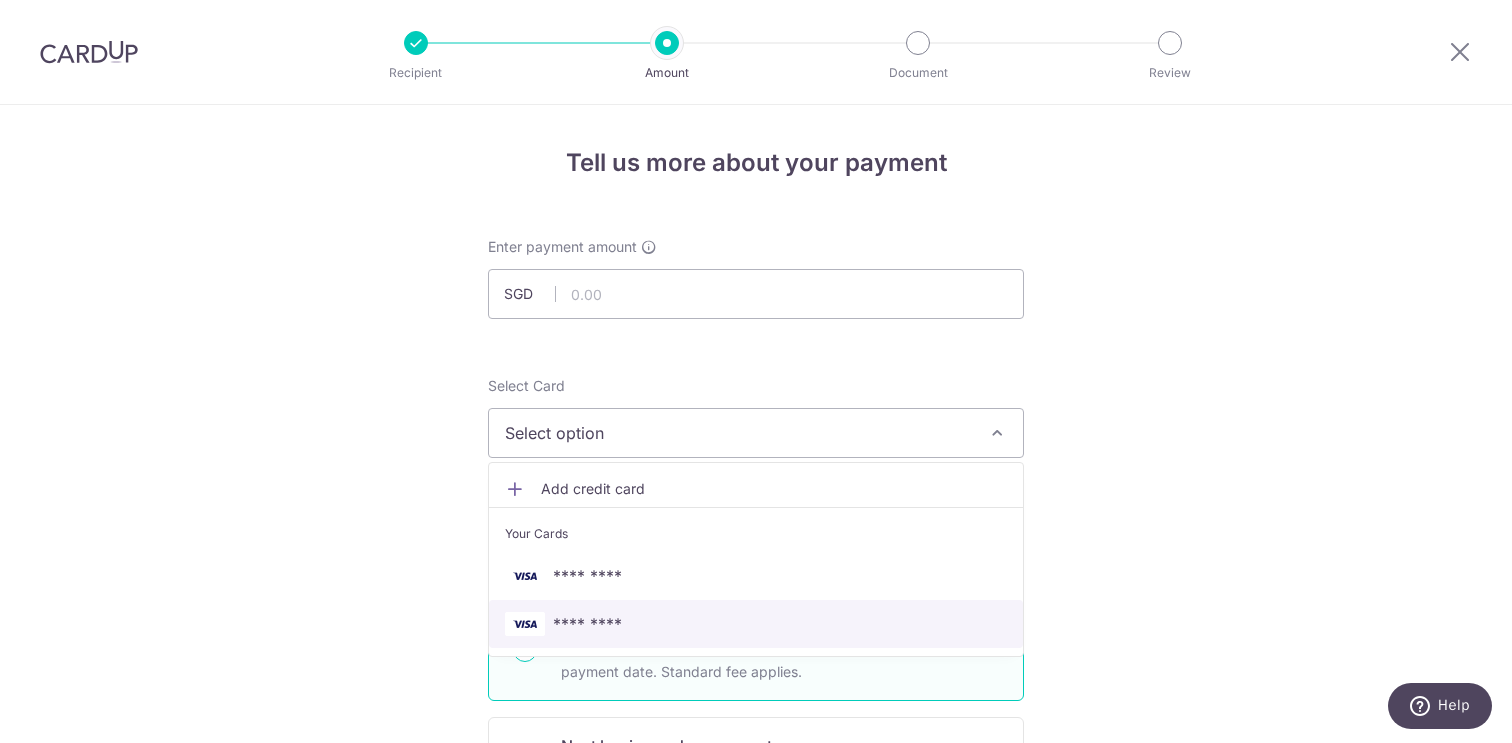click on "**** [LAST_FOUR]" at bounding box center [587, 624] 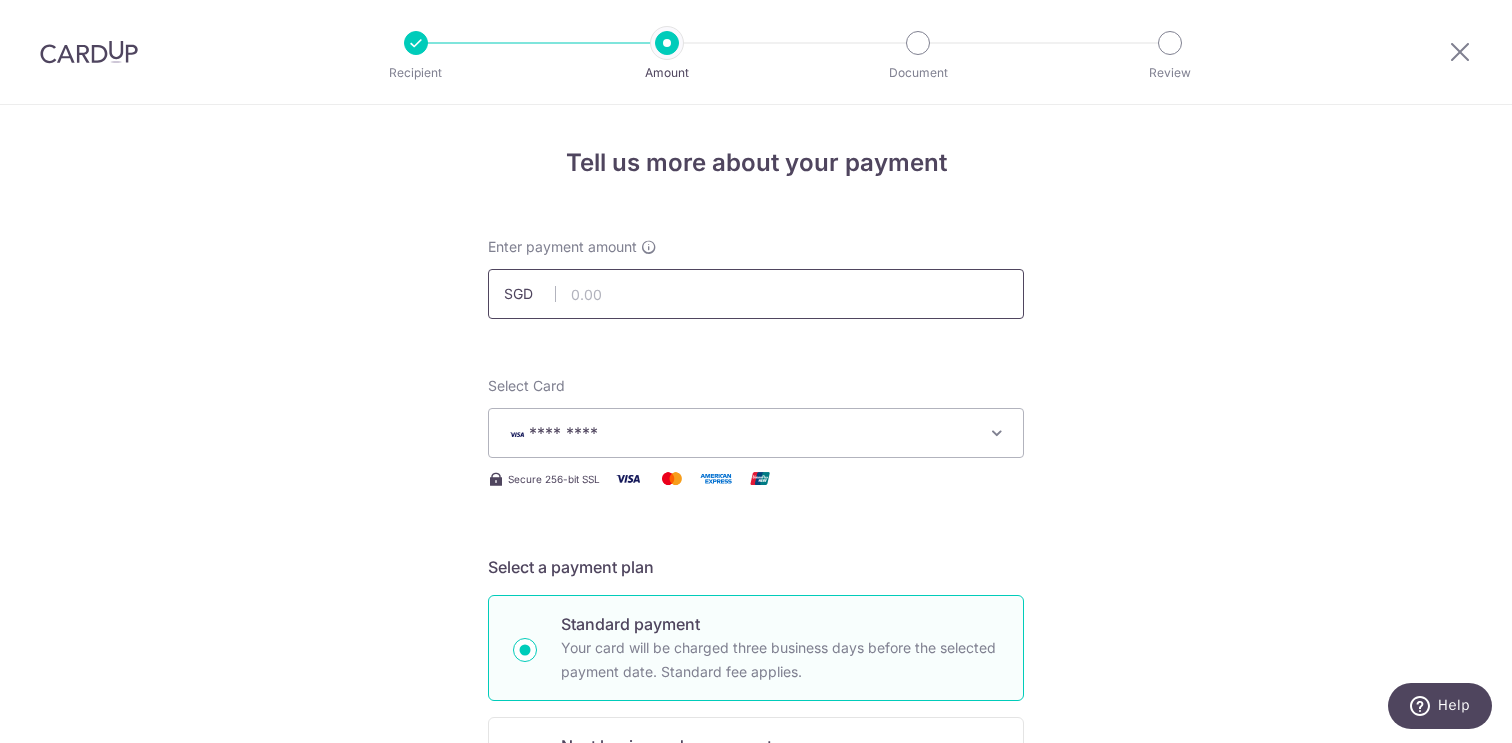 click at bounding box center (756, 294) 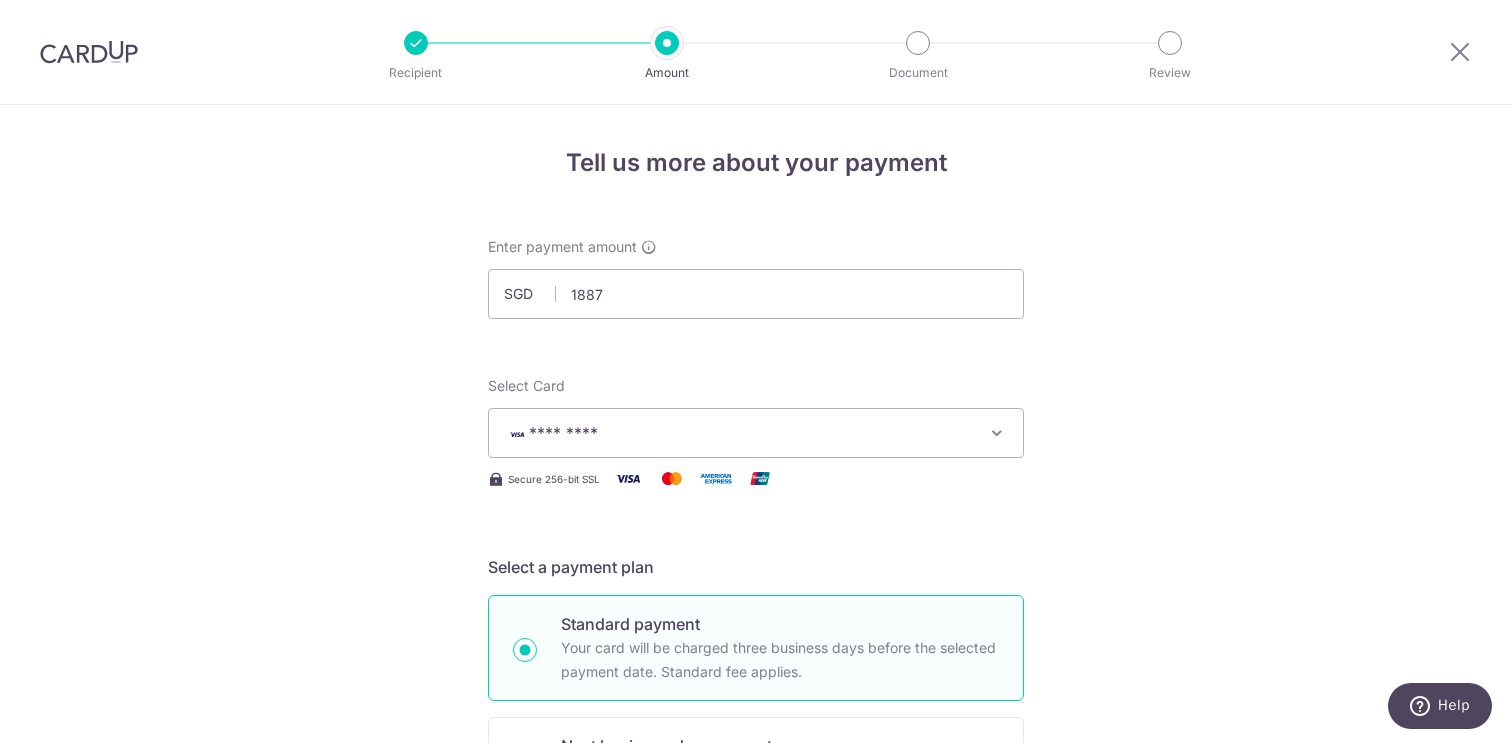 type on "1,887.00" 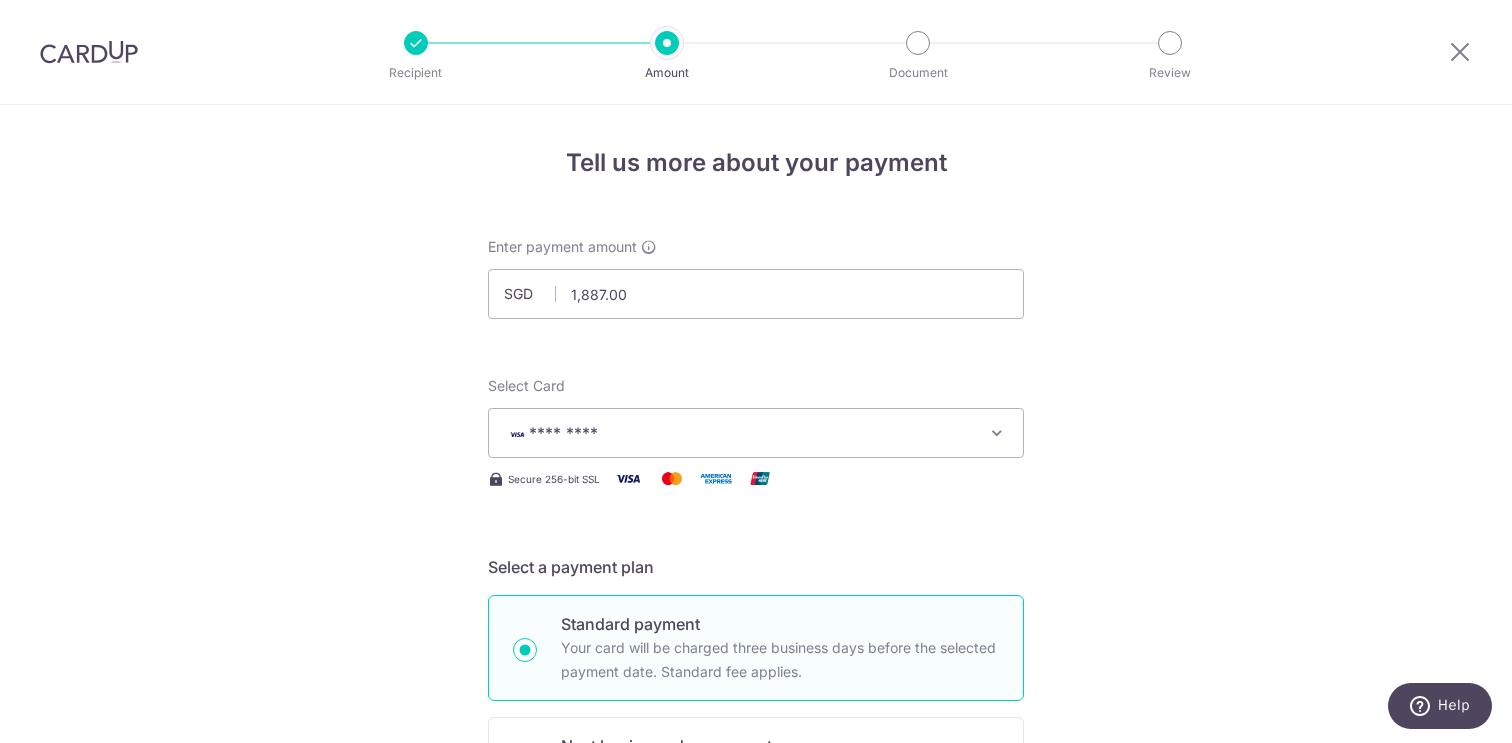 click on "Enter payment amount
SGD
1,887.00
1887.00
Select Card
**** 7127
Add credit card
Your Cards
**** 1998
**** 7127
Secure 256-bit SSL
Text
New card details
Card
Secure 256-bit SSL" at bounding box center [756, 1028] 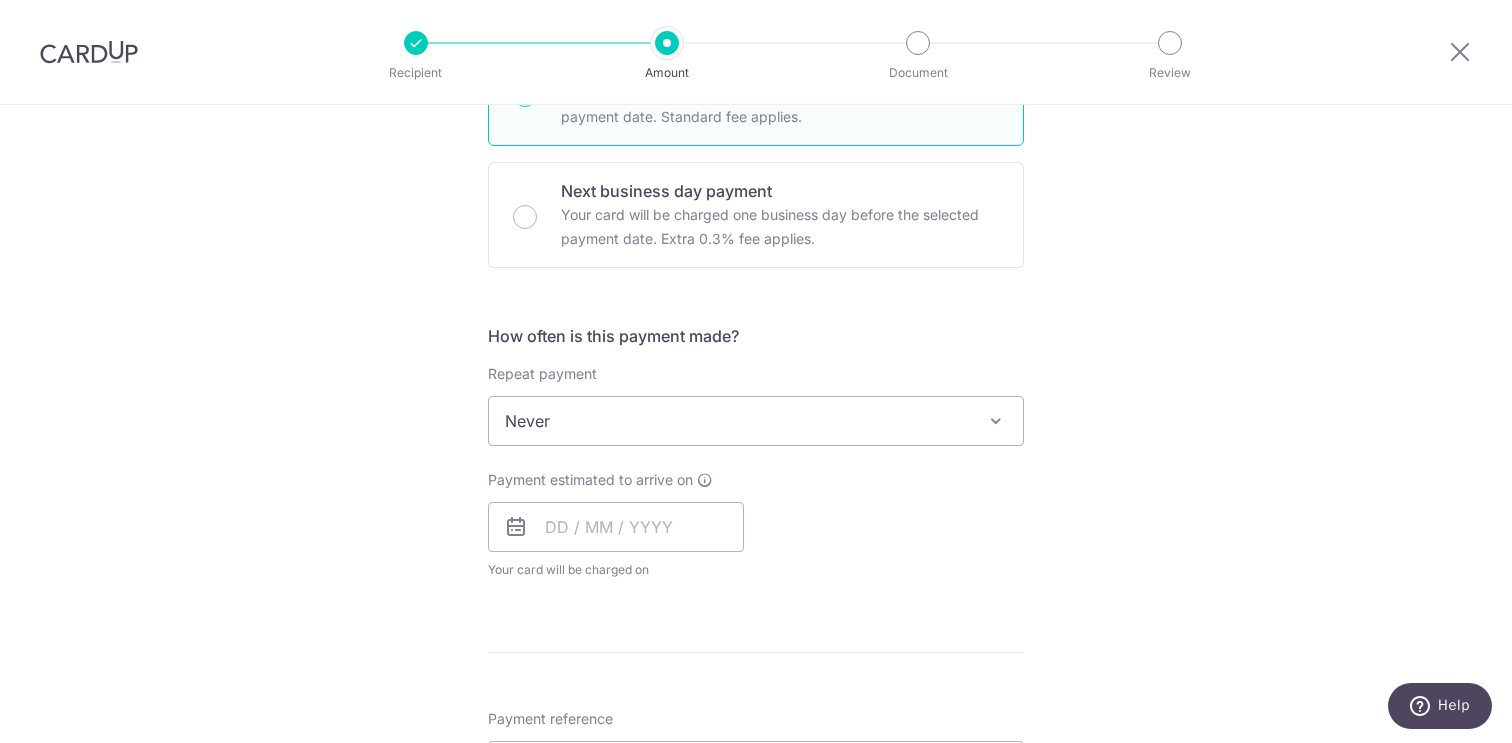 scroll, scrollTop: 565, scrollLeft: 0, axis: vertical 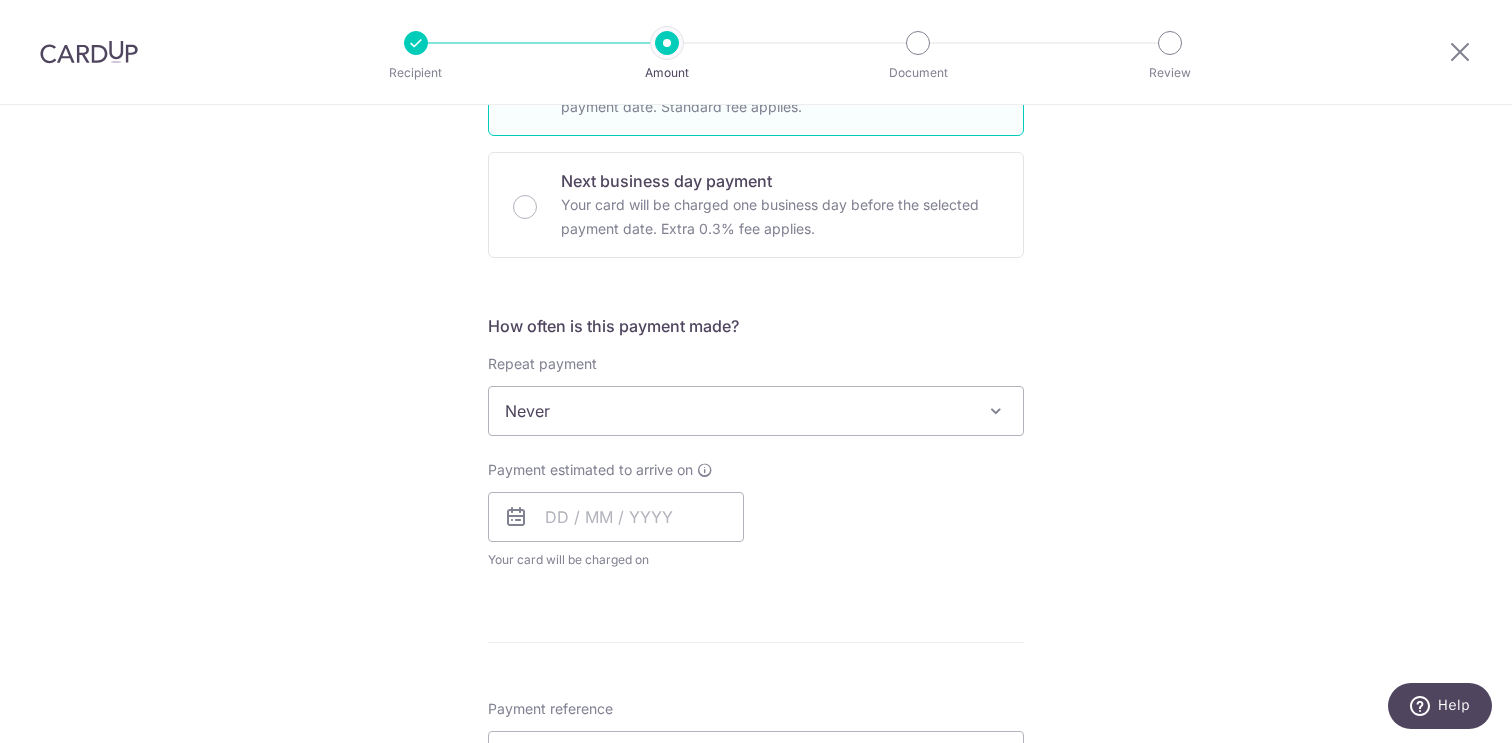 click on "Never" at bounding box center [756, 411] 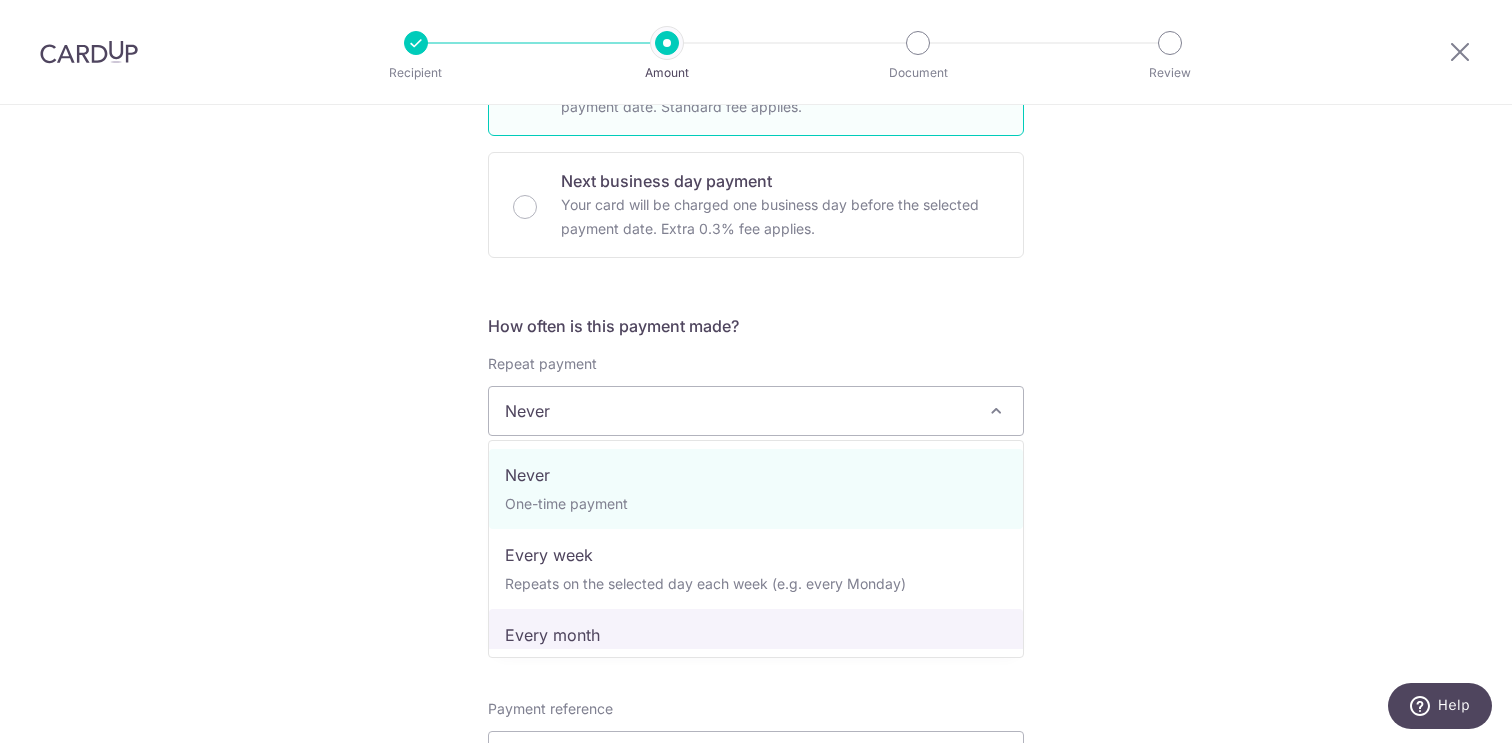 select on "3" 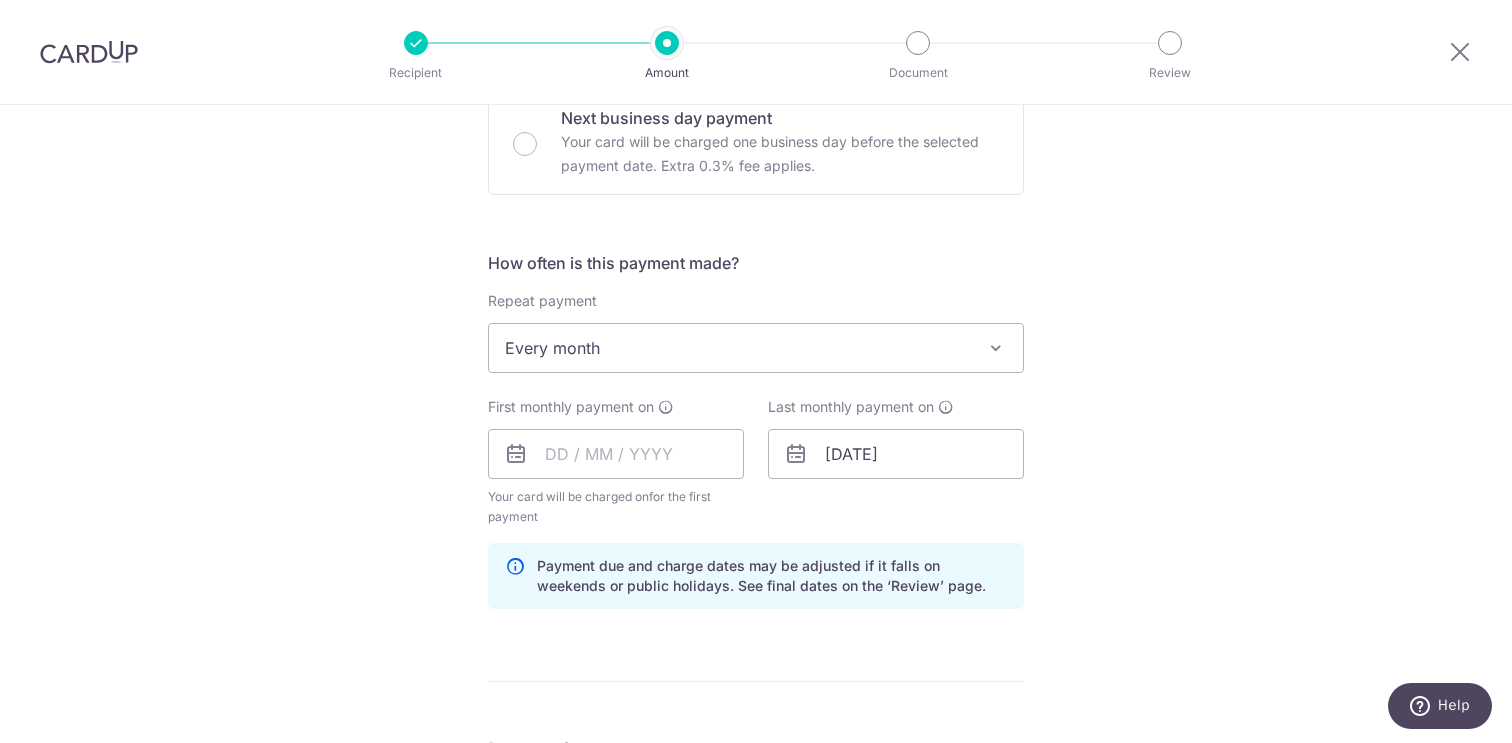 scroll, scrollTop: 700, scrollLeft: 0, axis: vertical 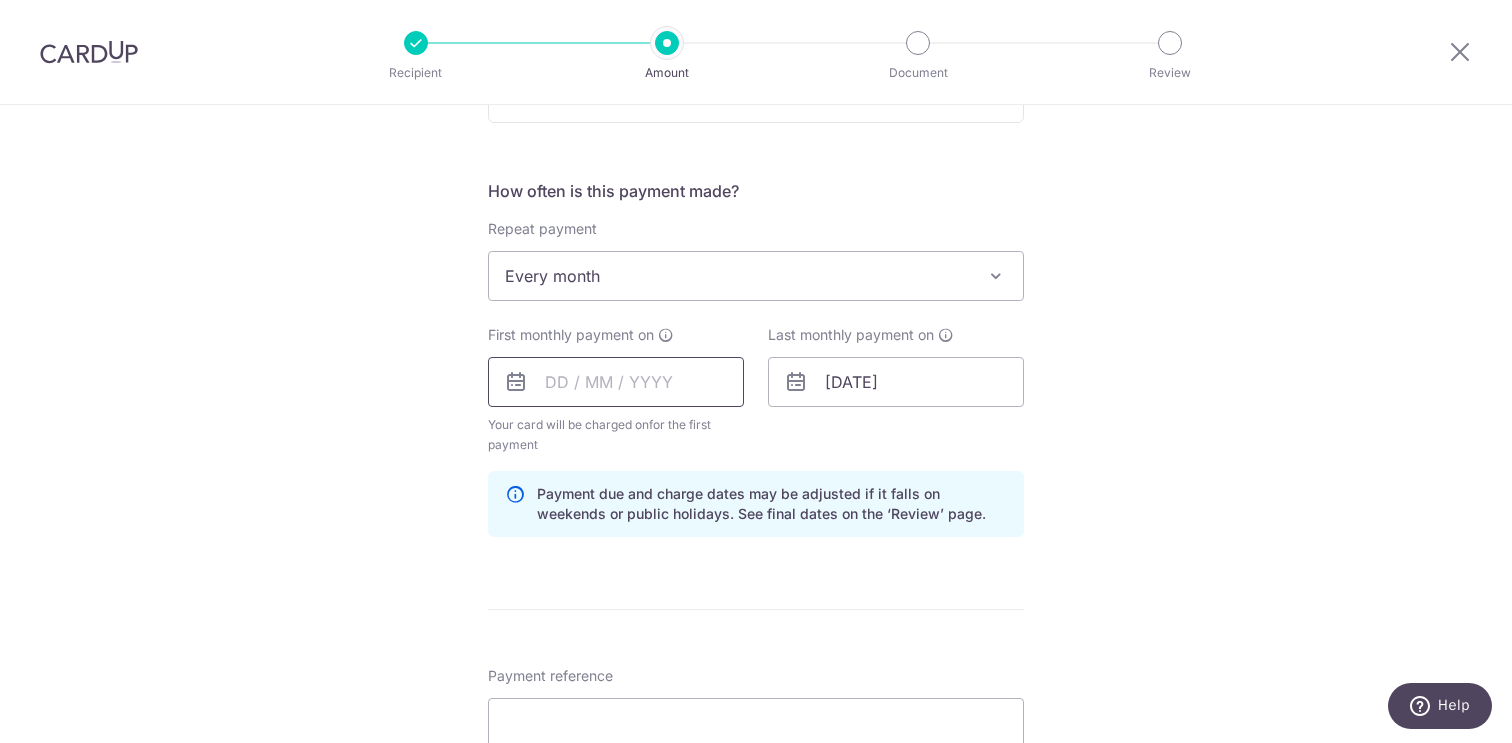 click at bounding box center (616, 382) 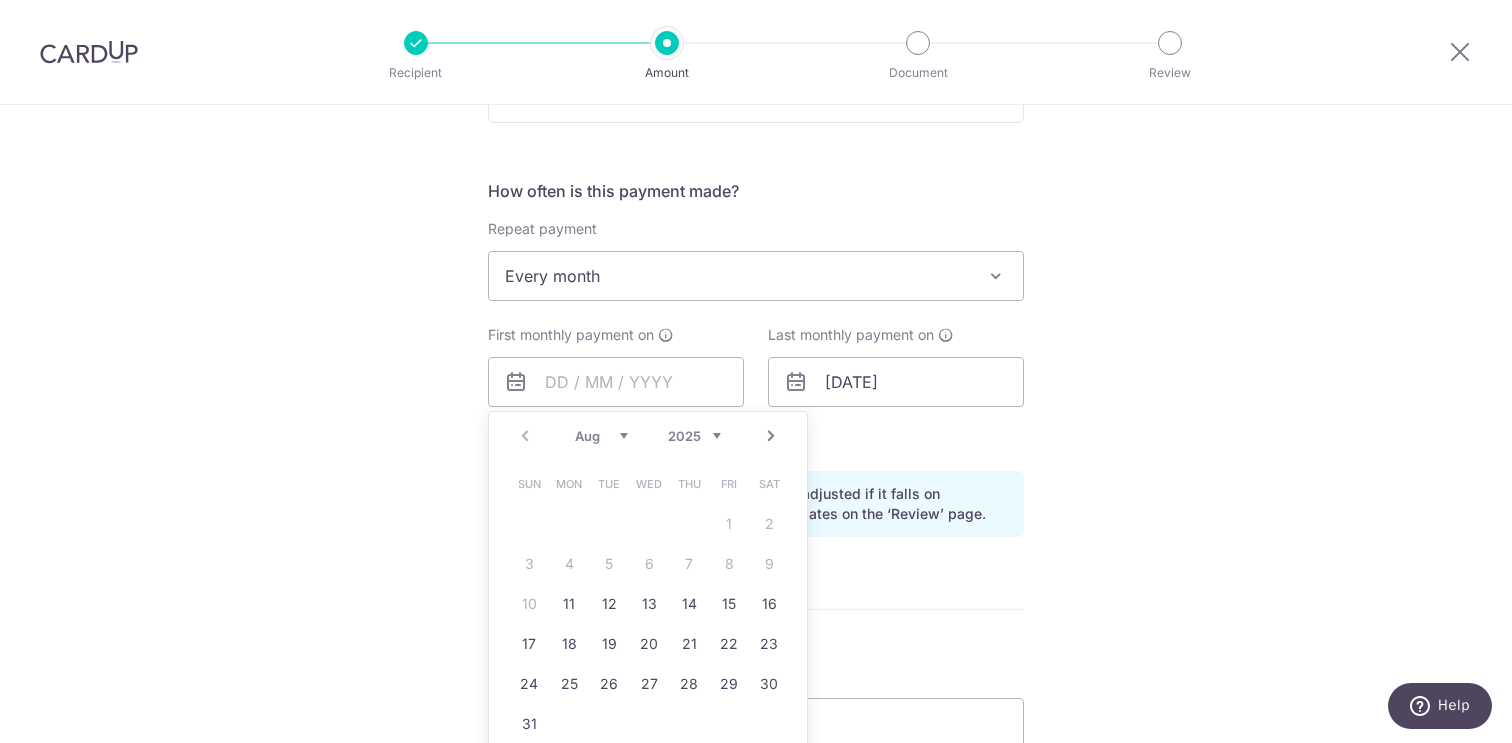 click on "Next" at bounding box center [771, 436] 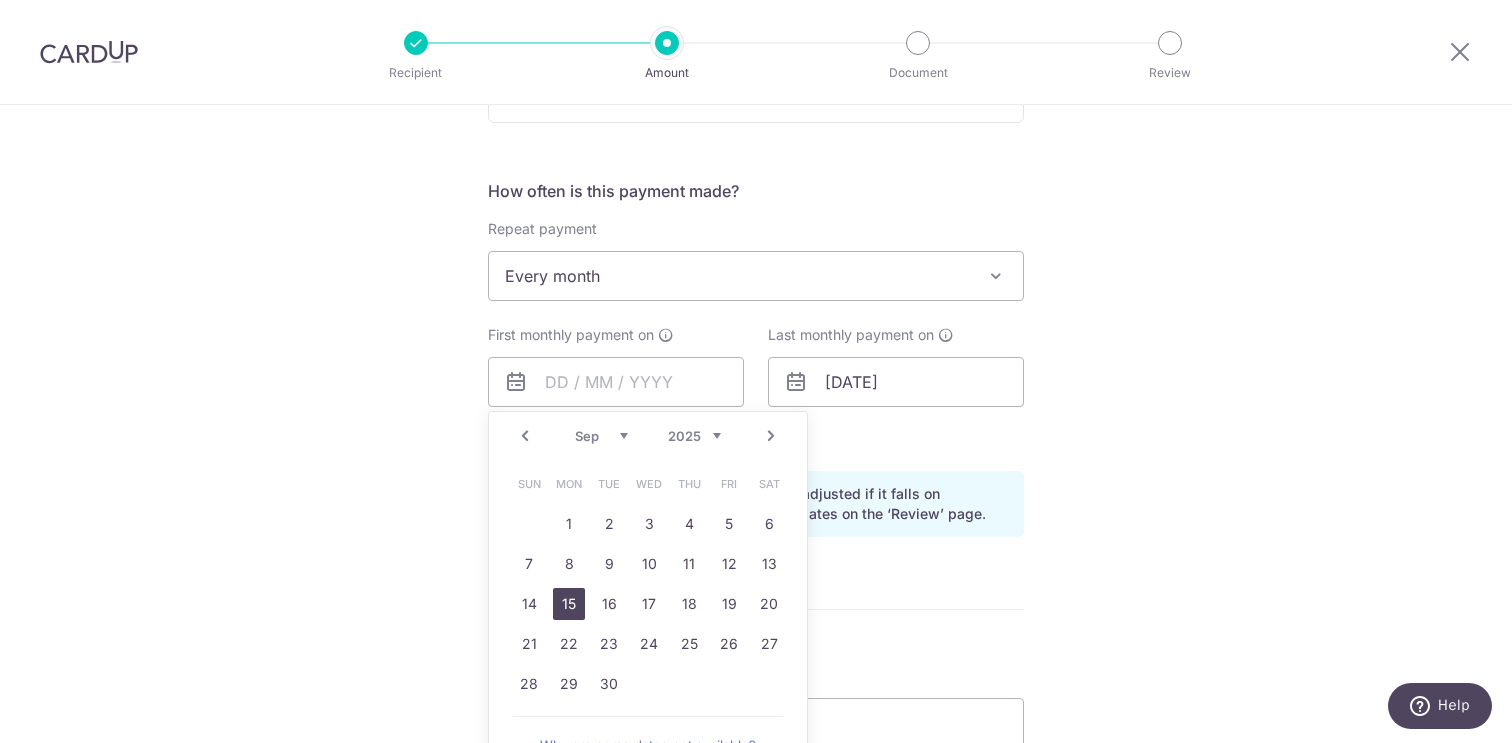 click on "15" at bounding box center (569, 604) 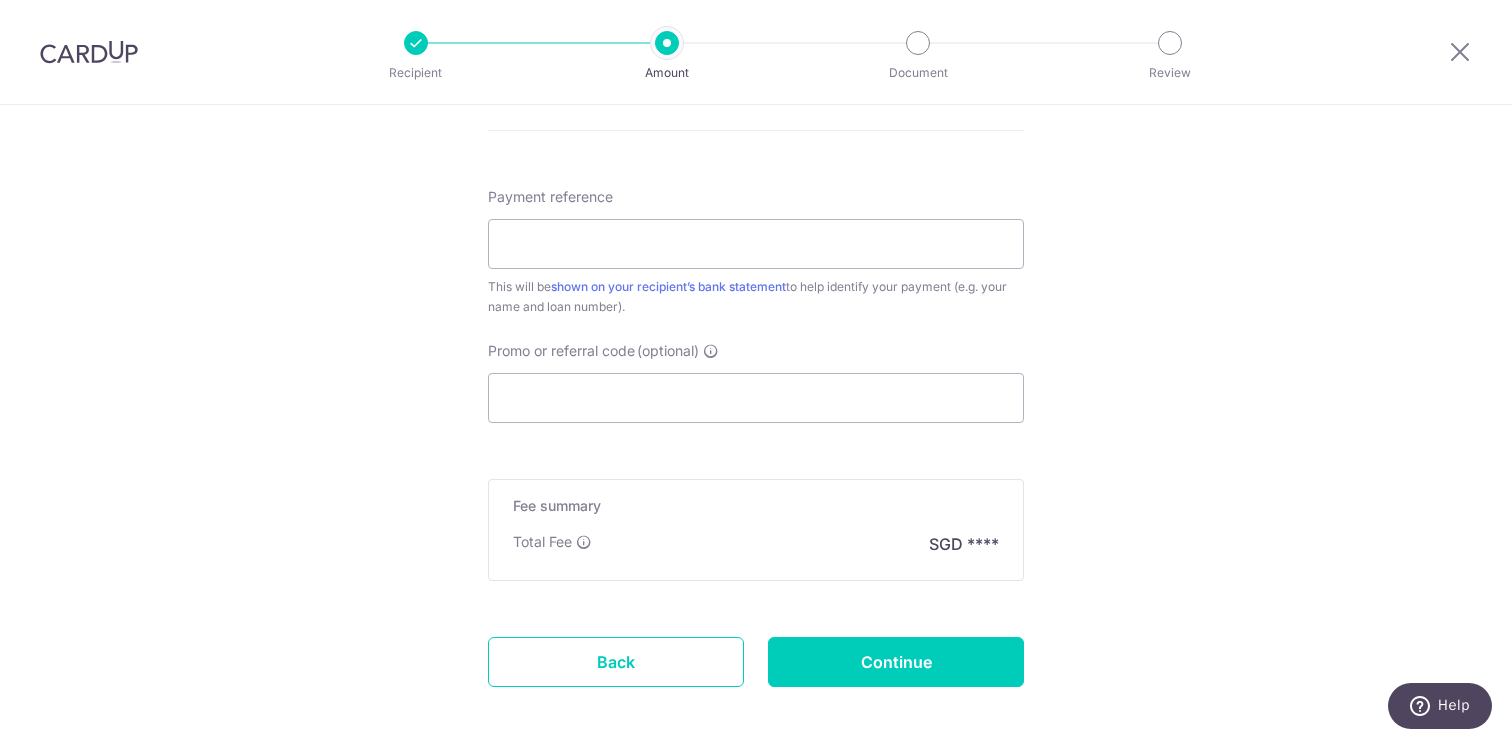 scroll, scrollTop: 1178, scrollLeft: 0, axis: vertical 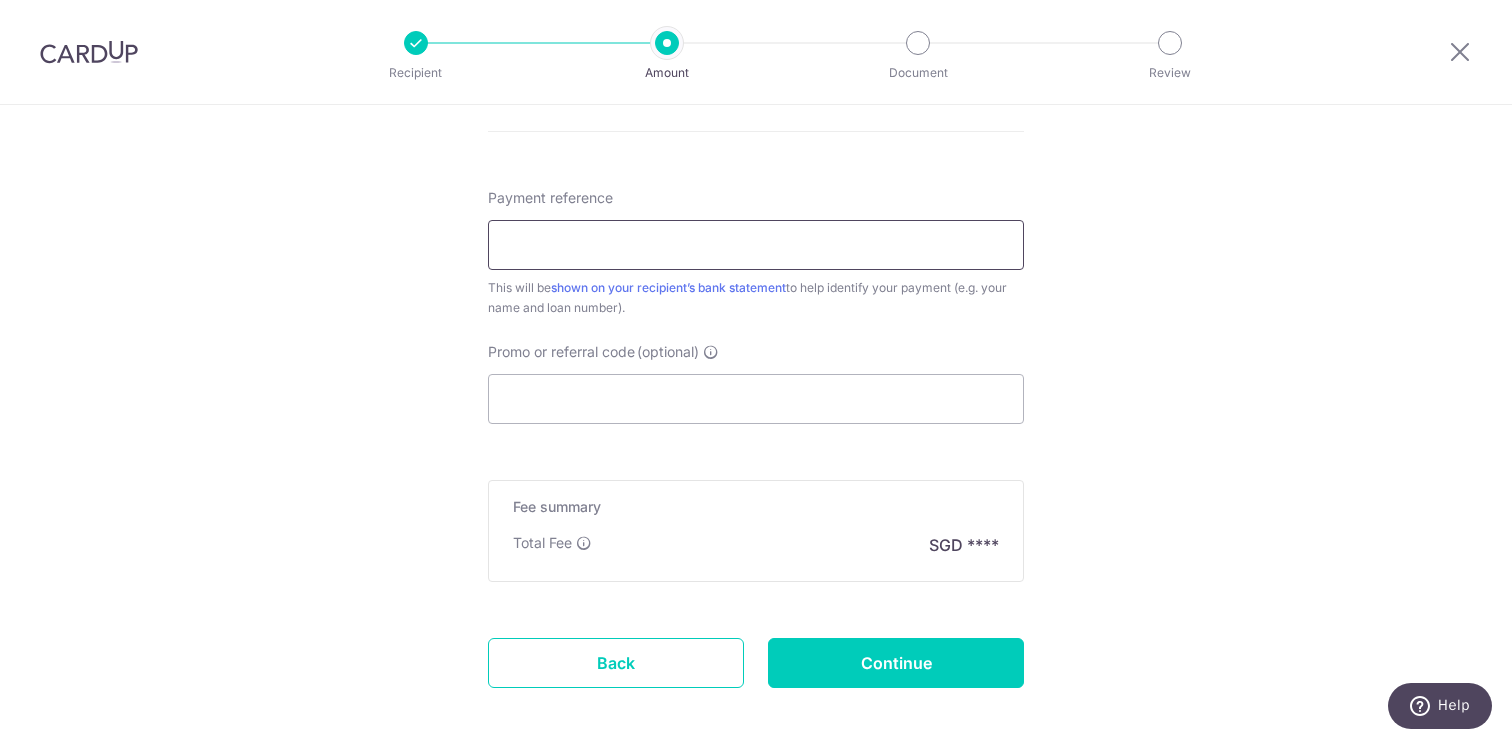 click on "Payment reference" at bounding box center [756, 245] 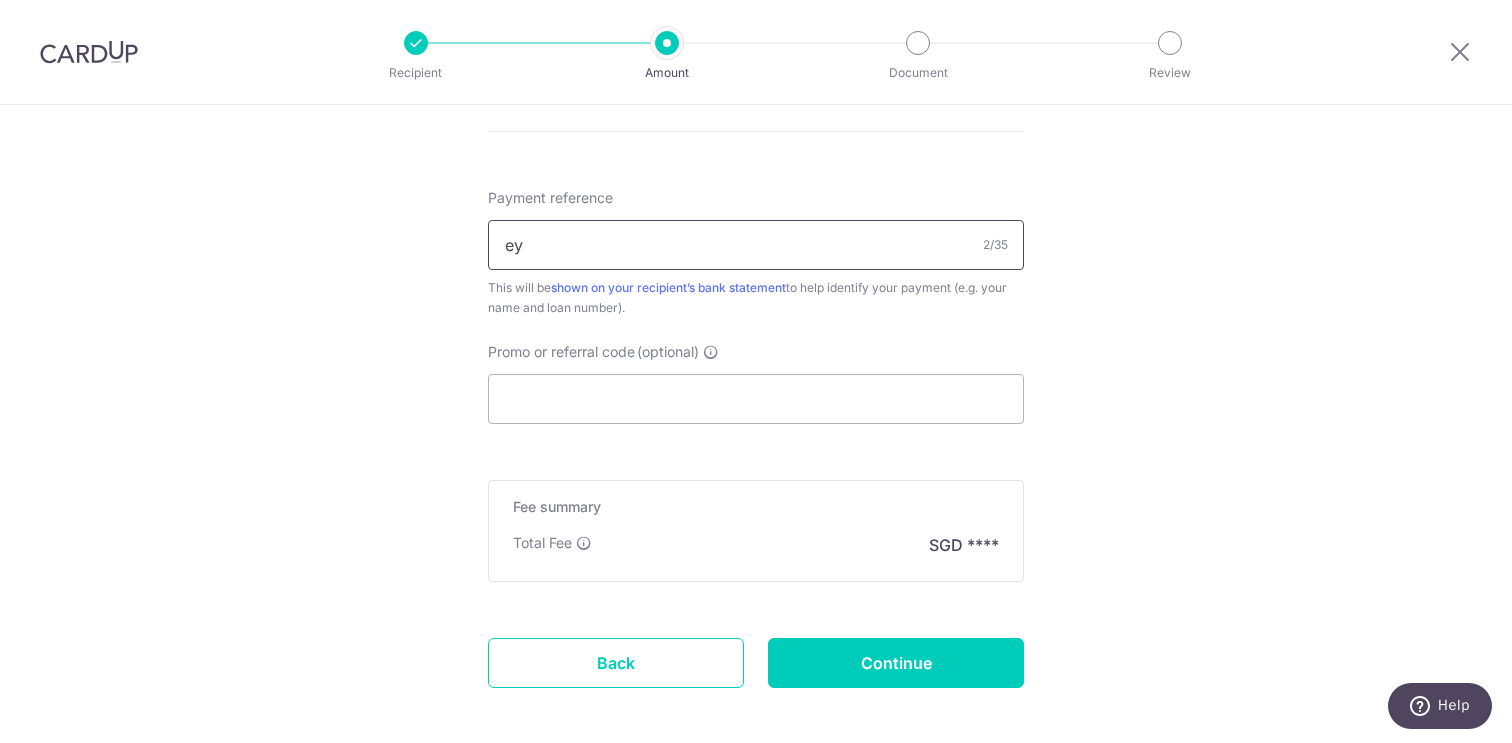 scroll, scrollTop: 1273, scrollLeft: 0, axis: vertical 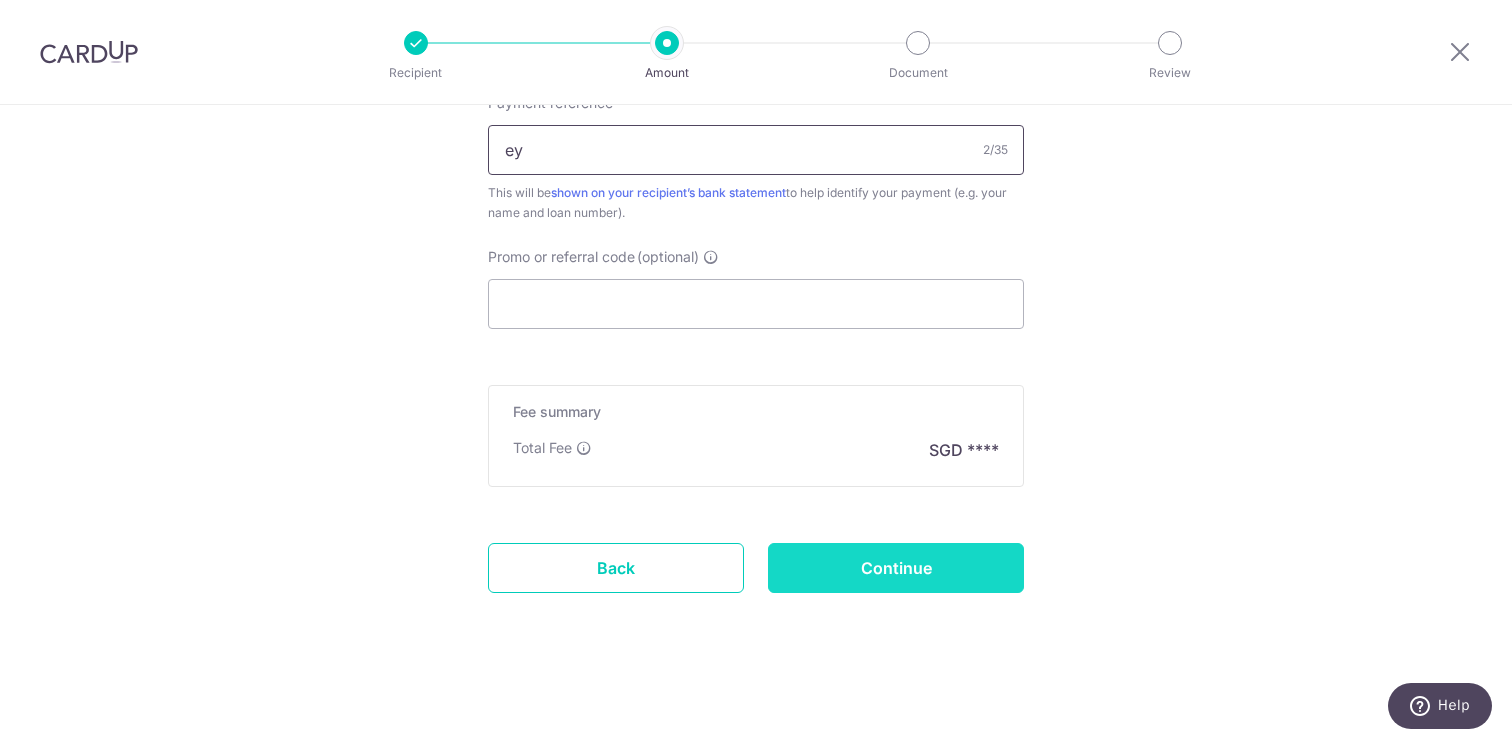 type on "ey" 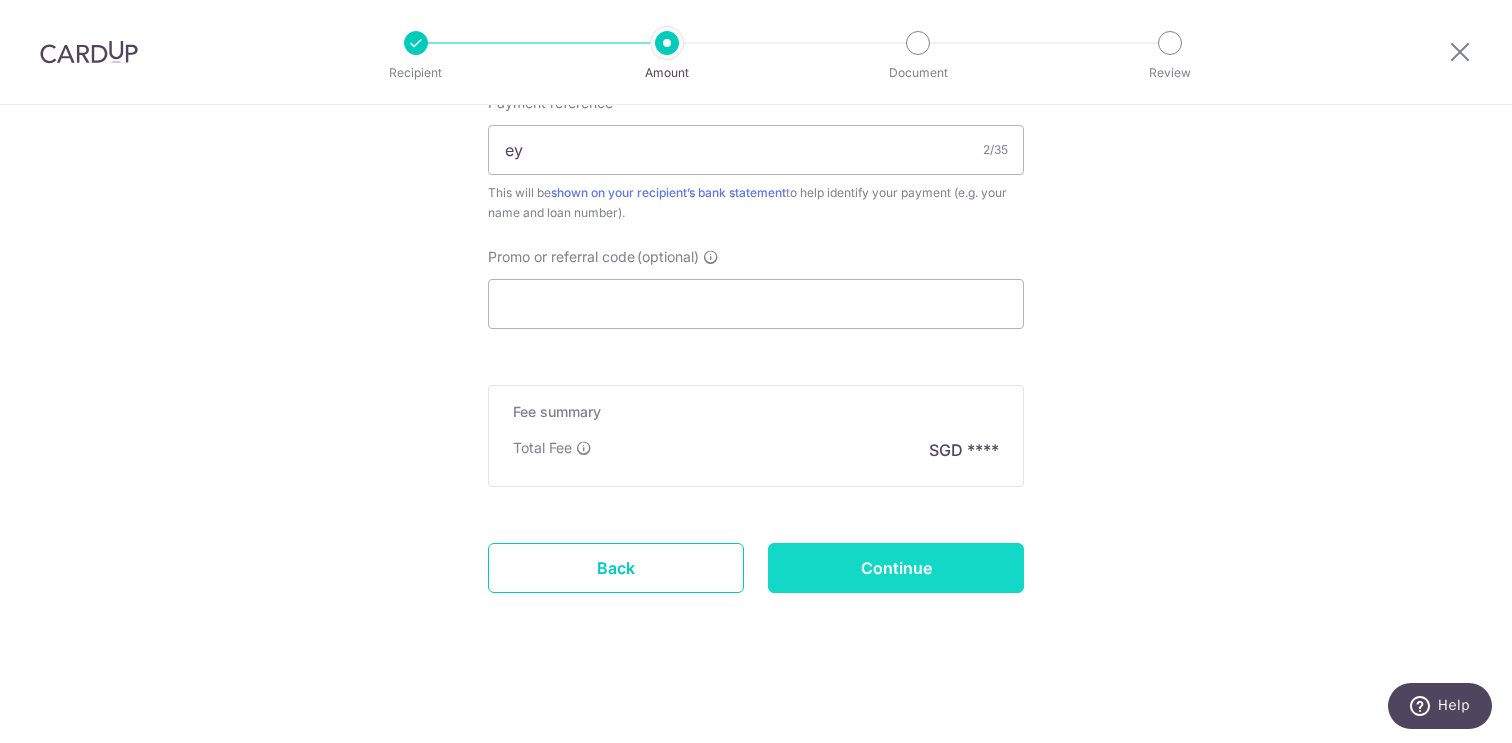 click on "Continue" at bounding box center (896, 568) 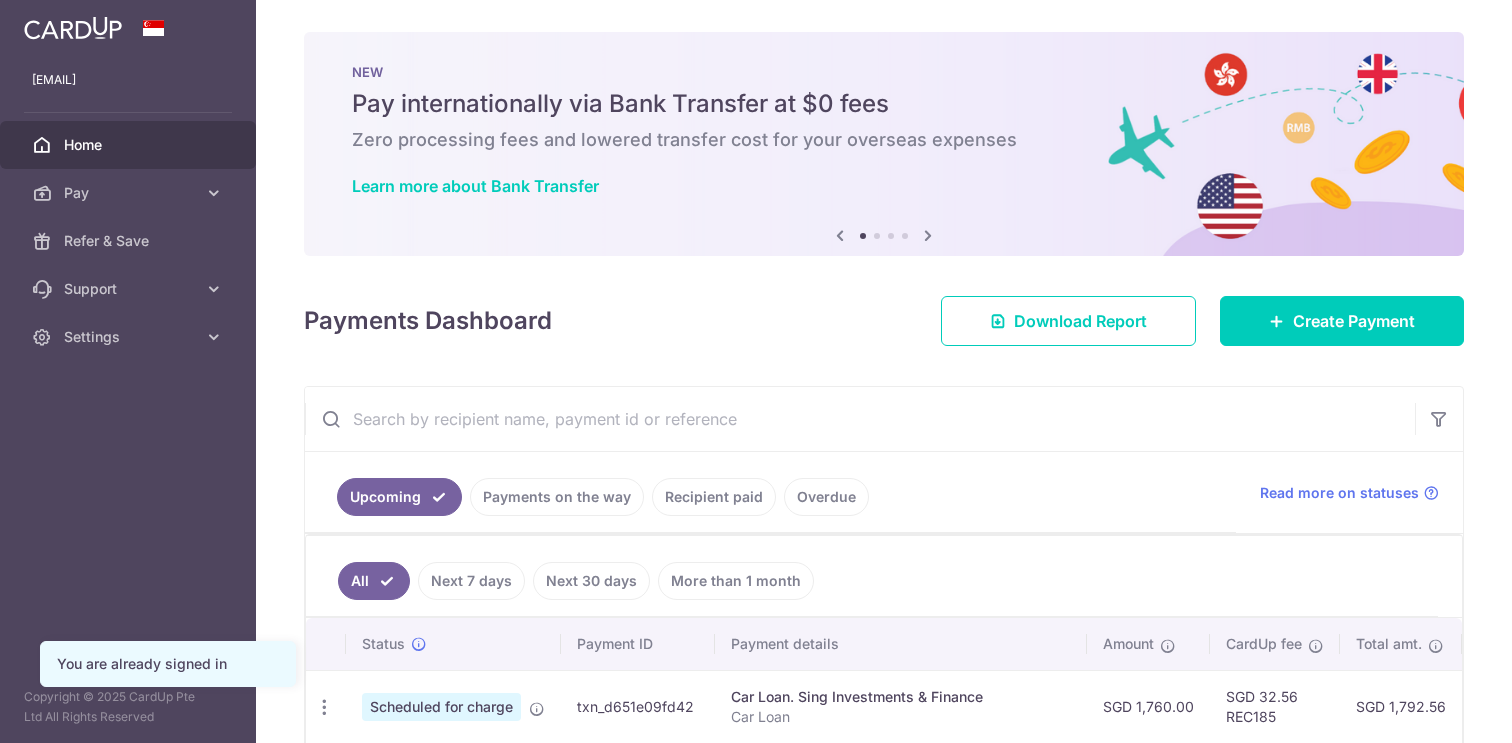 scroll, scrollTop: 0, scrollLeft: 0, axis: both 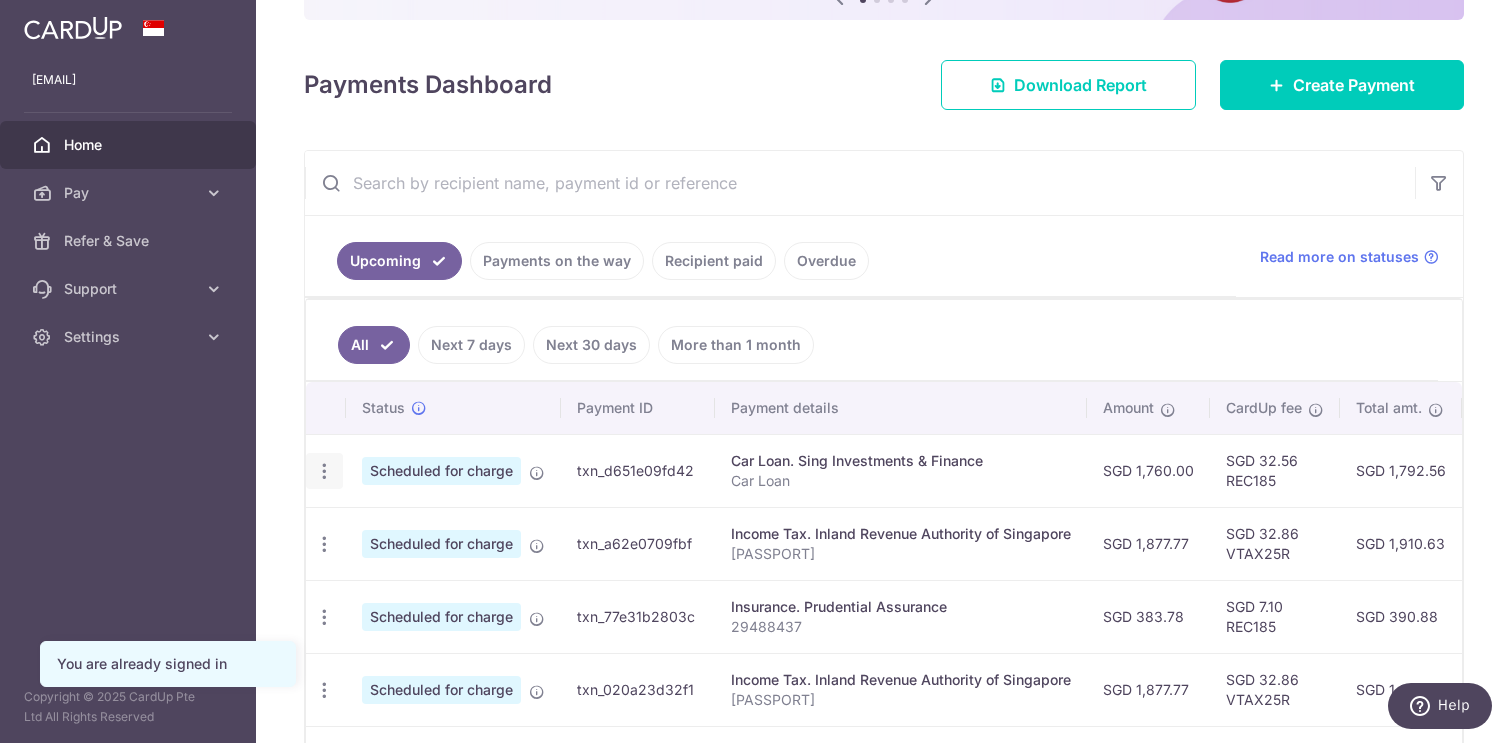 click at bounding box center [324, 471] 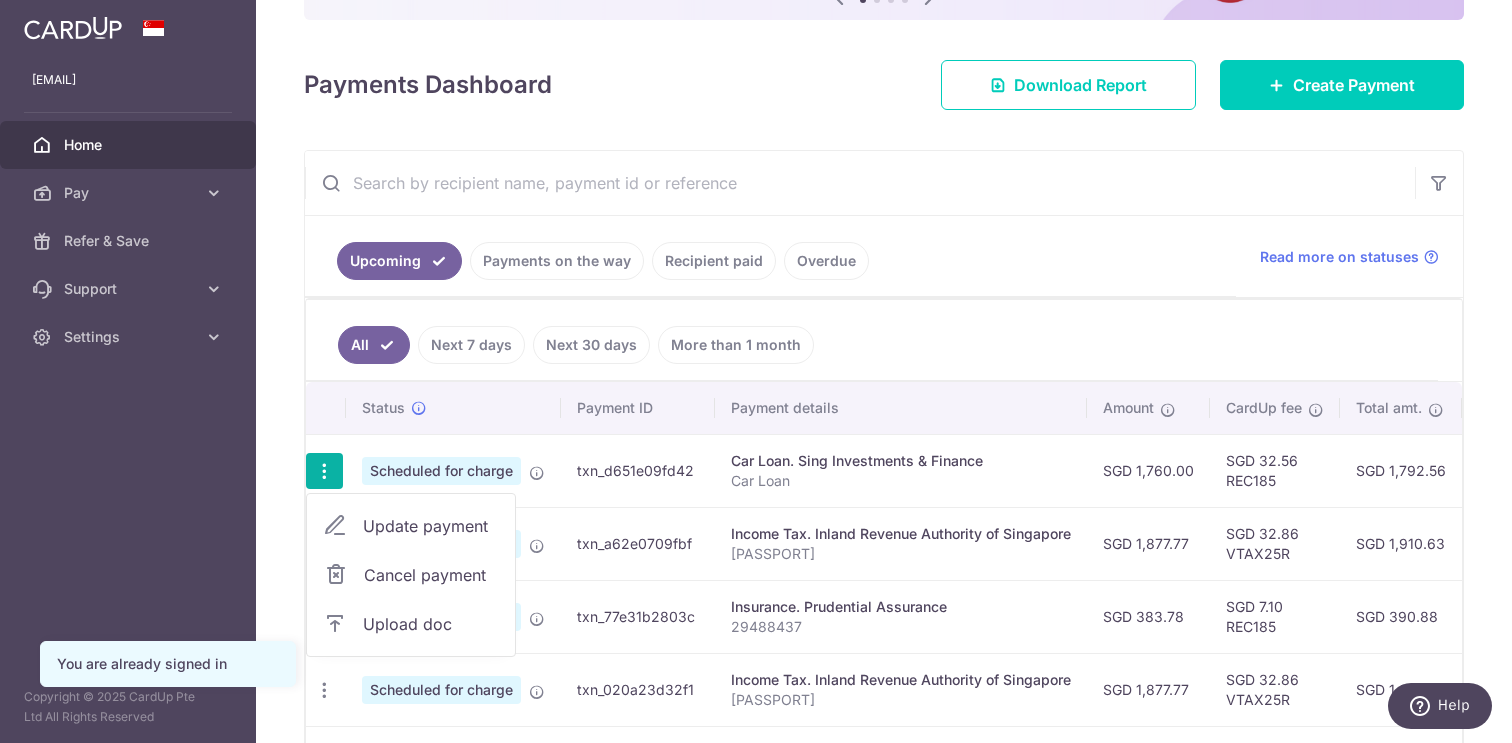 click on "Update payment" at bounding box center [431, 526] 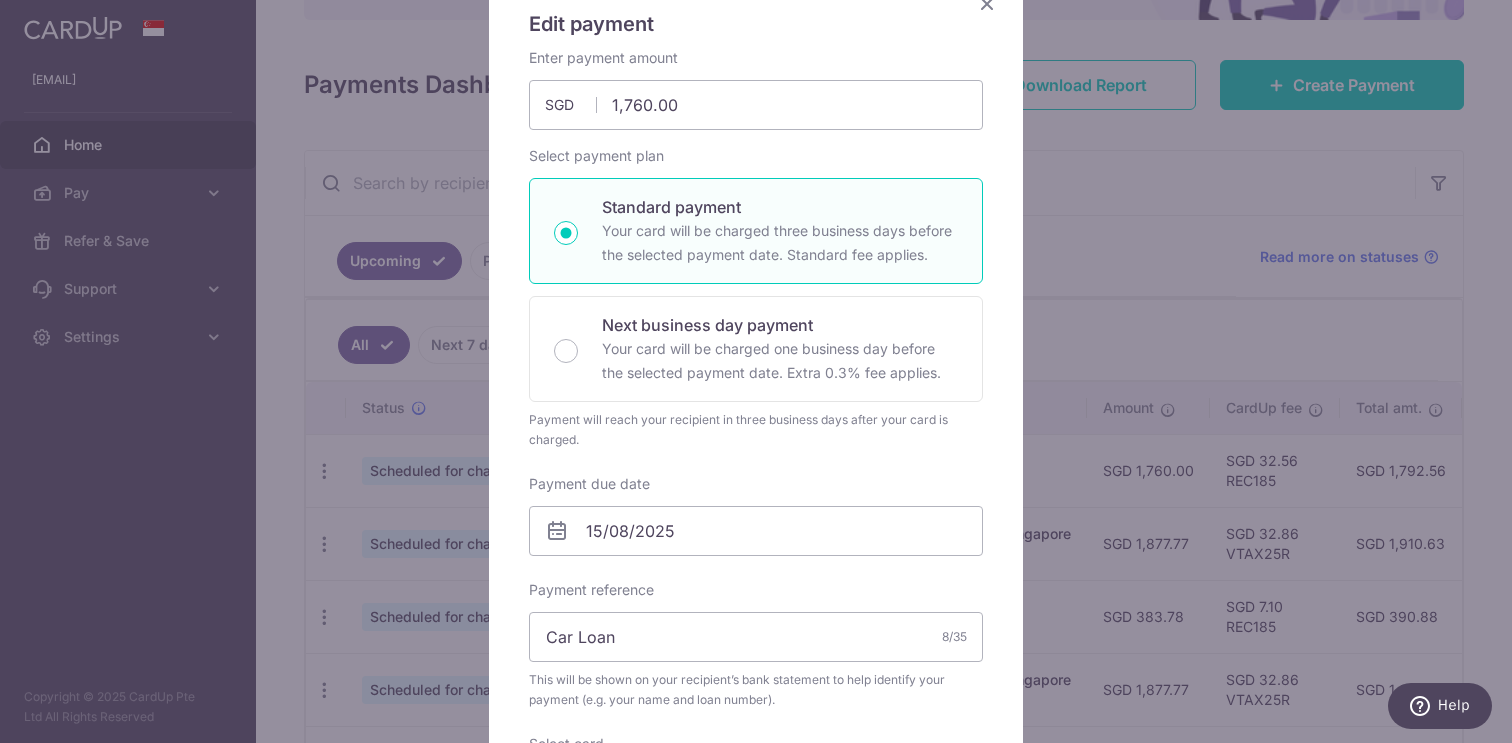 scroll, scrollTop: 60, scrollLeft: 0, axis: vertical 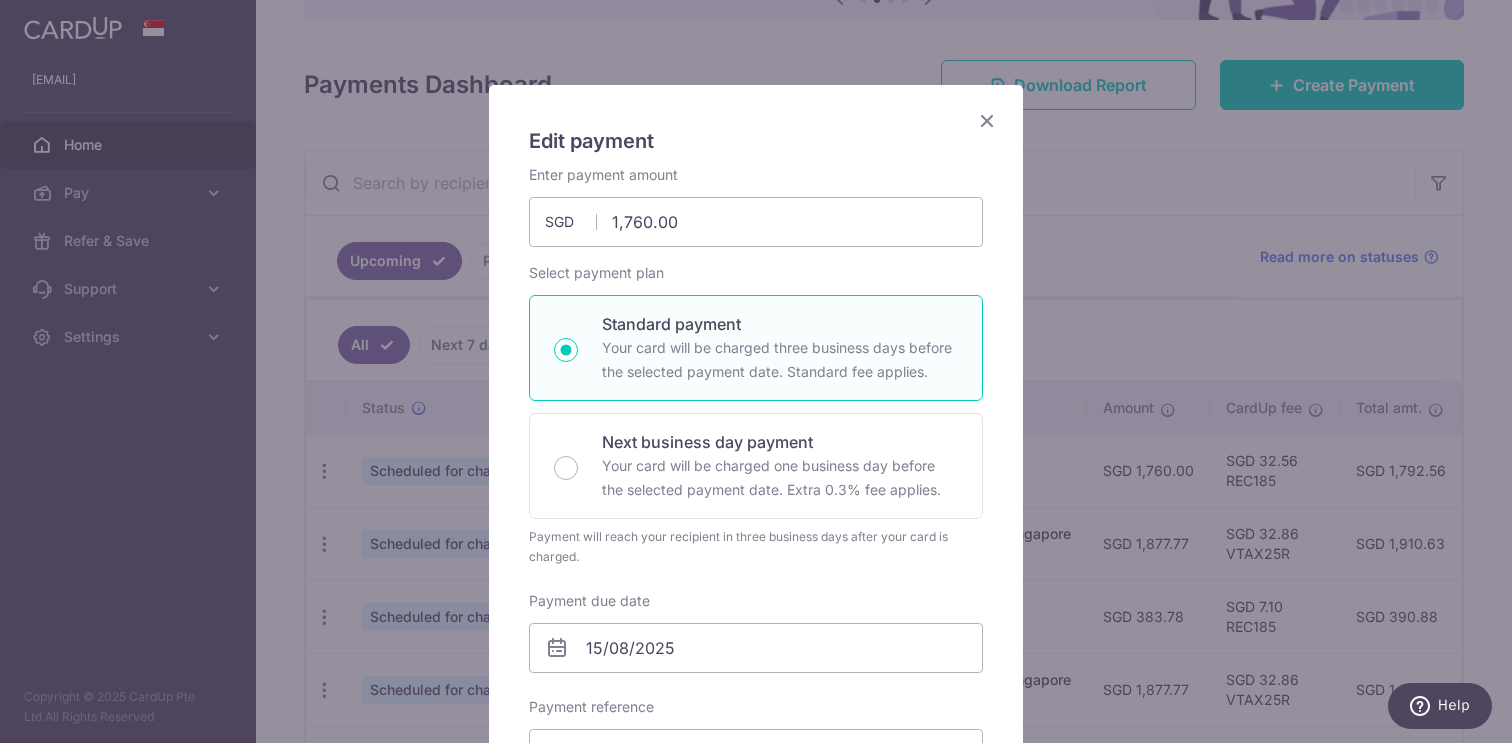 click at bounding box center [987, 120] 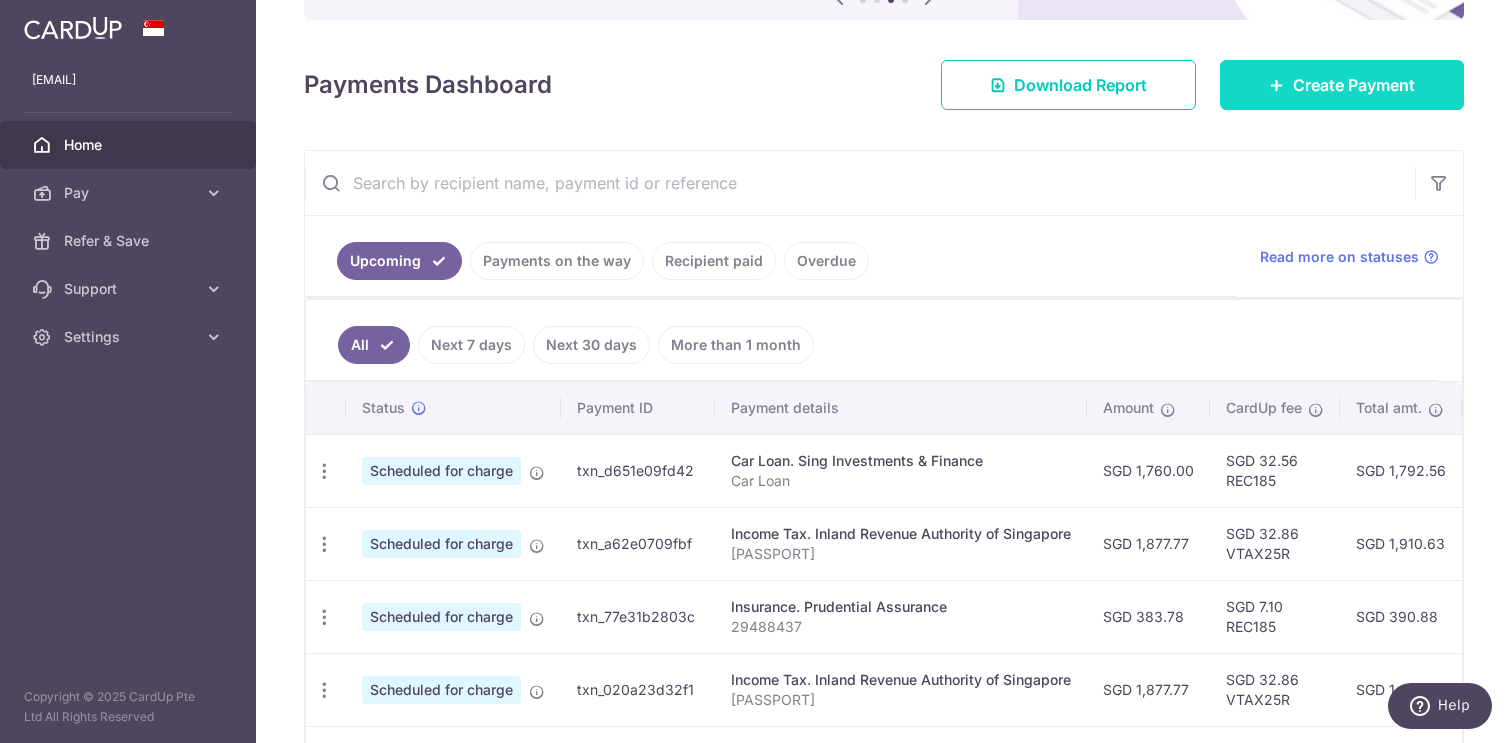 click on "Create Payment" at bounding box center [1354, 85] 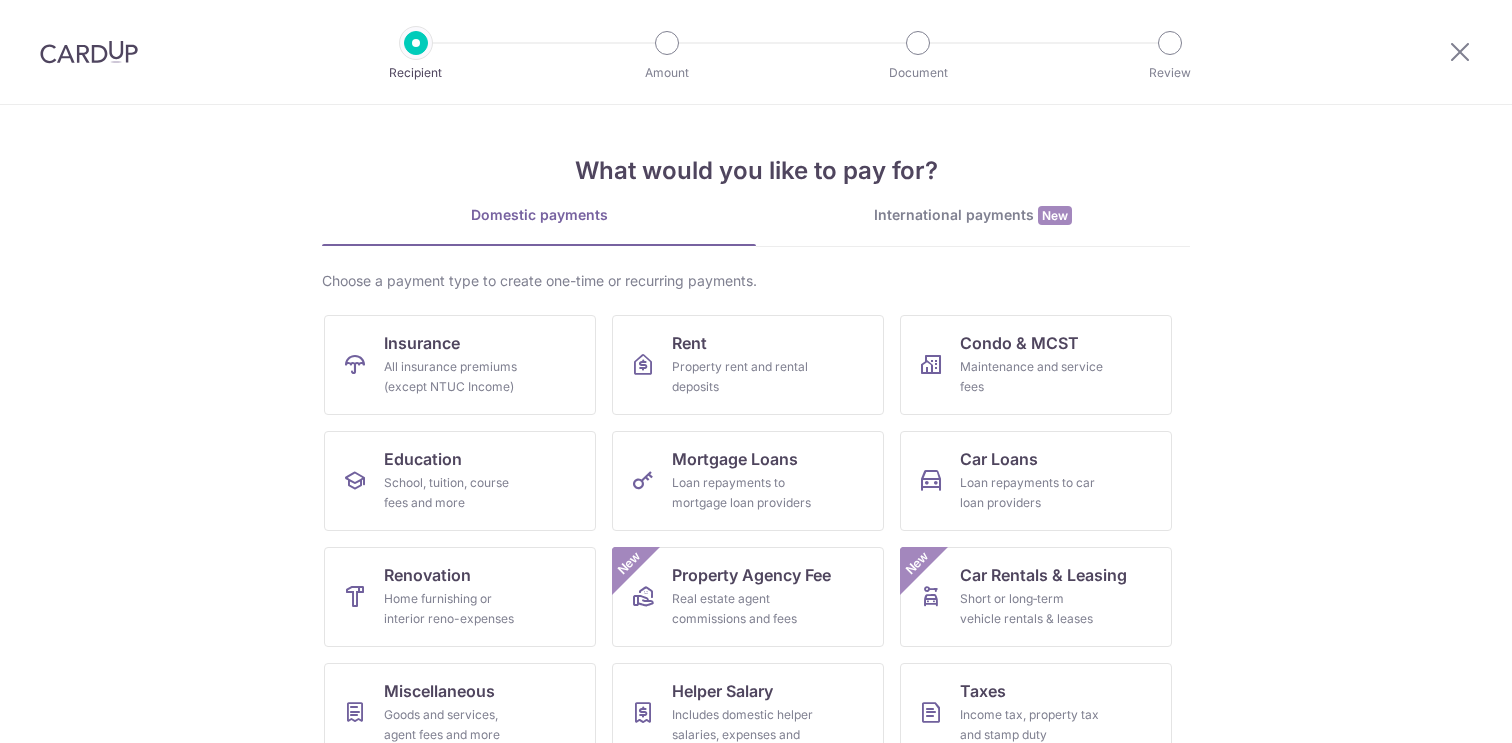 scroll, scrollTop: 0, scrollLeft: 0, axis: both 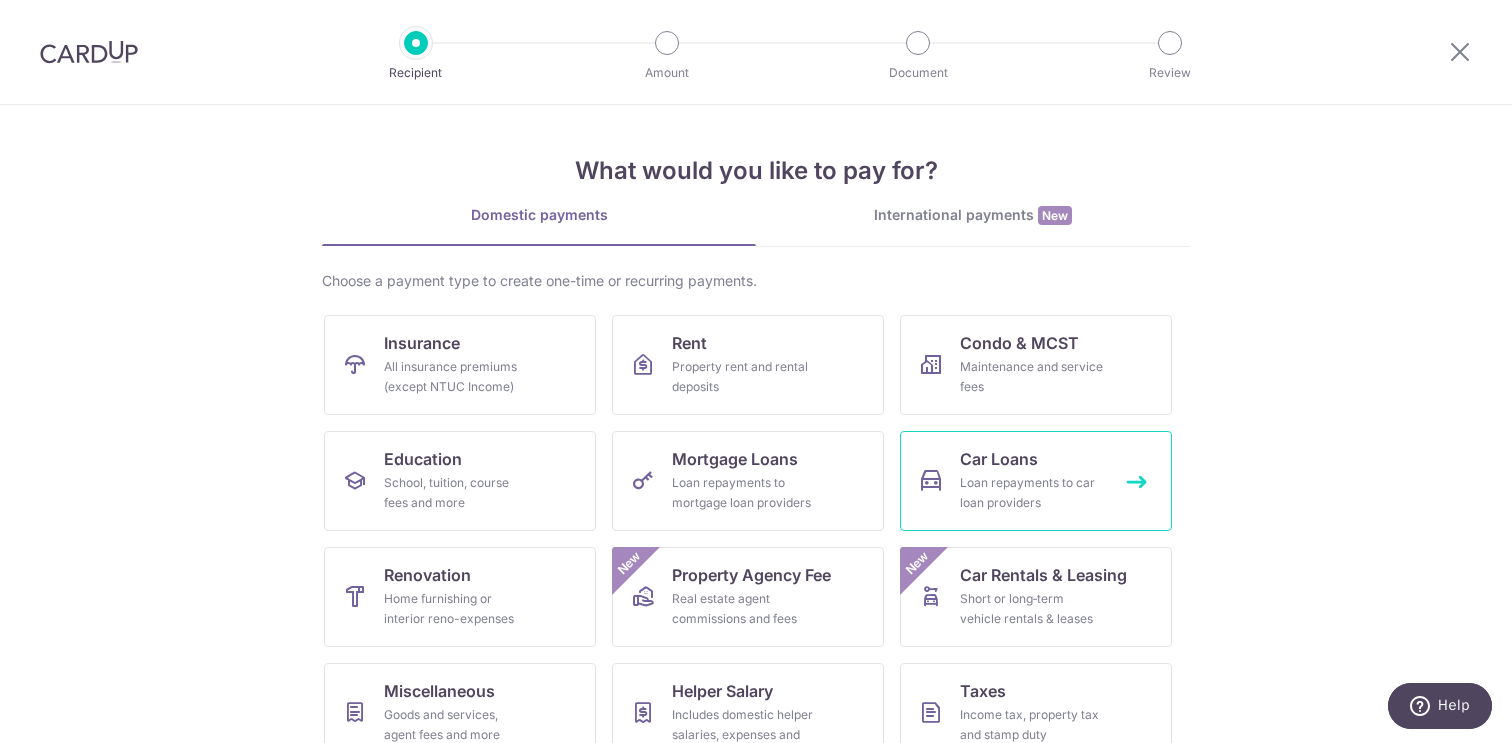 click on "Car Loans" at bounding box center (999, 459) 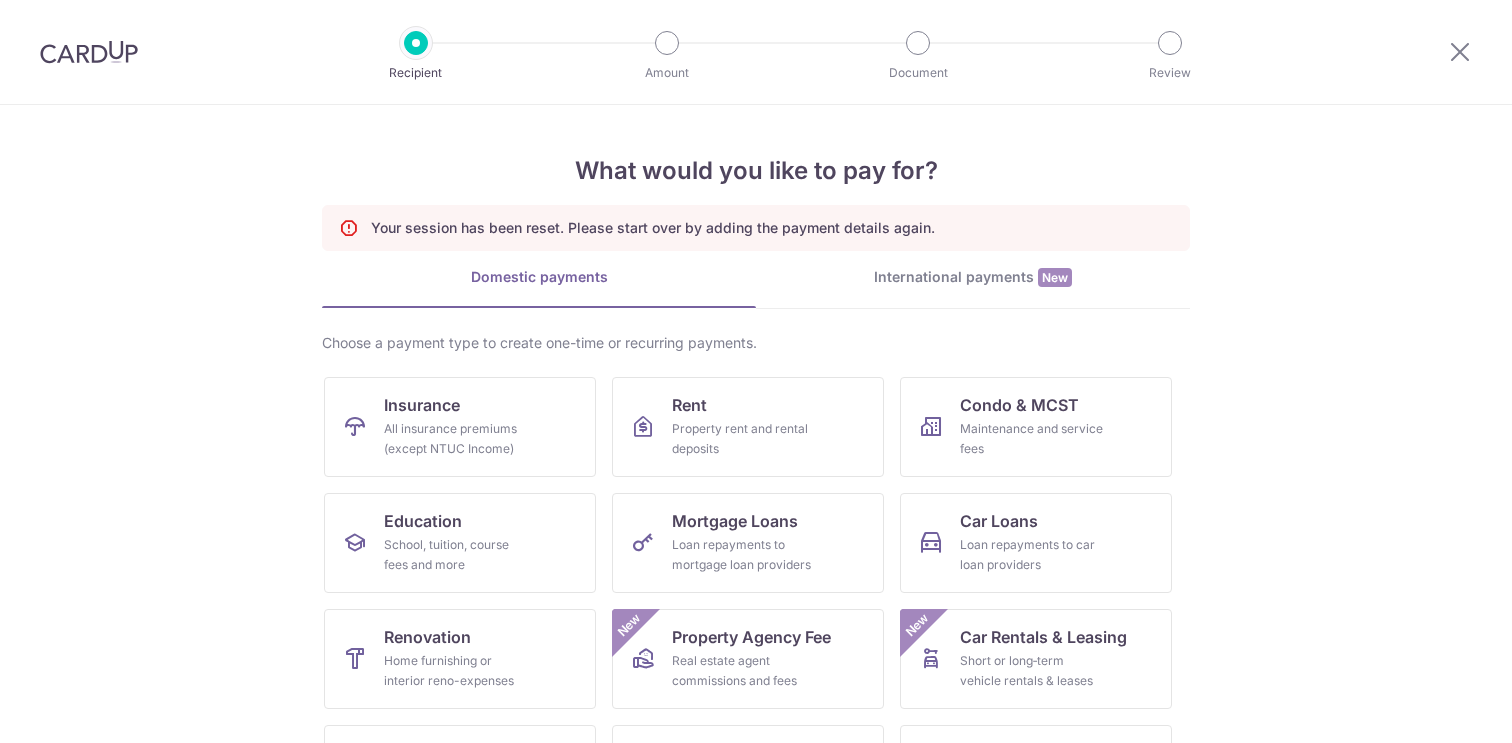 scroll, scrollTop: 0, scrollLeft: 0, axis: both 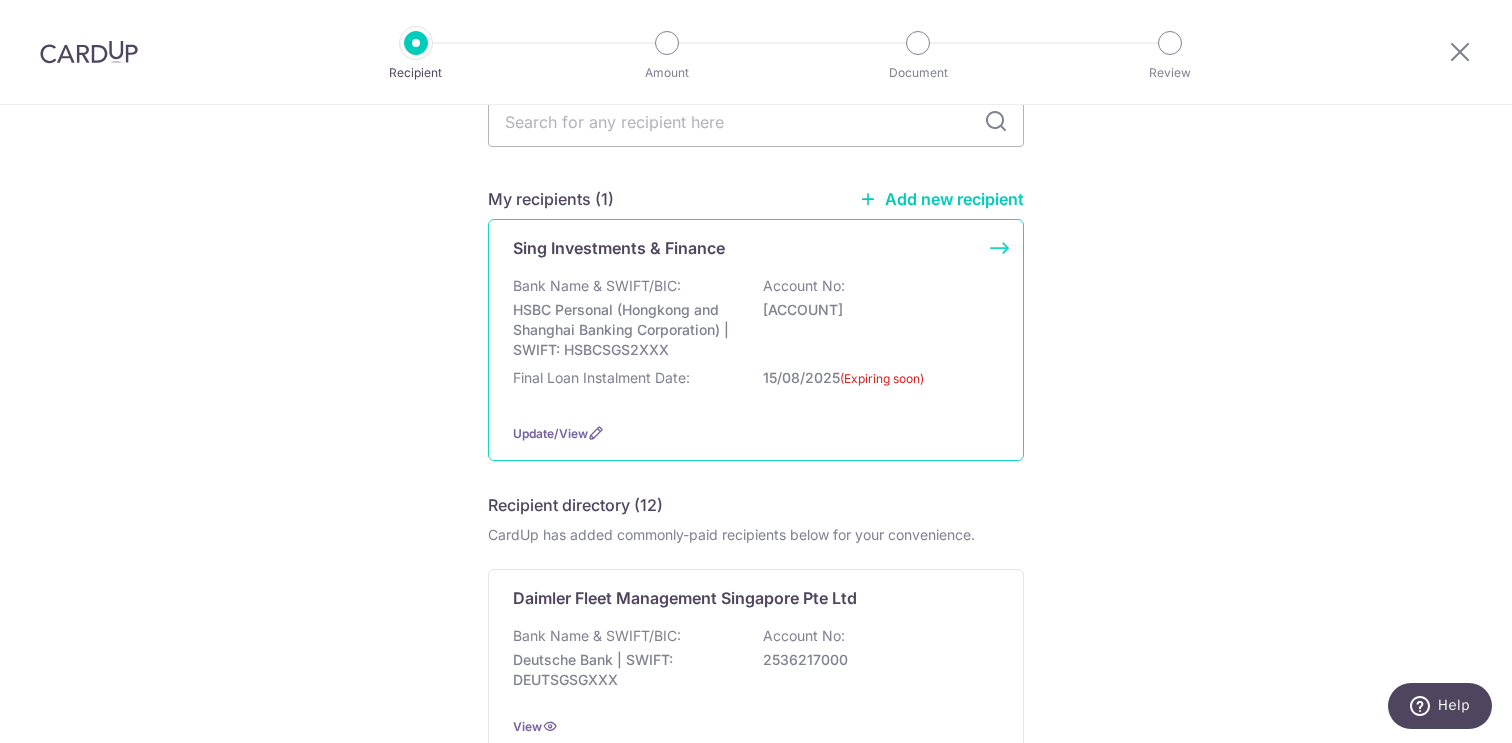 click on "Bank Name & SWIFT/BIC:
HSBC Personal (Hongkong and Shanghai Banking Corporation) | SWIFT: HSBCSGS2XXX
Account No:
[ACCOUNT]" at bounding box center [756, 318] 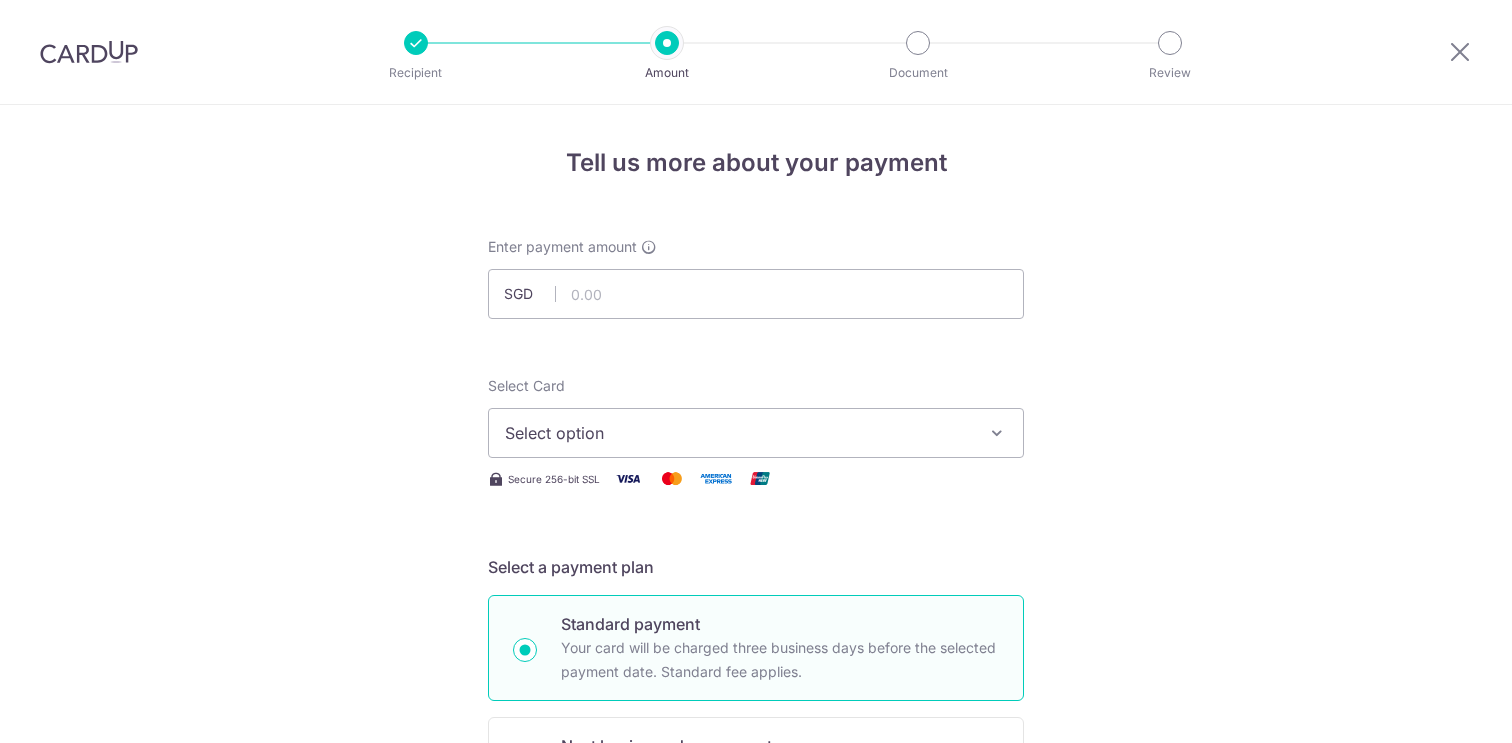 scroll, scrollTop: 0, scrollLeft: 0, axis: both 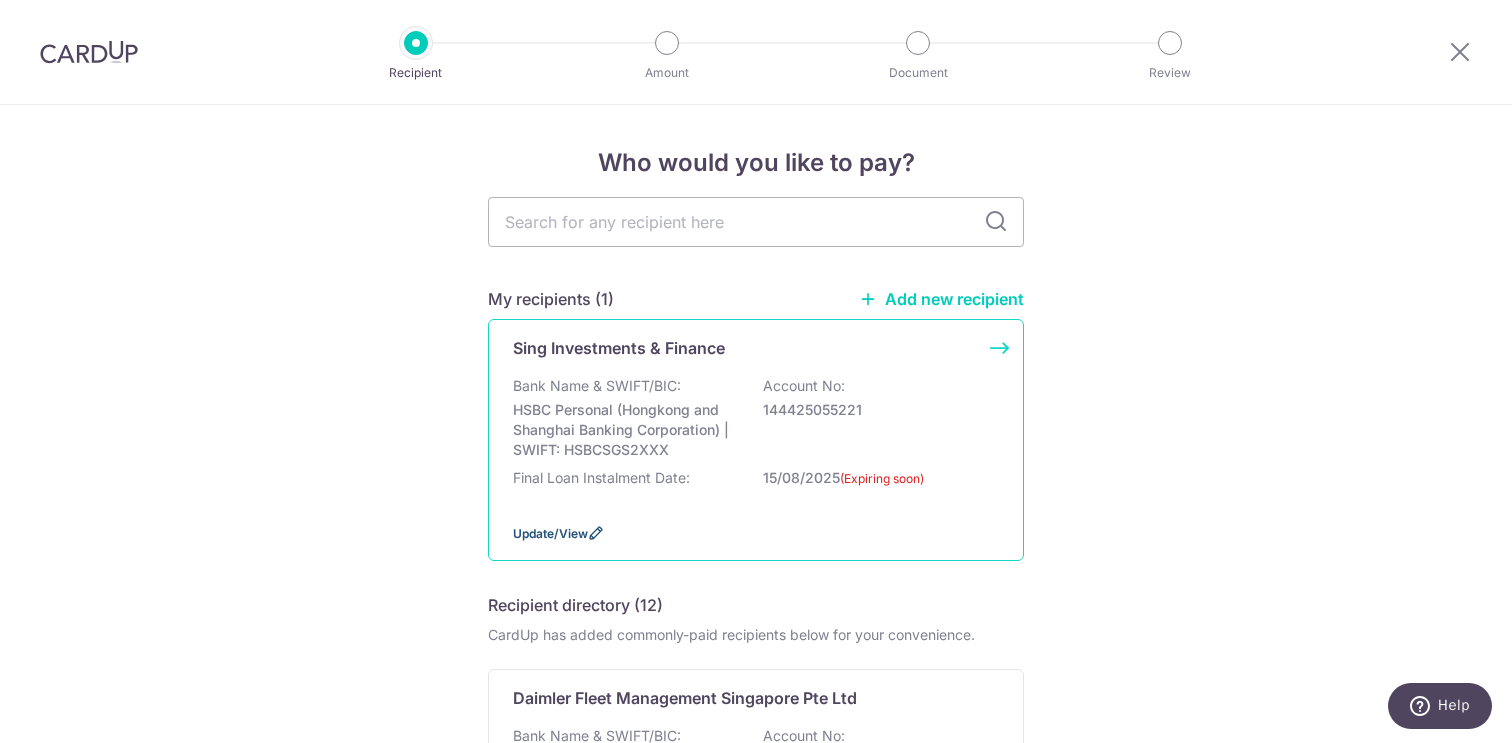 click at bounding box center (596, 533) 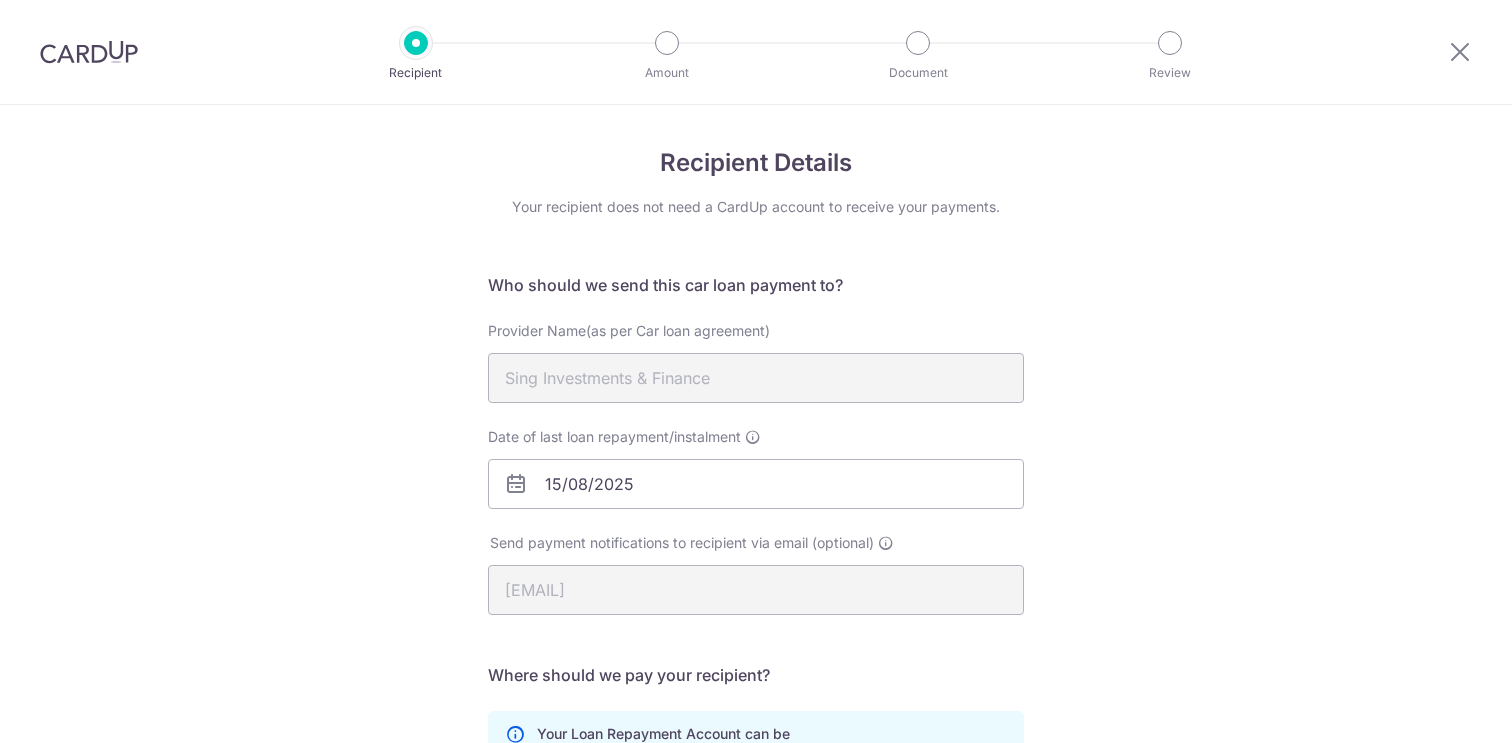 scroll, scrollTop: 0, scrollLeft: 0, axis: both 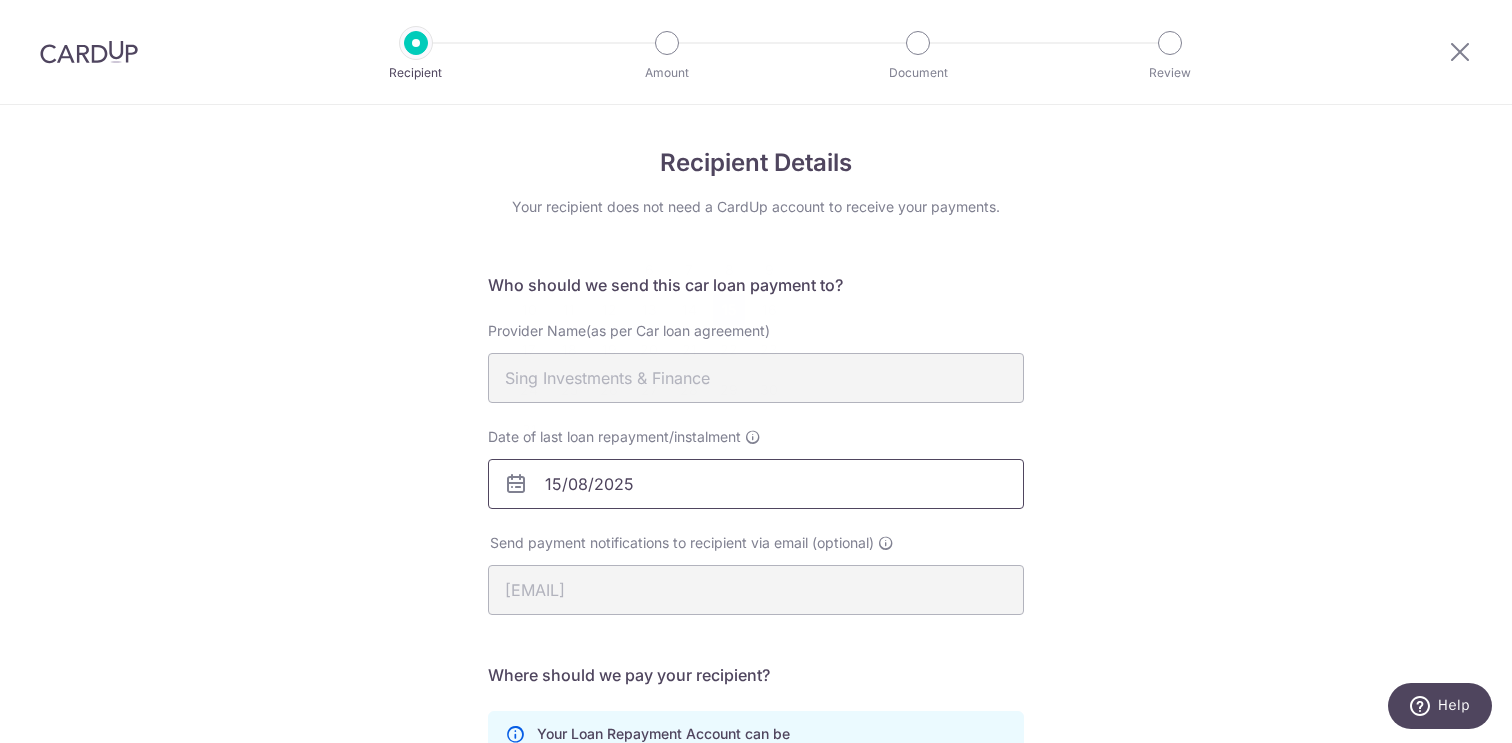 click on "15/08/2025" at bounding box center (756, 484) 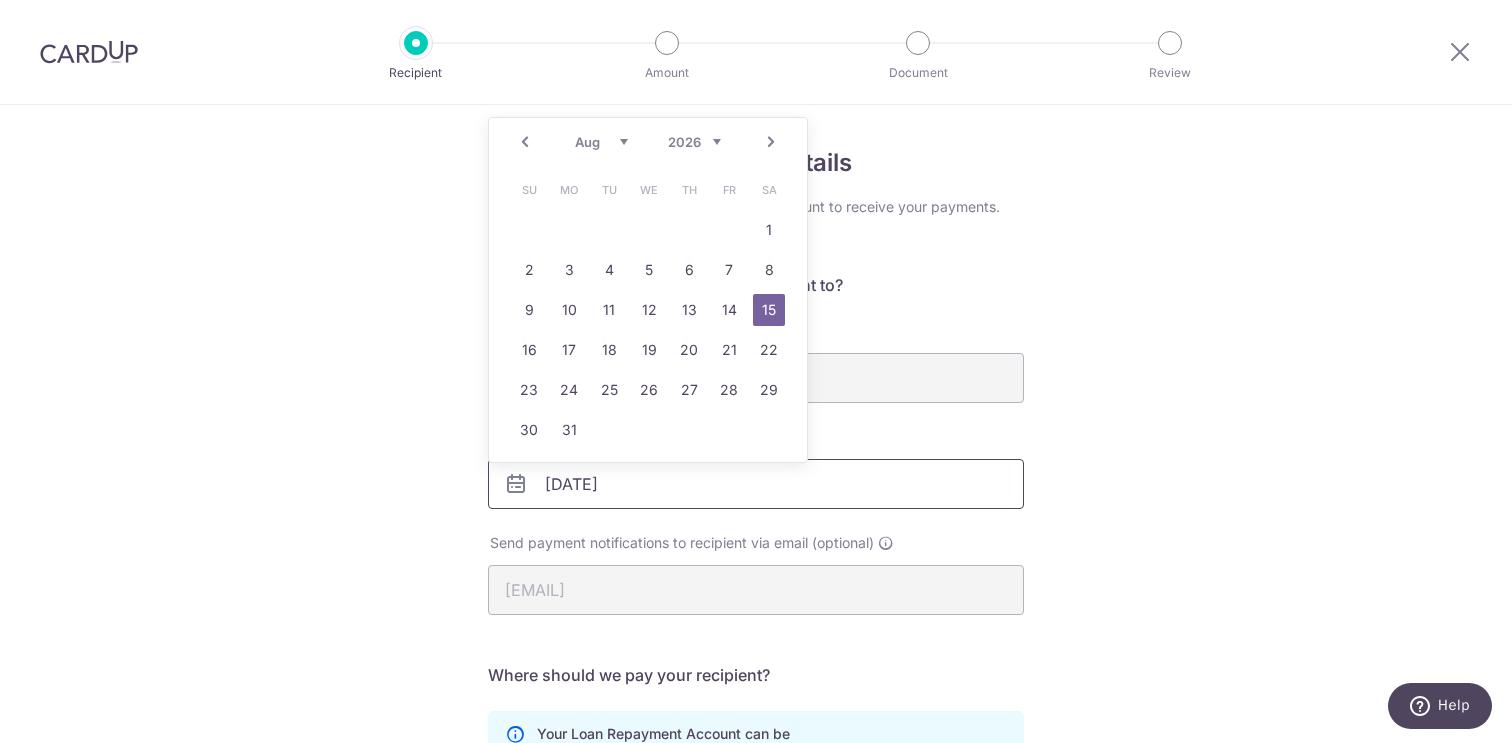 scroll, scrollTop: 51, scrollLeft: 0, axis: vertical 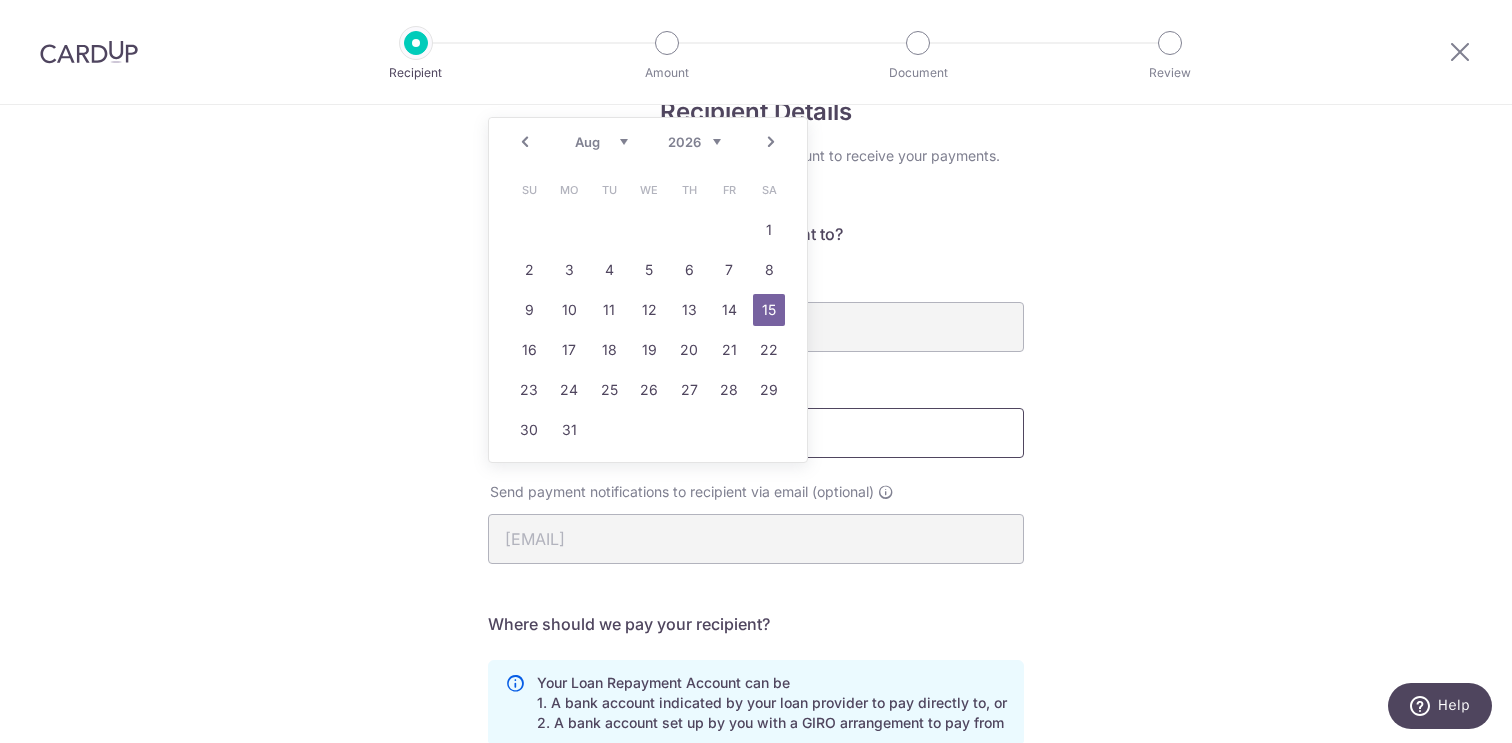 click on "15/08/2026" at bounding box center [756, 433] 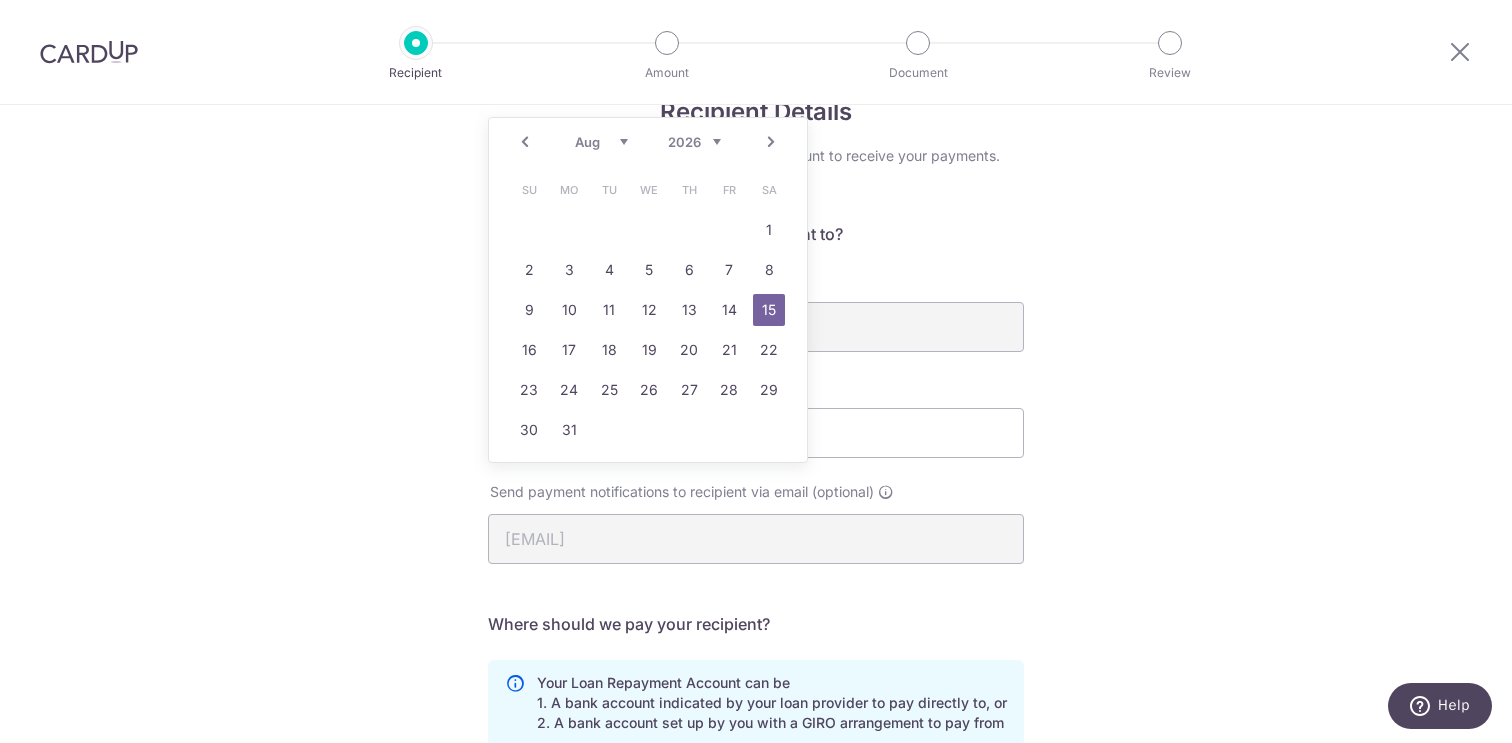 click on "Recipient Details
Your recipient does not need a CardUp account to receive your payments.
Who should we send this car loan payment to?
Provider Name(as per Car loan agreement)
Sing Investments & Finance
Date of last loan repayment/instalment
15/08/2026
Send payment notifications to recipient via email (optional)
eddieyim71@gmail.com" at bounding box center [756, 562] 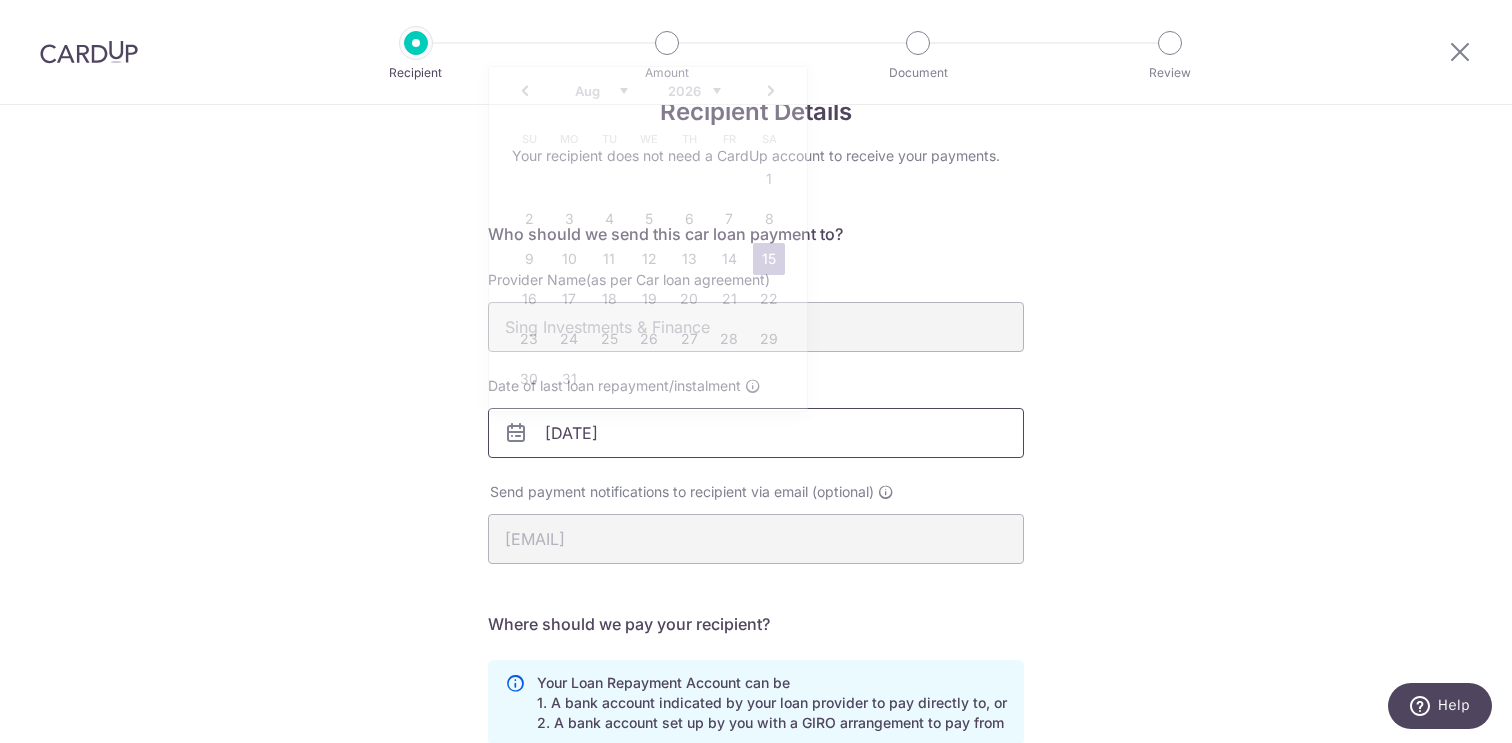 click on "15/08/2026" at bounding box center [756, 433] 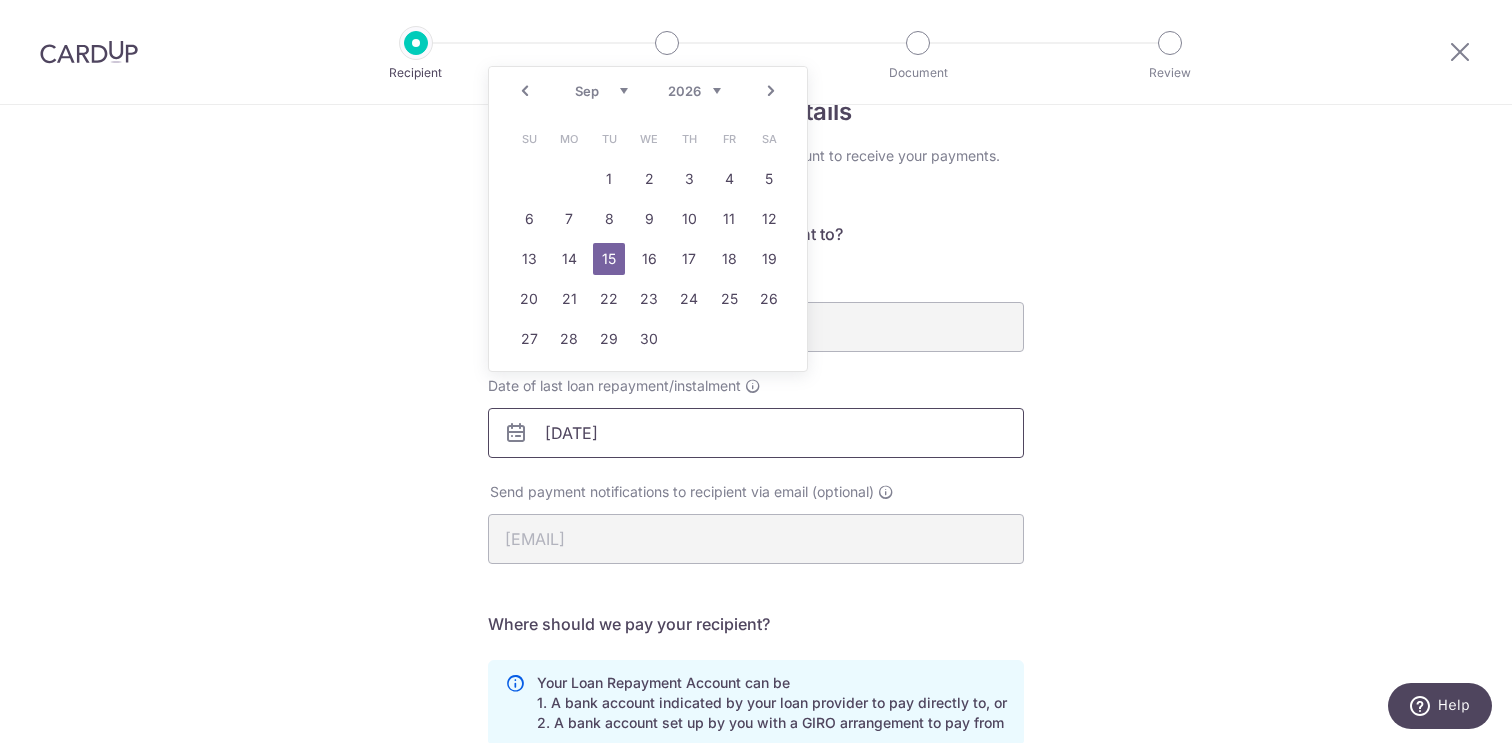 type on "15/09/2026" 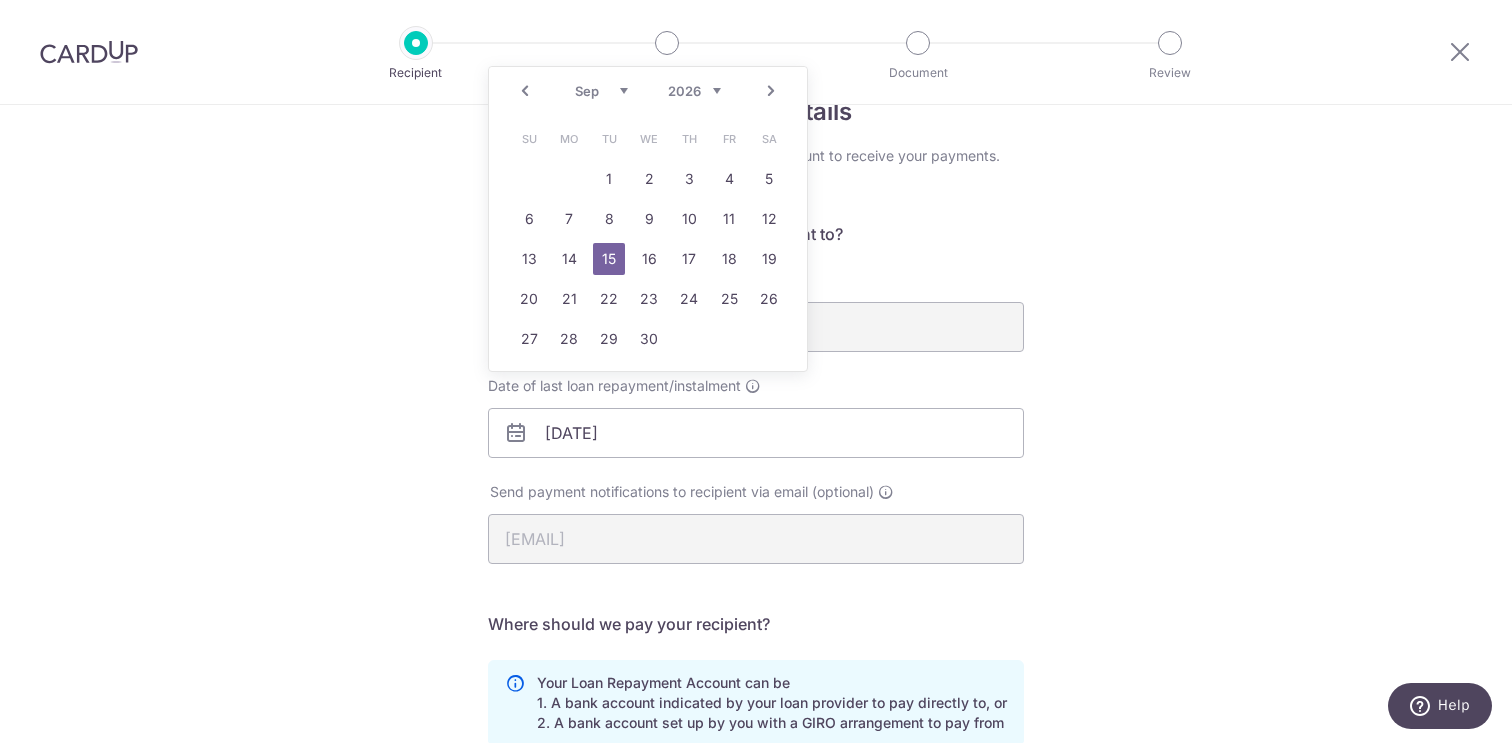 click on "Recipient Details
Your recipient does not need a CardUp account to receive your payments.
Who should we send this car loan payment to?
Provider Name(as per Car loan agreement)
Sing Investments & Finance
Date of last loan repayment/instalment
15/09/2026
Send payment notifications to recipient via email (optional)
eddieyim71@gmail.com" at bounding box center [756, 589] 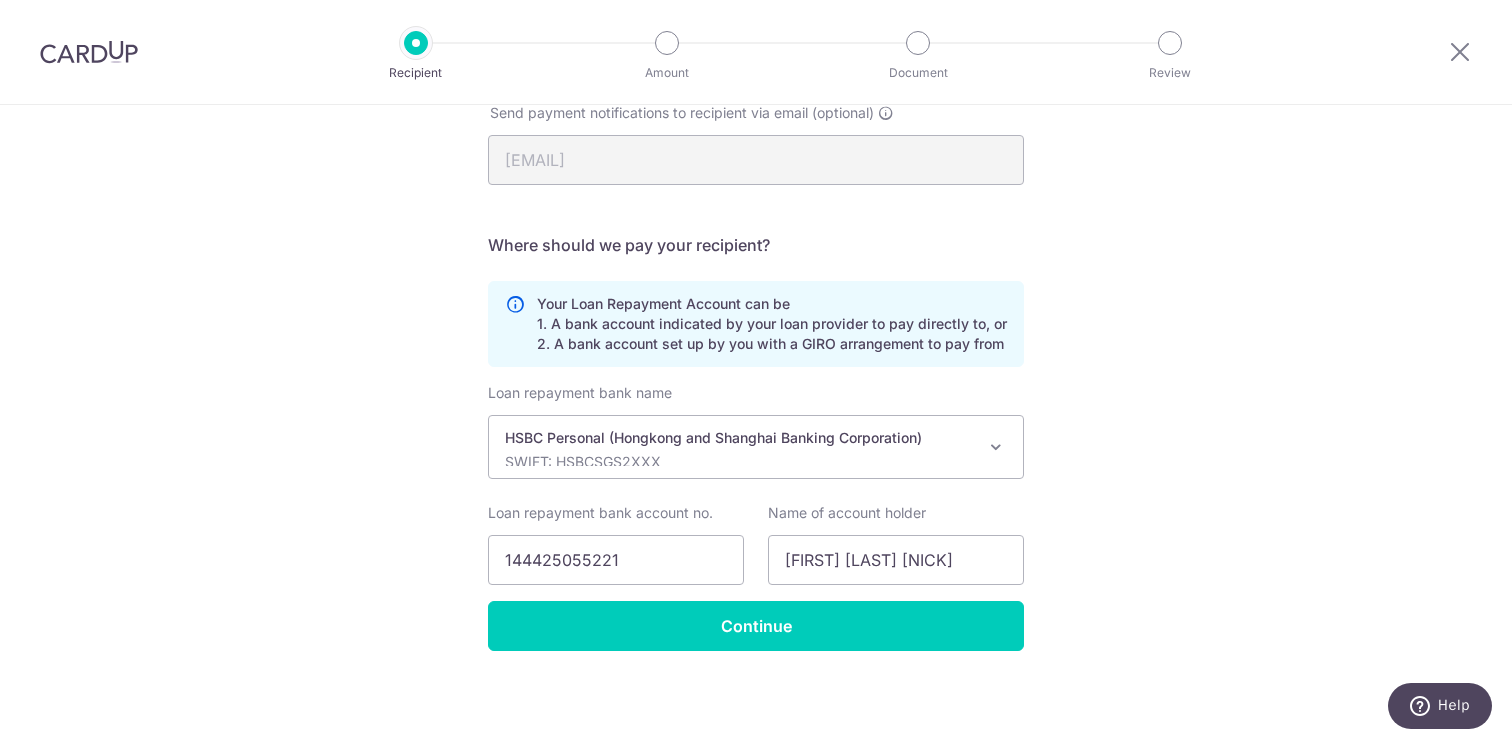 scroll, scrollTop: 432, scrollLeft: 0, axis: vertical 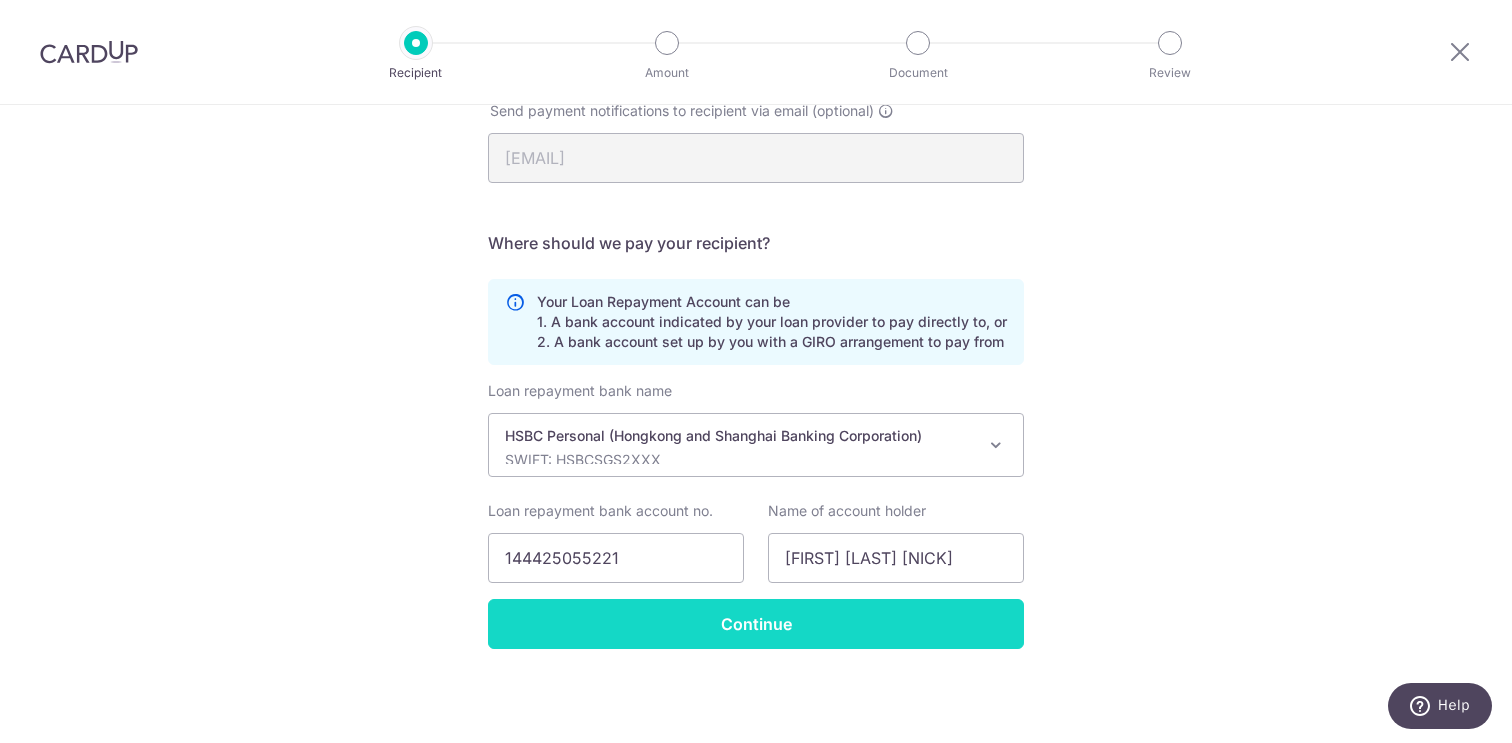 click on "Continue" at bounding box center [756, 624] 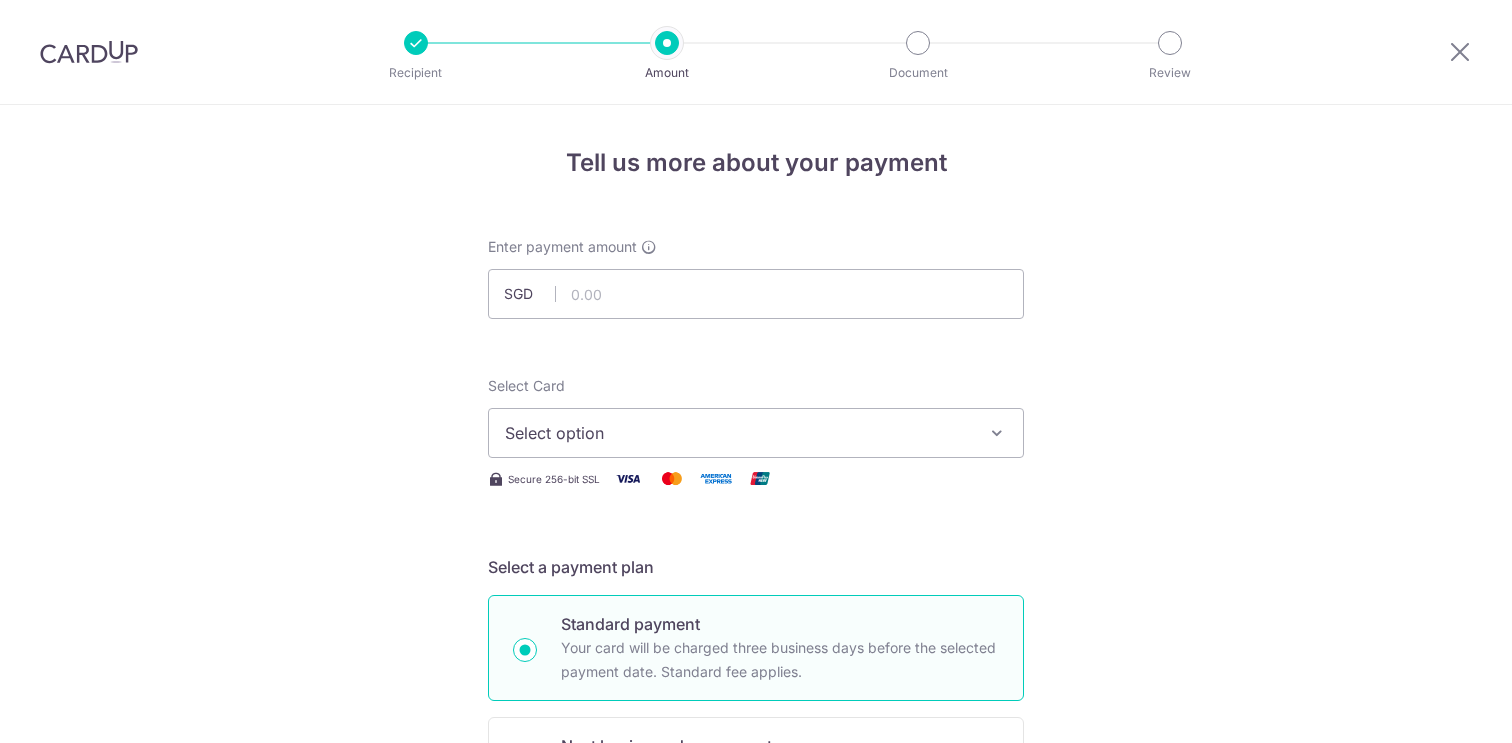 scroll, scrollTop: 0, scrollLeft: 0, axis: both 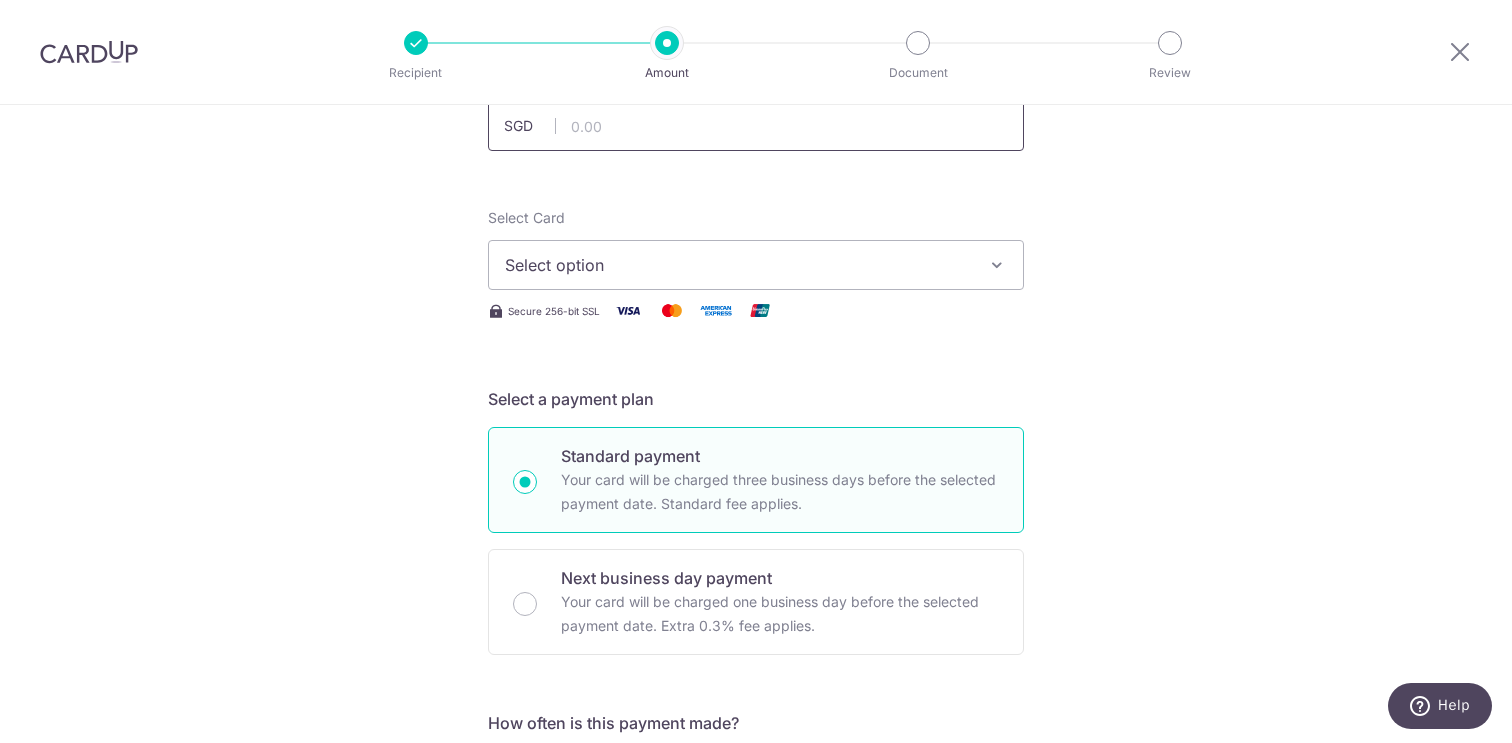 click at bounding box center [756, 126] 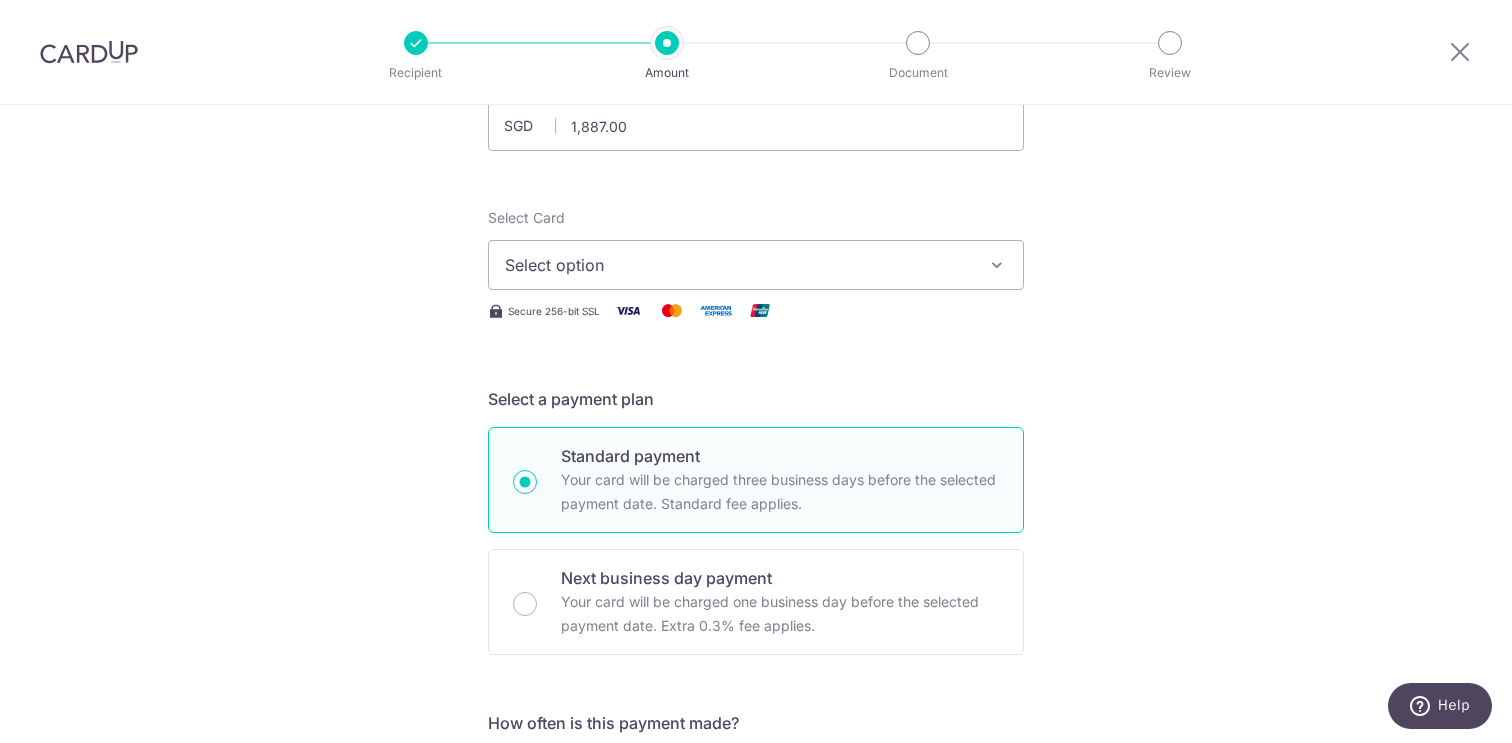 click on "Select option" at bounding box center [738, 265] 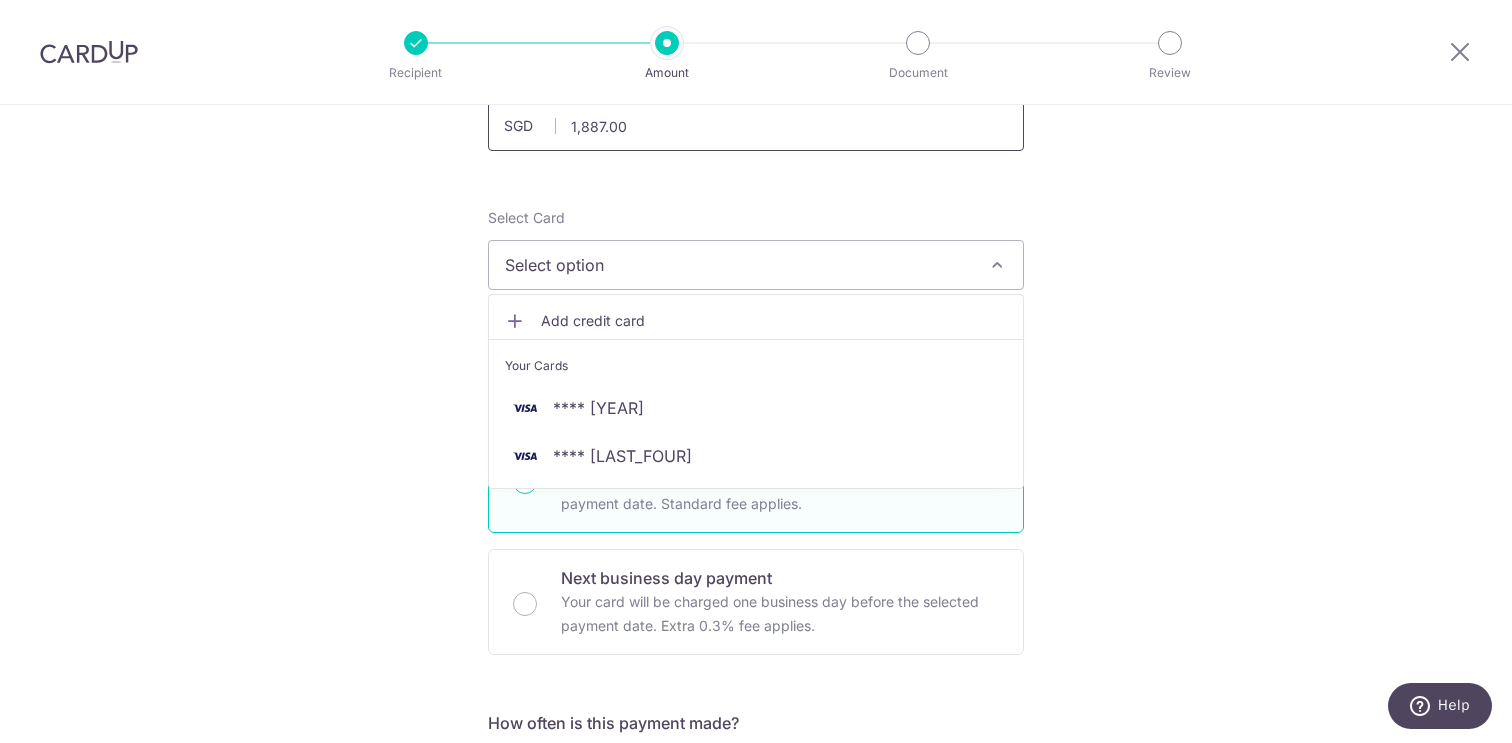 click on "1,887.00" at bounding box center (756, 126) 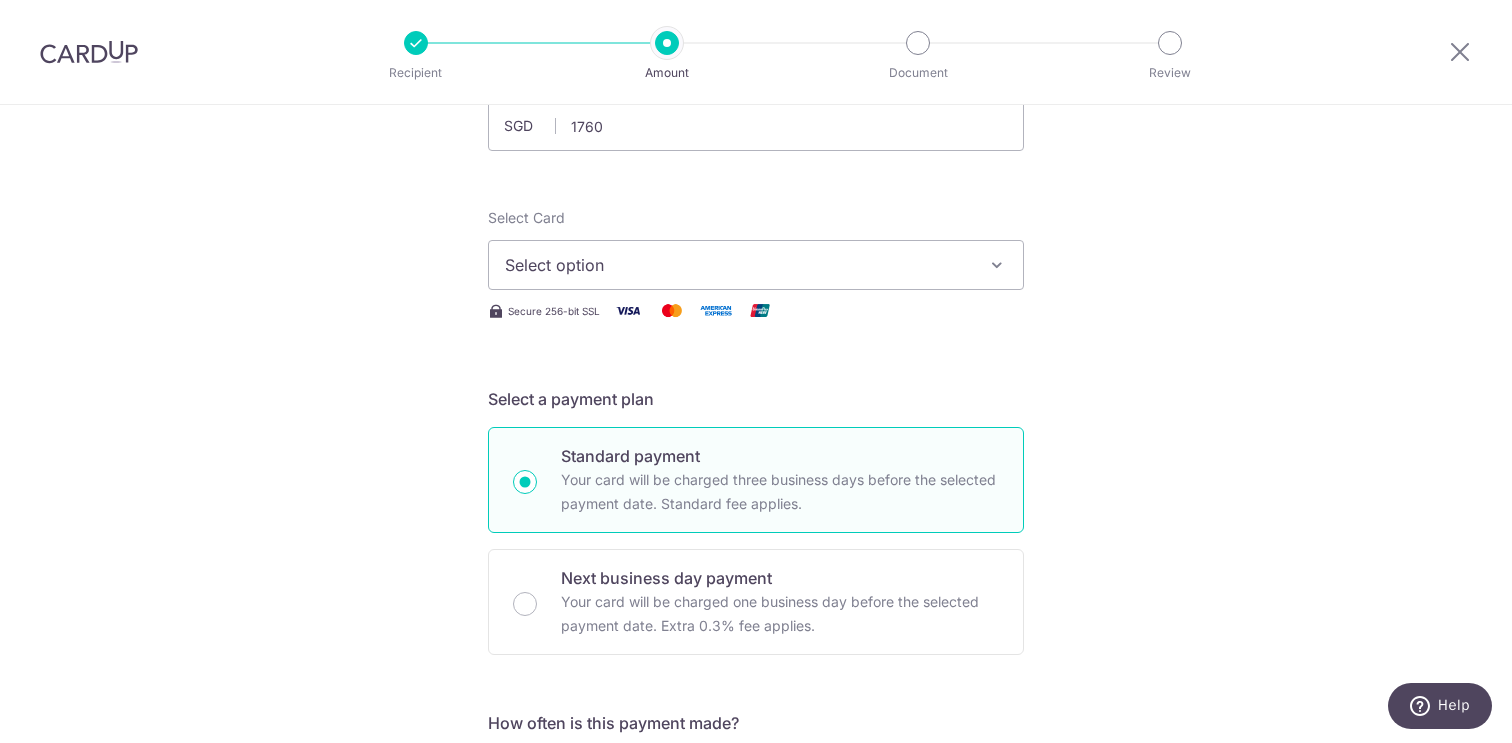 type on "1,760.00" 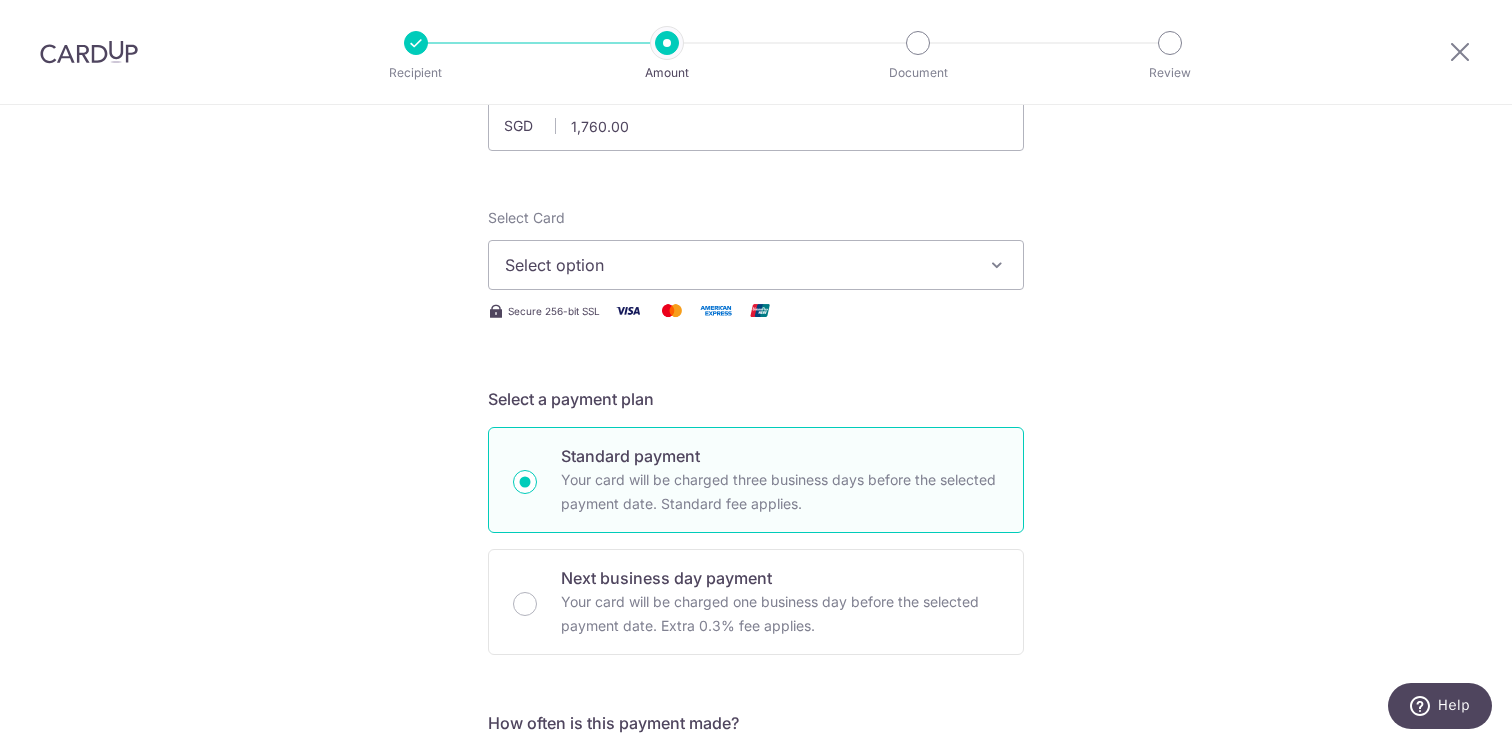click on "Select Card
Select option
Add credit card
Your Cards
**** 1998
**** 7127" at bounding box center [756, 249] 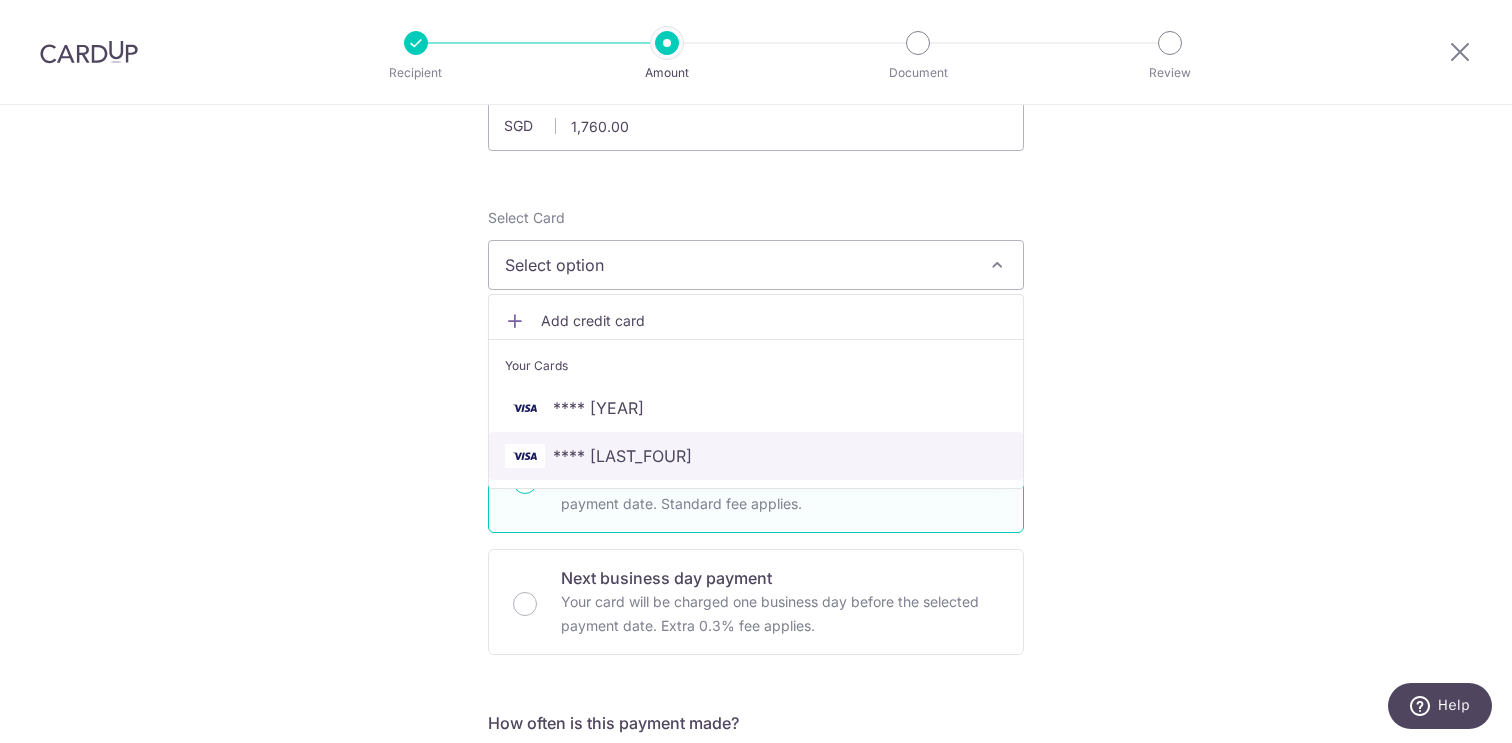 click on "**** 7127" at bounding box center [756, 456] 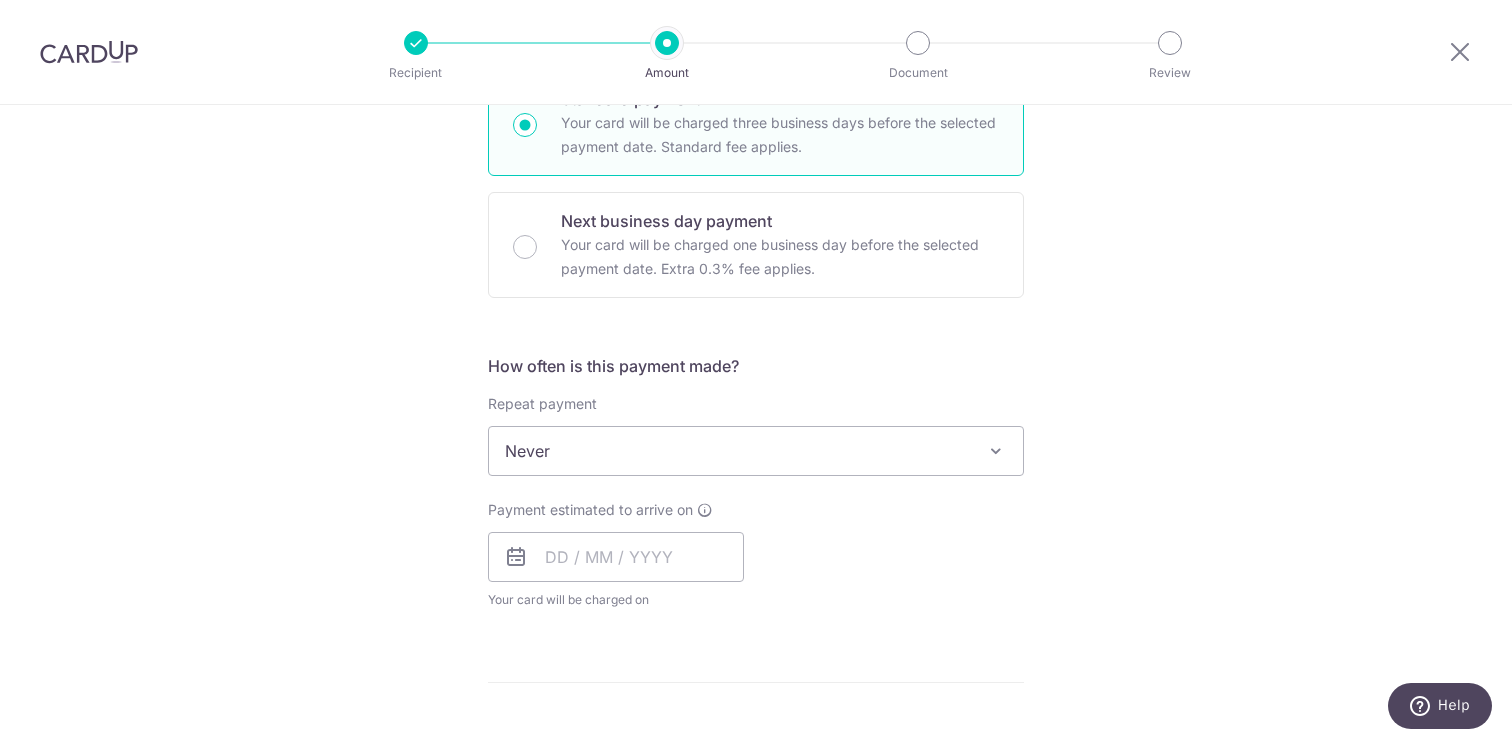 scroll, scrollTop: 553, scrollLeft: 0, axis: vertical 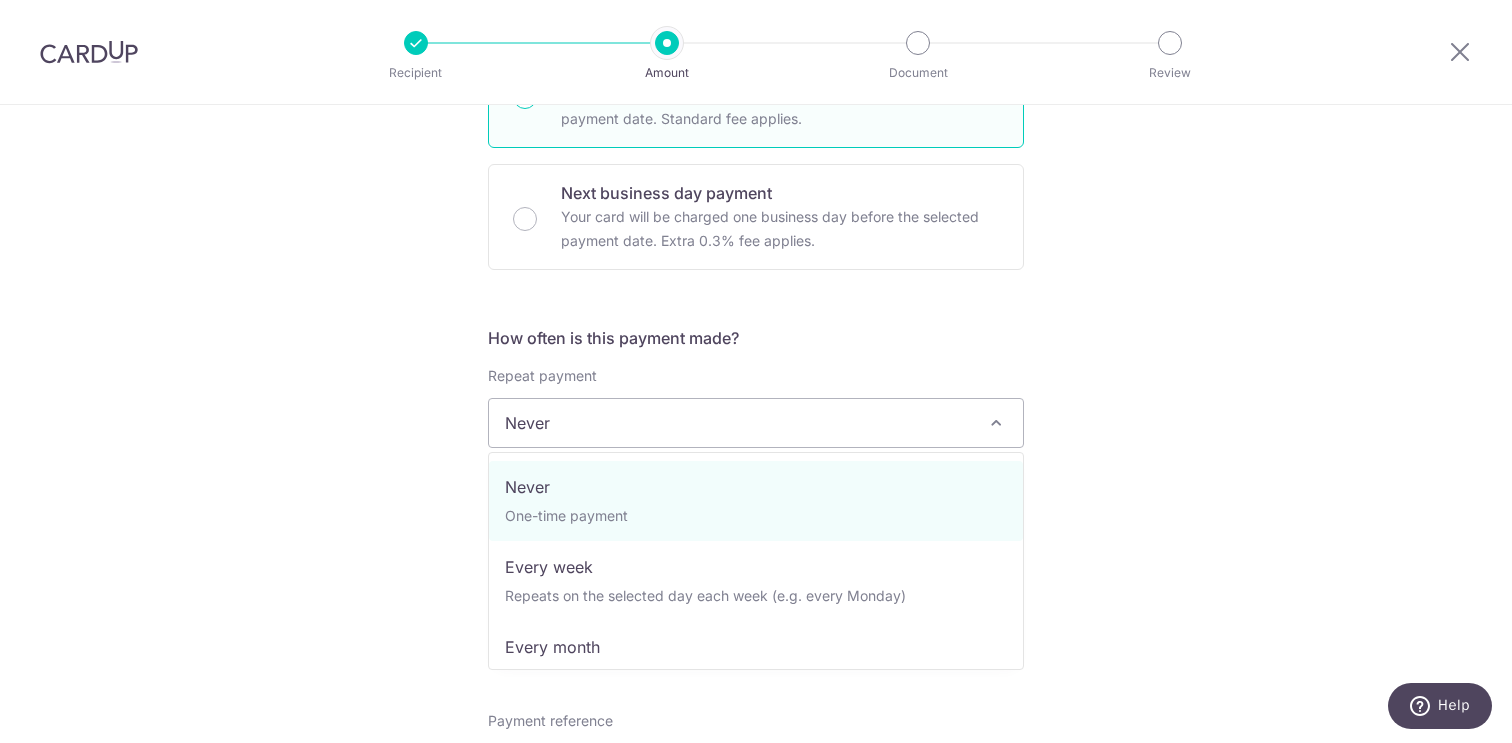 click on "Never" at bounding box center [756, 423] 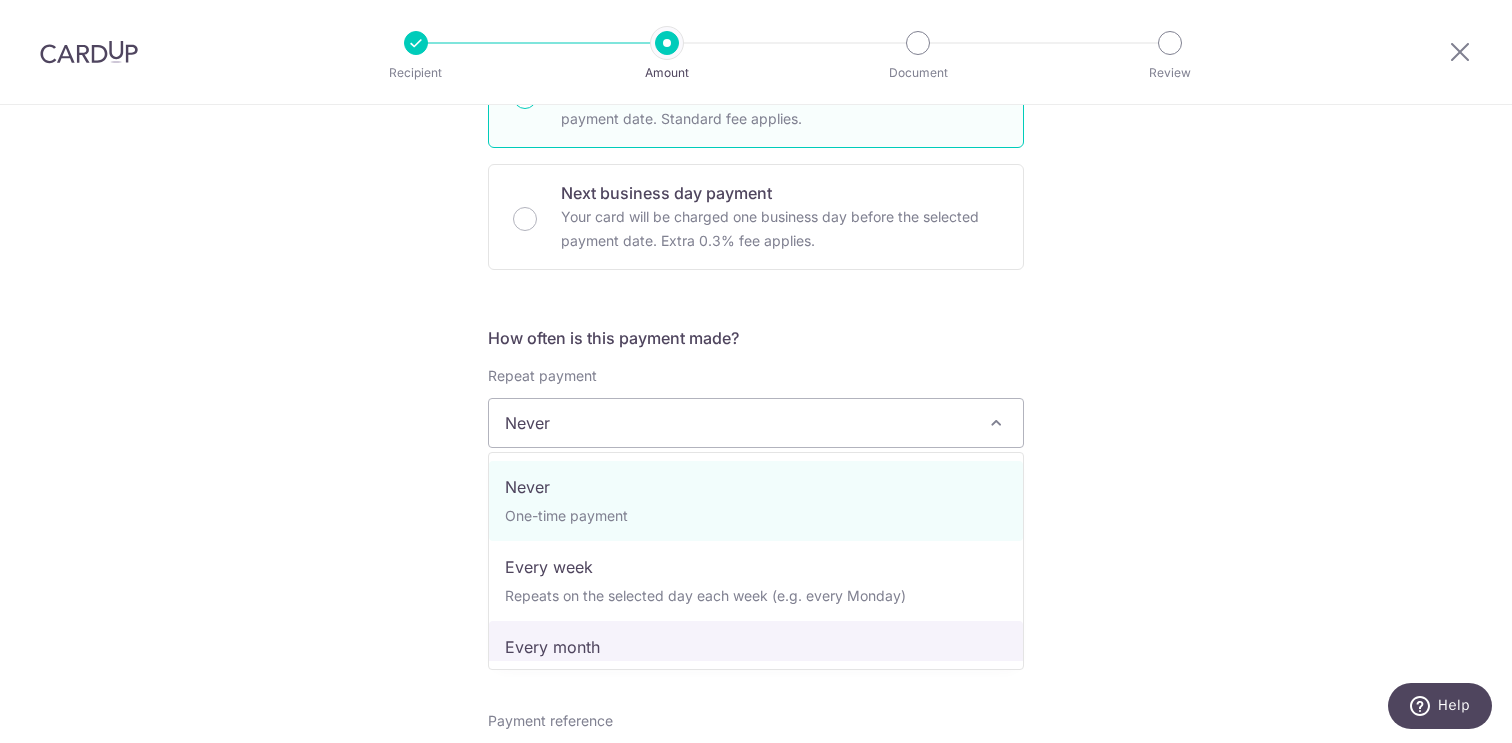 select on "3" 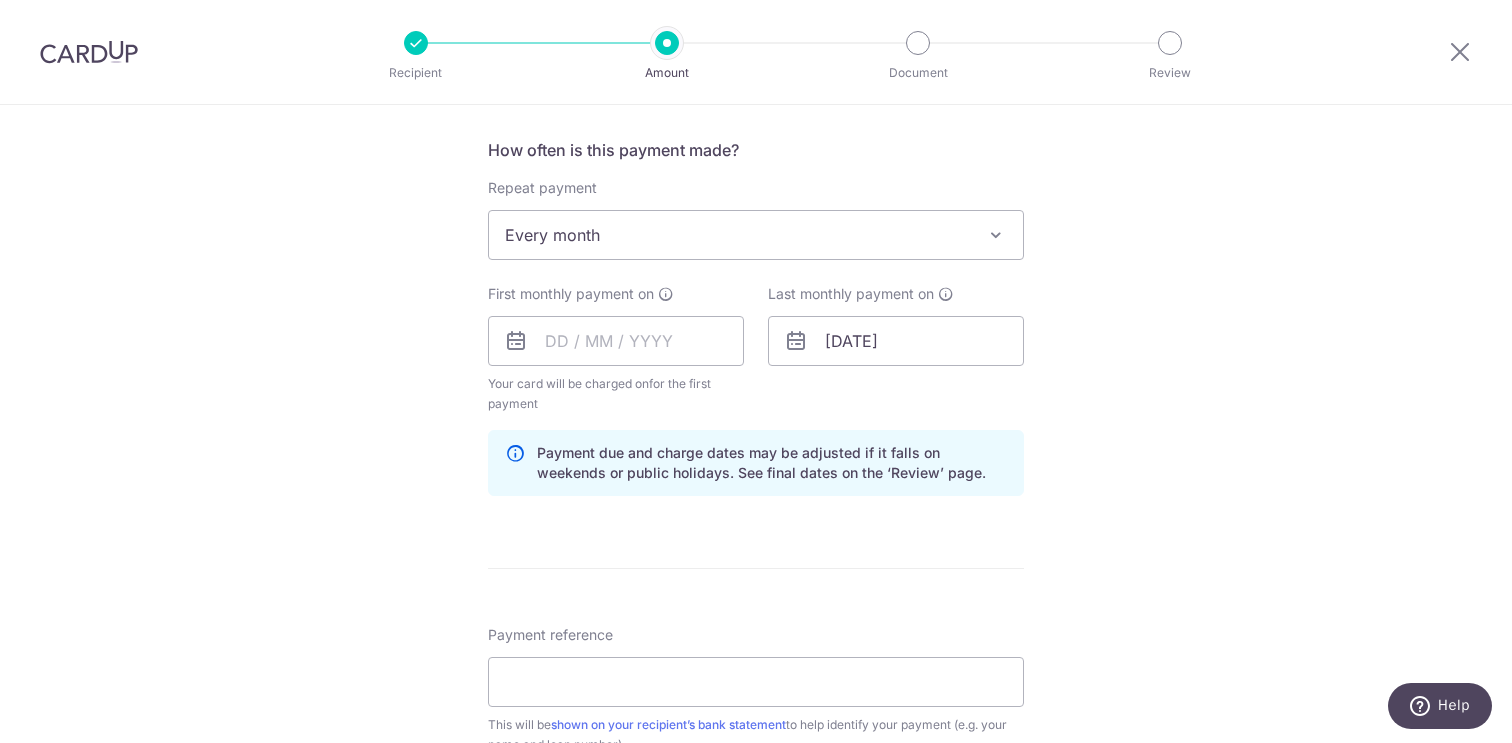 scroll, scrollTop: 772, scrollLeft: 0, axis: vertical 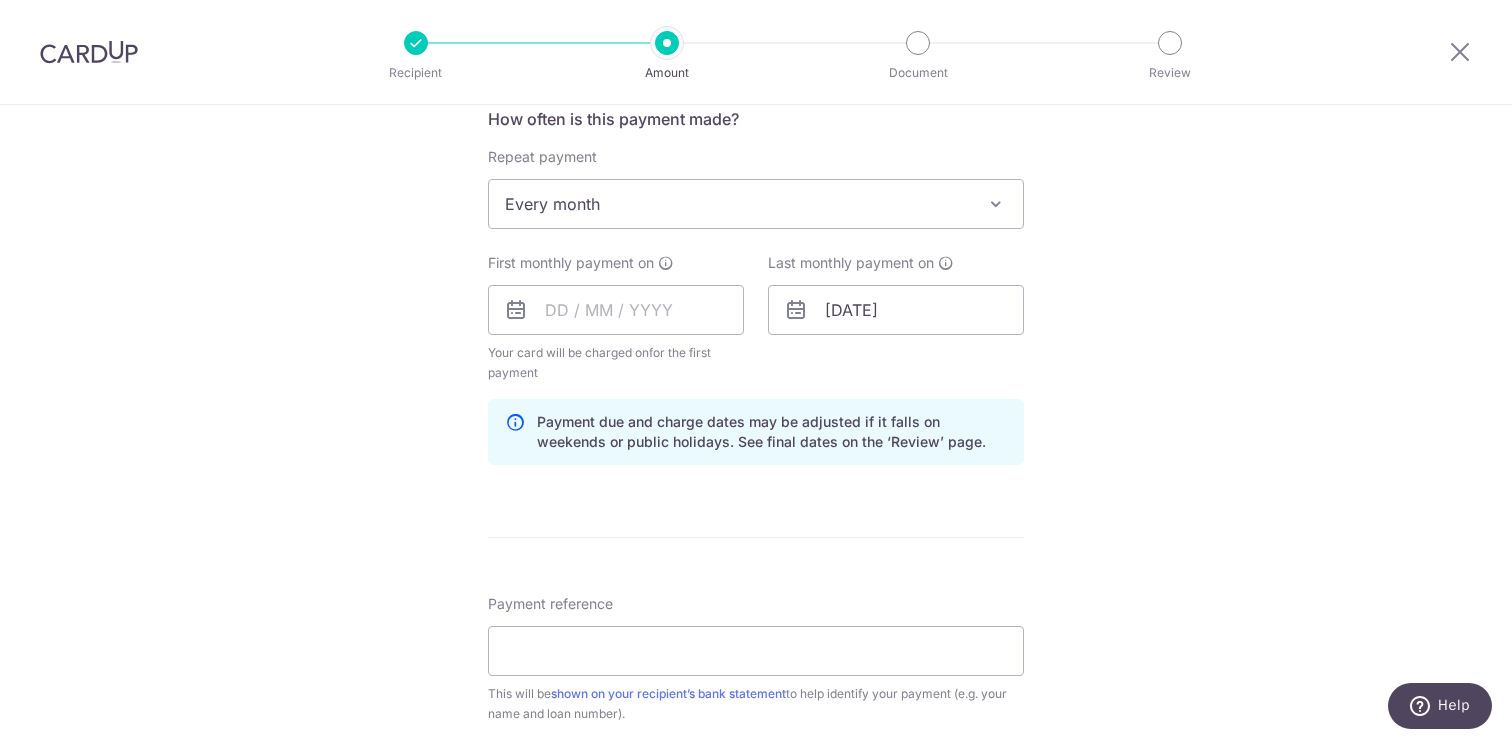 click at bounding box center (516, 310) 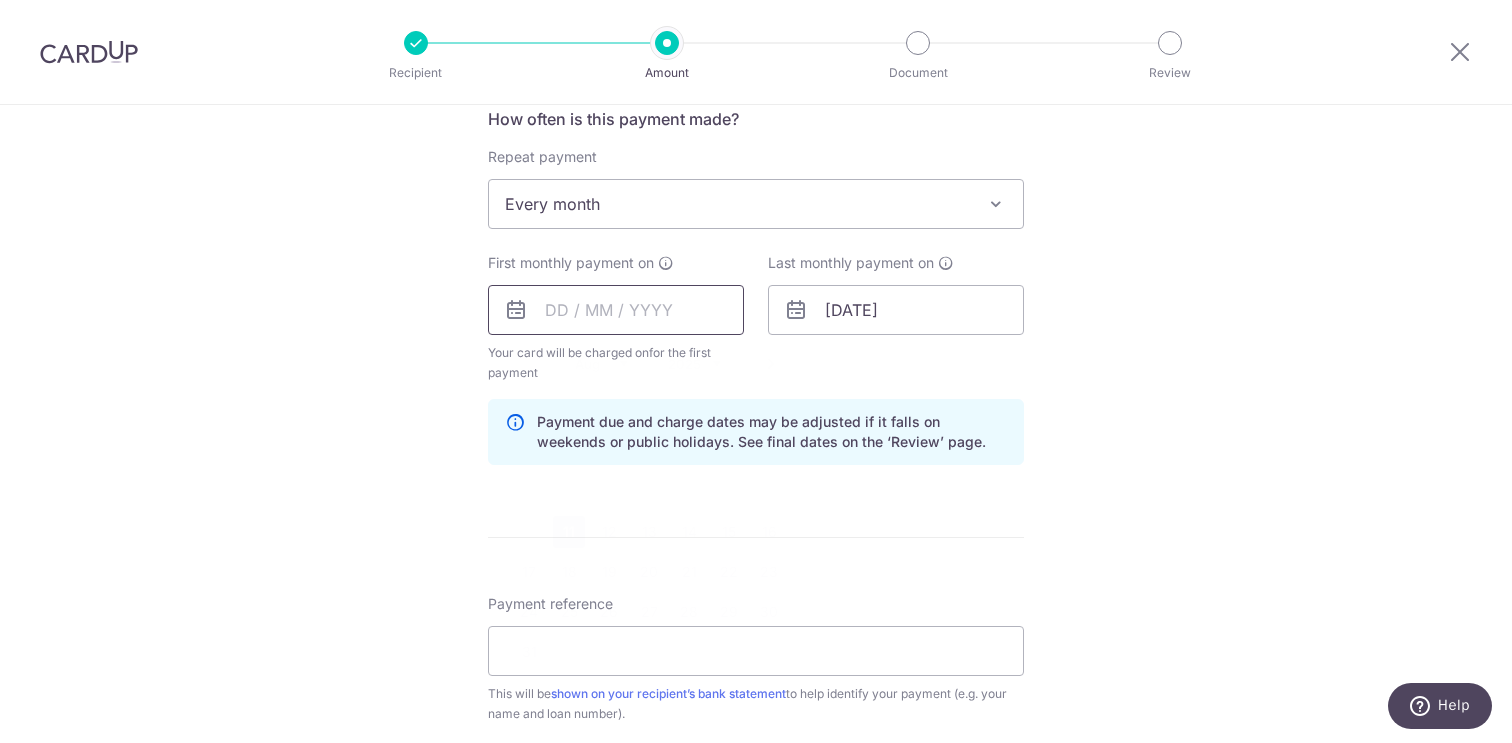 click at bounding box center (616, 310) 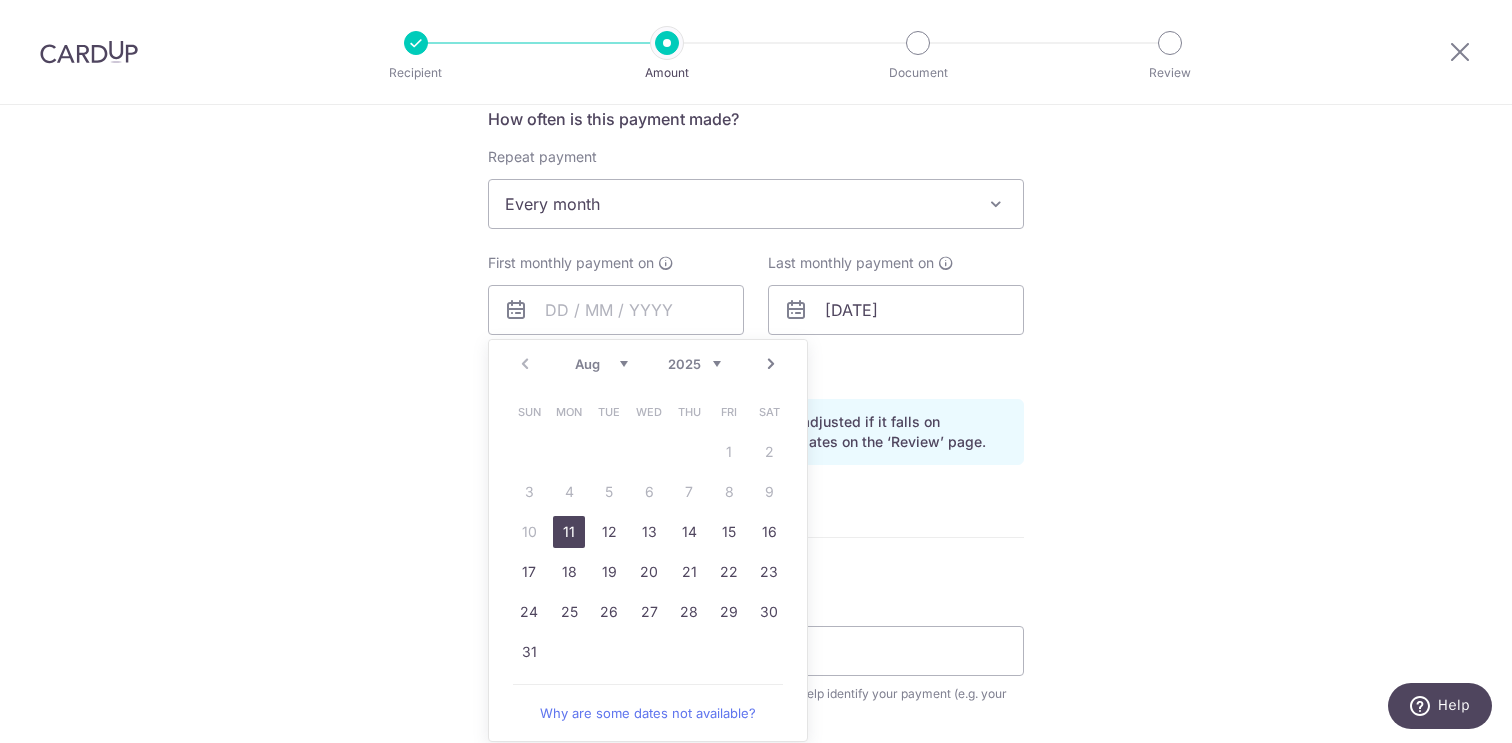 click on "Aug Sep Oct Nov Dec" at bounding box center [601, 364] 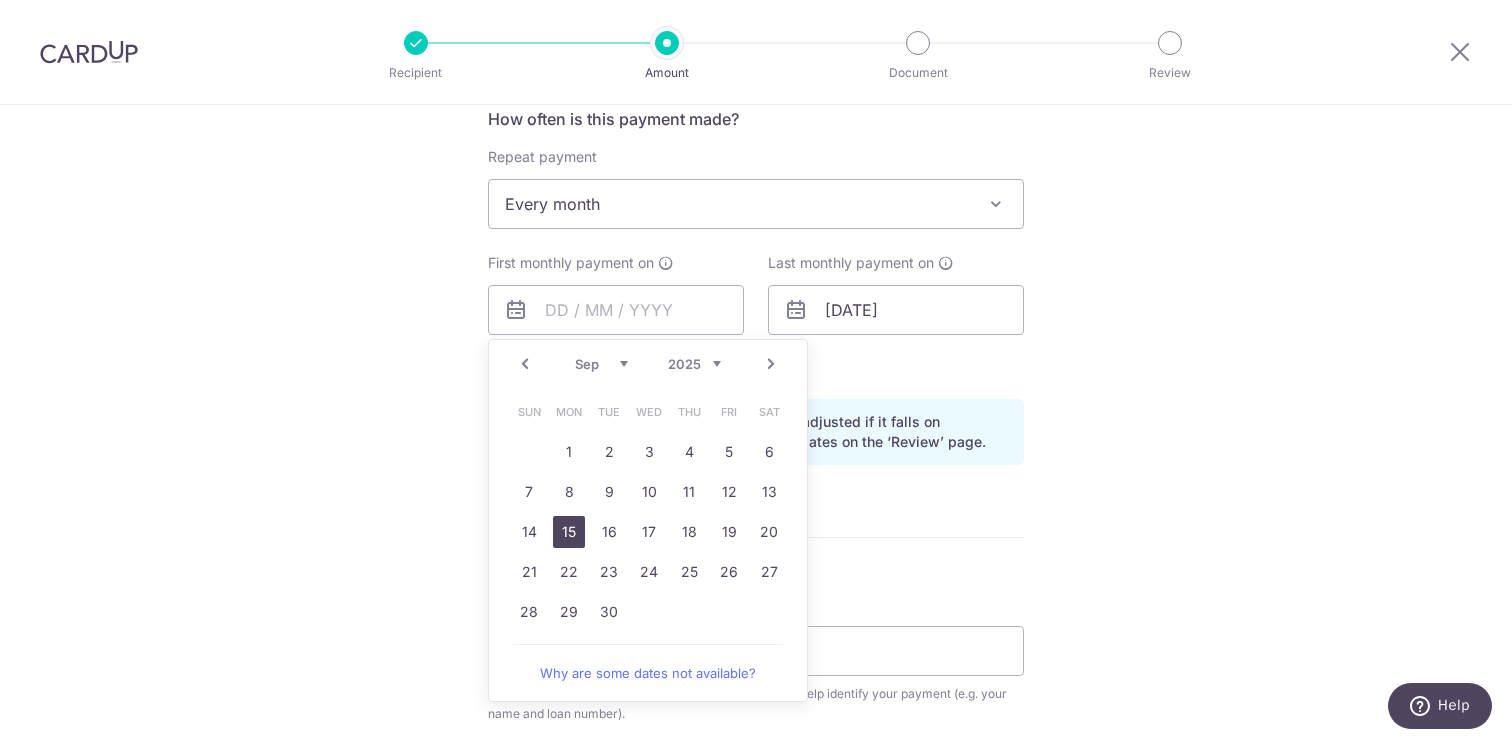 click on "15" at bounding box center (569, 532) 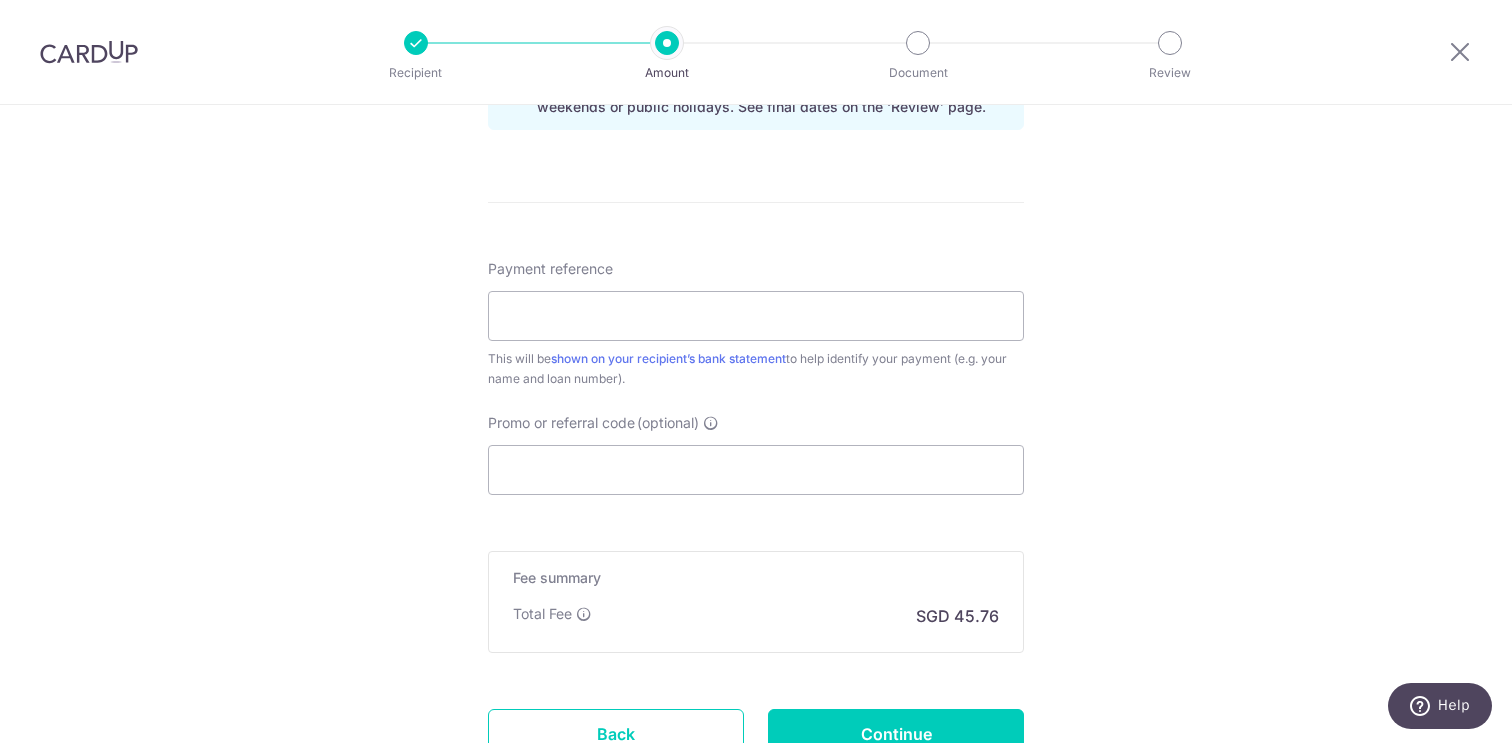 scroll, scrollTop: 1156, scrollLeft: 0, axis: vertical 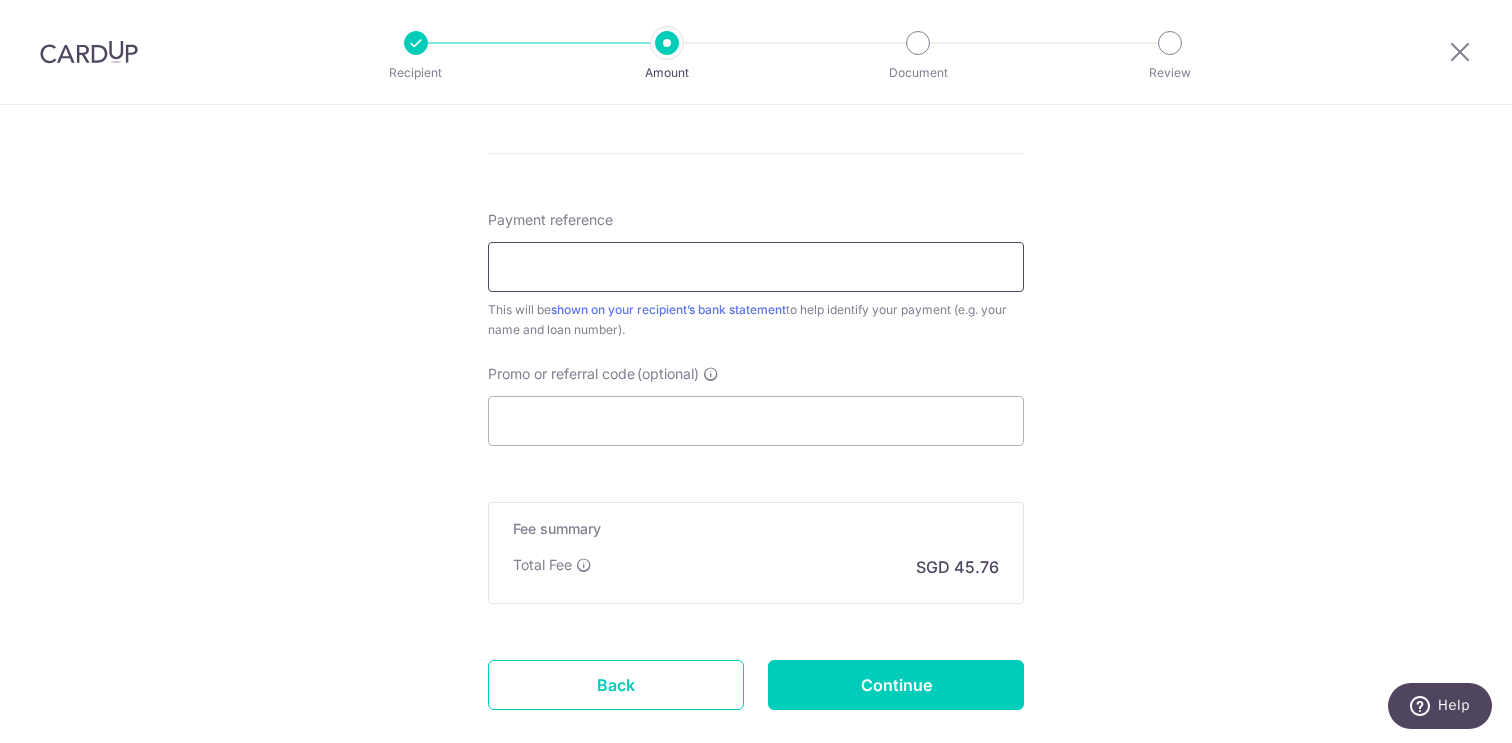 click on "Payment reference" at bounding box center [756, 267] 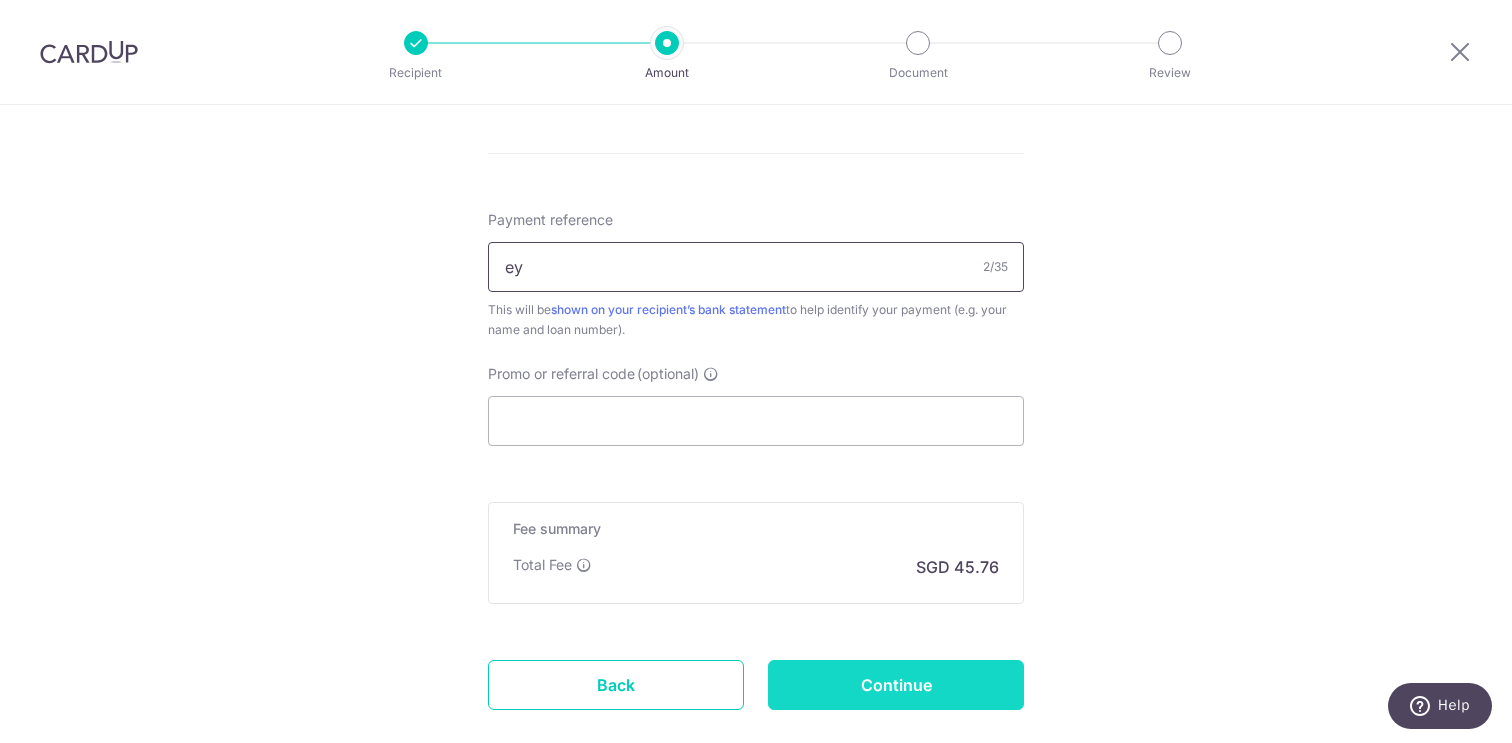 type on "ey" 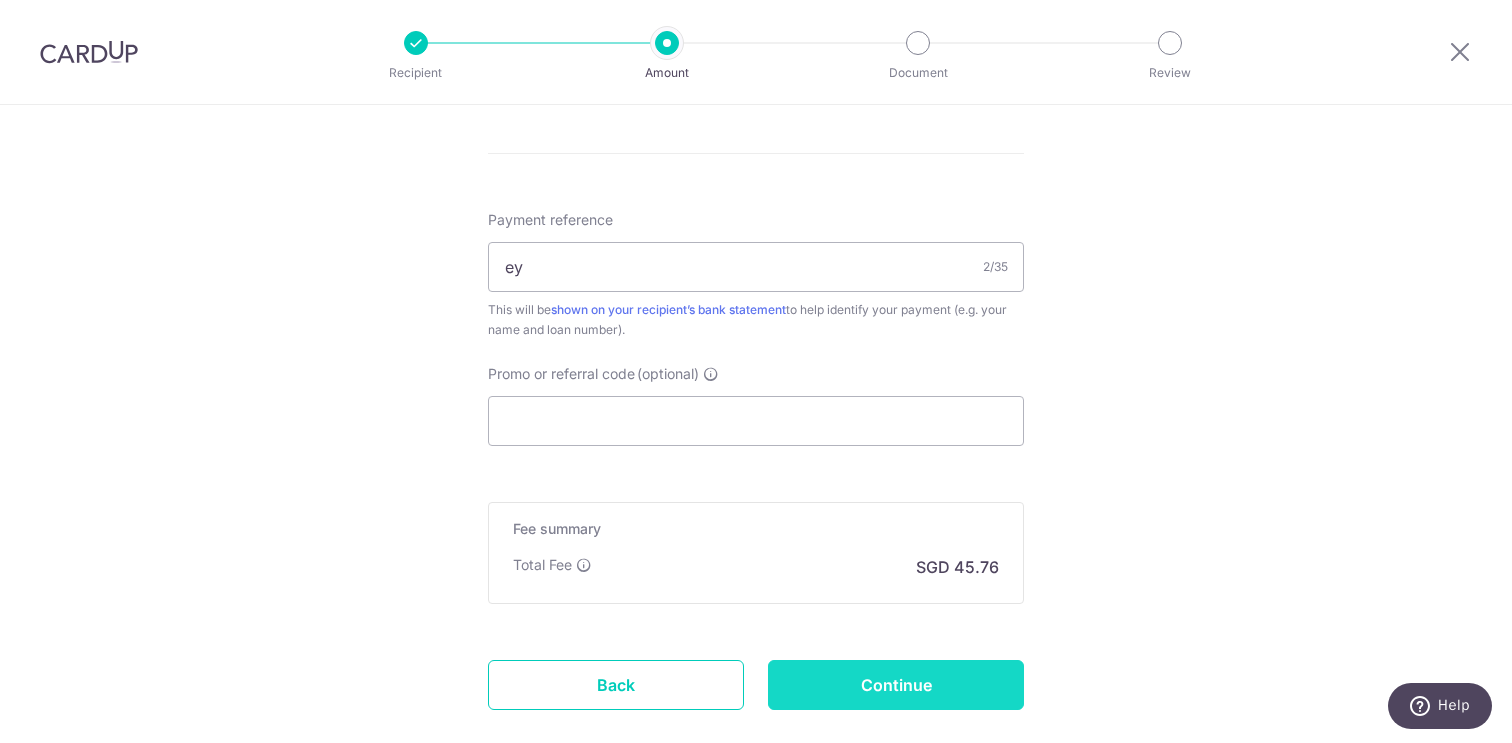 click on "Continue" at bounding box center (896, 685) 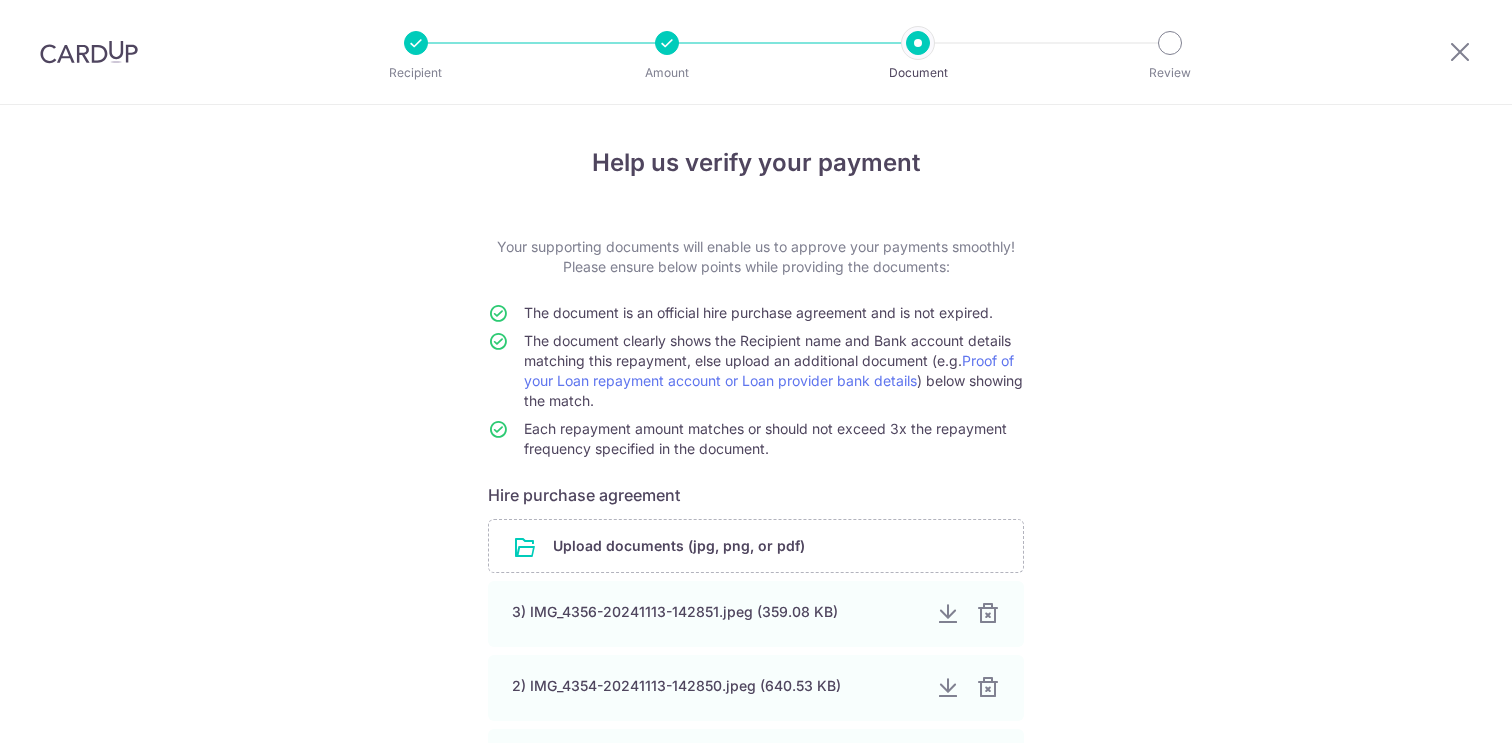 scroll, scrollTop: 0, scrollLeft: 0, axis: both 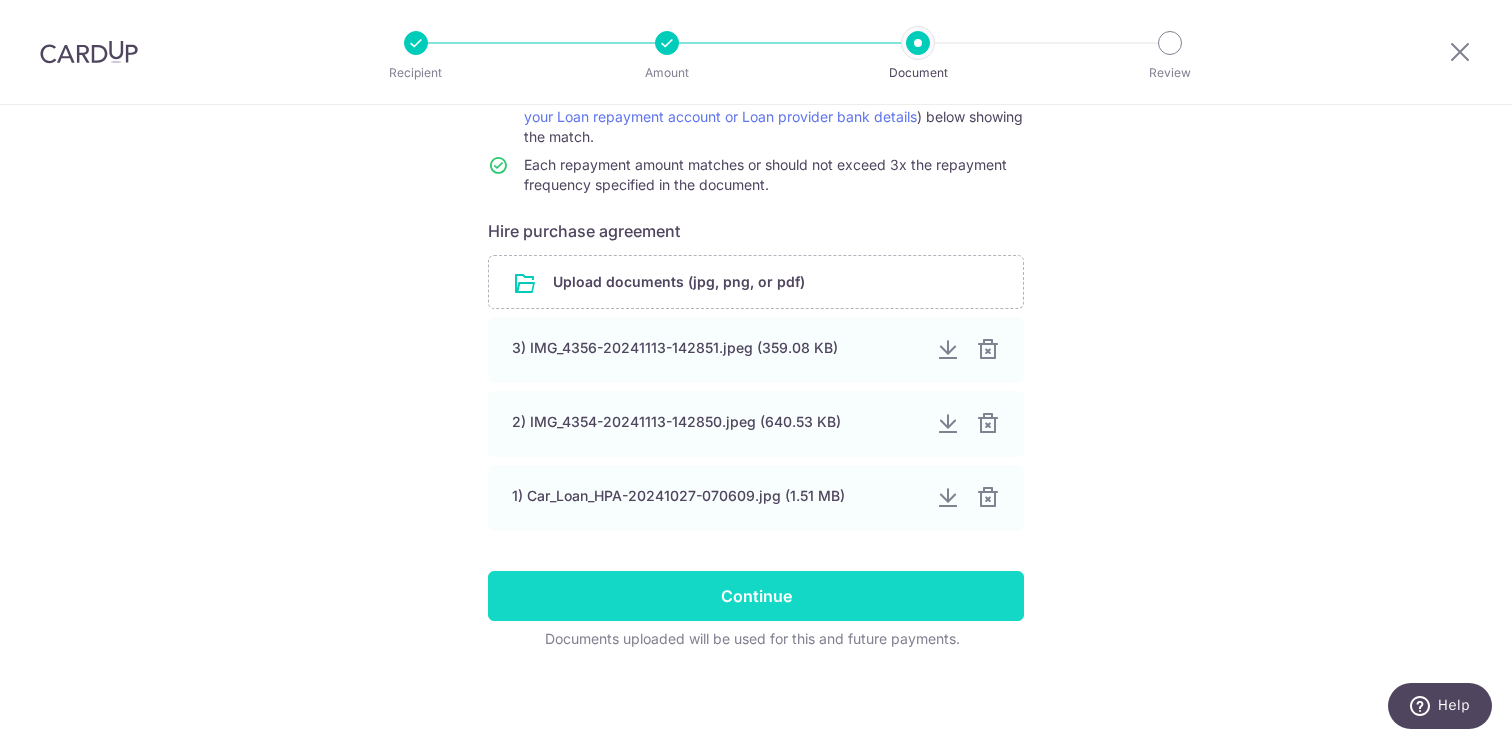 click on "Continue" at bounding box center [756, 596] 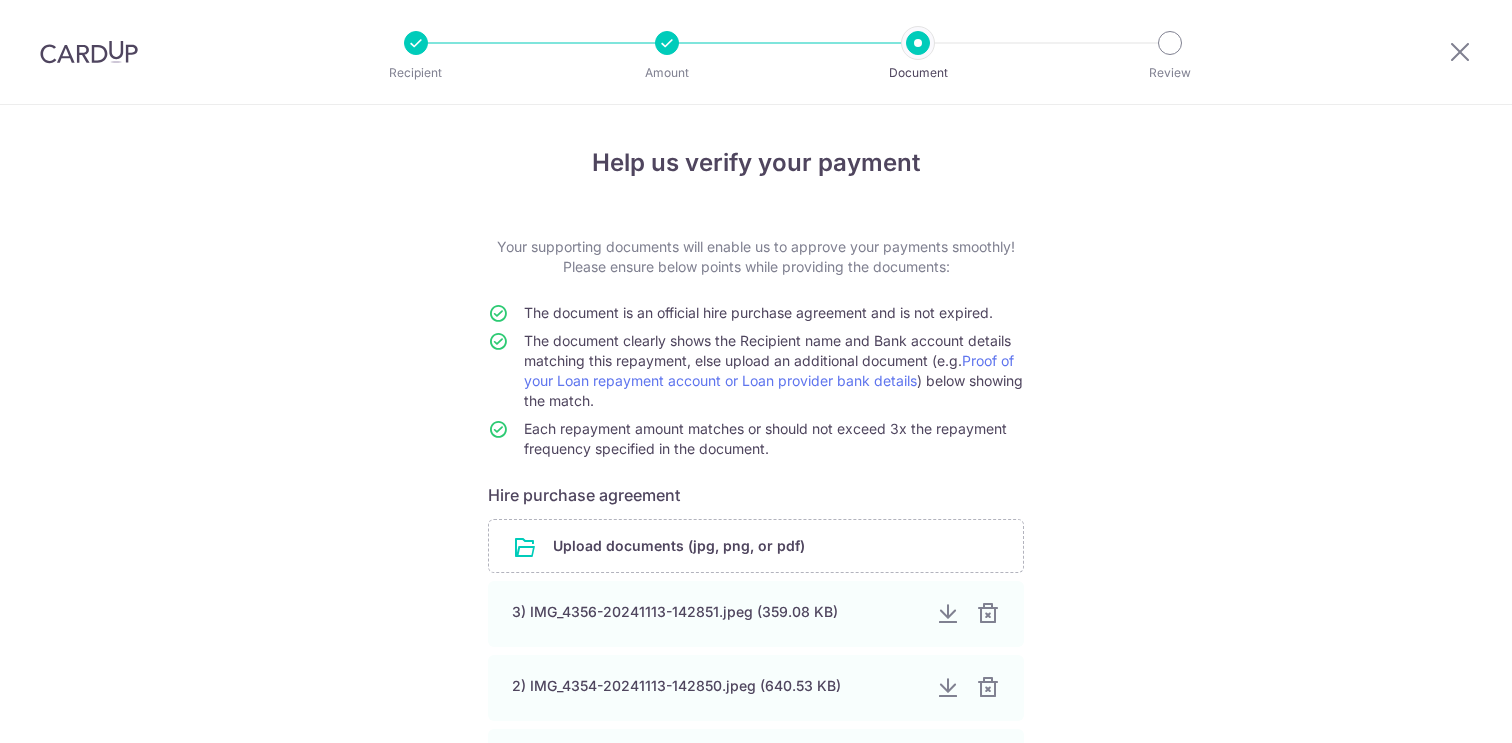 scroll, scrollTop: 0, scrollLeft: 0, axis: both 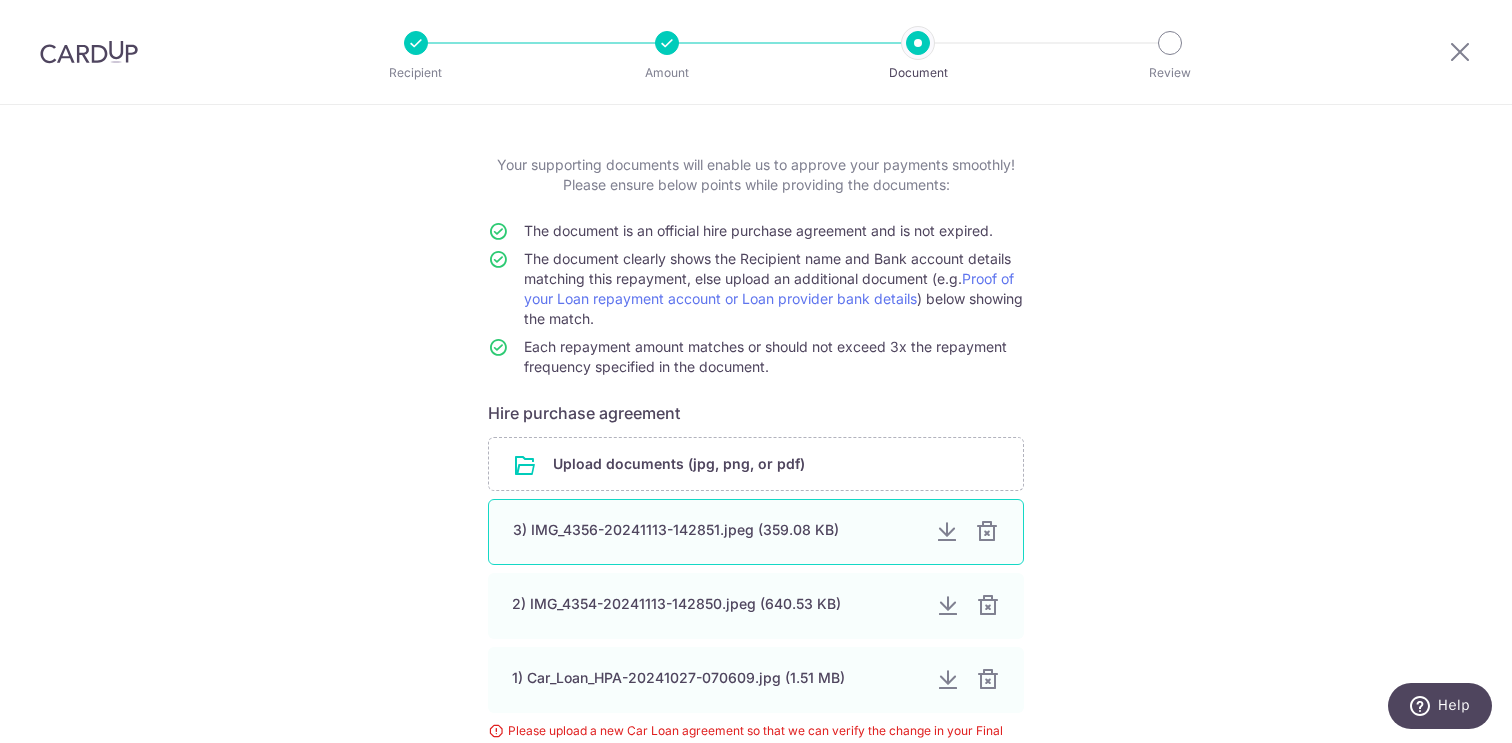 click at bounding box center [947, 532] 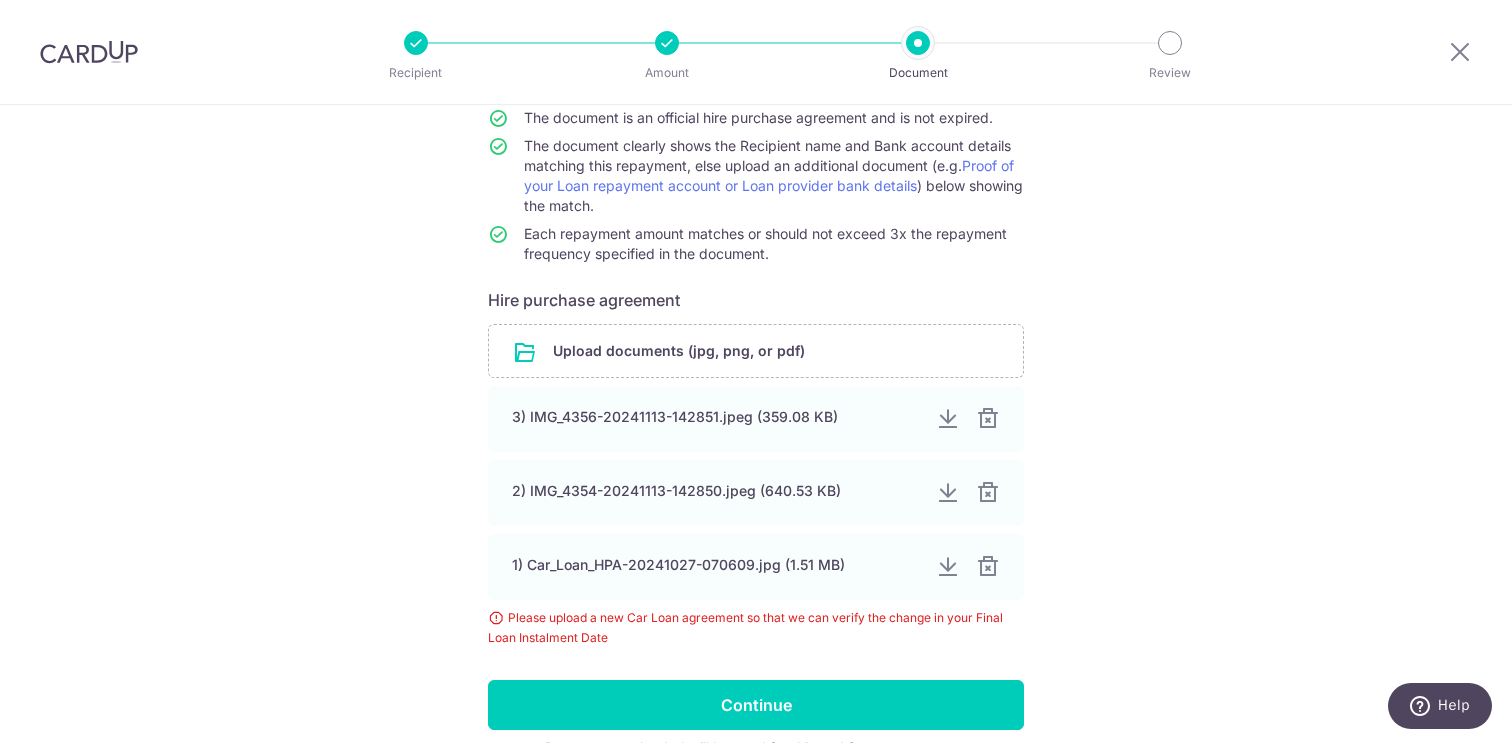 scroll, scrollTop: 196, scrollLeft: 0, axis: vertical 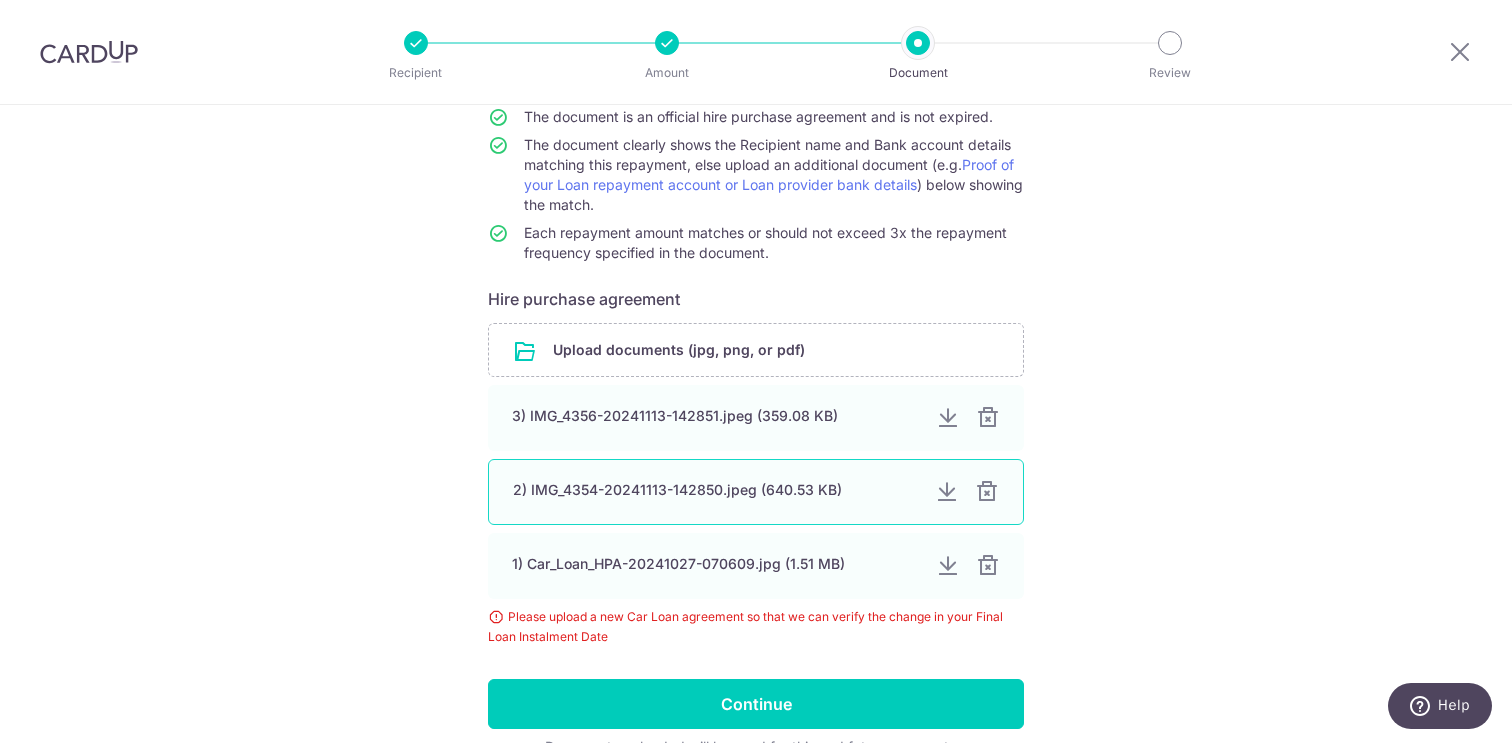 click at bounding box center (947, 492) 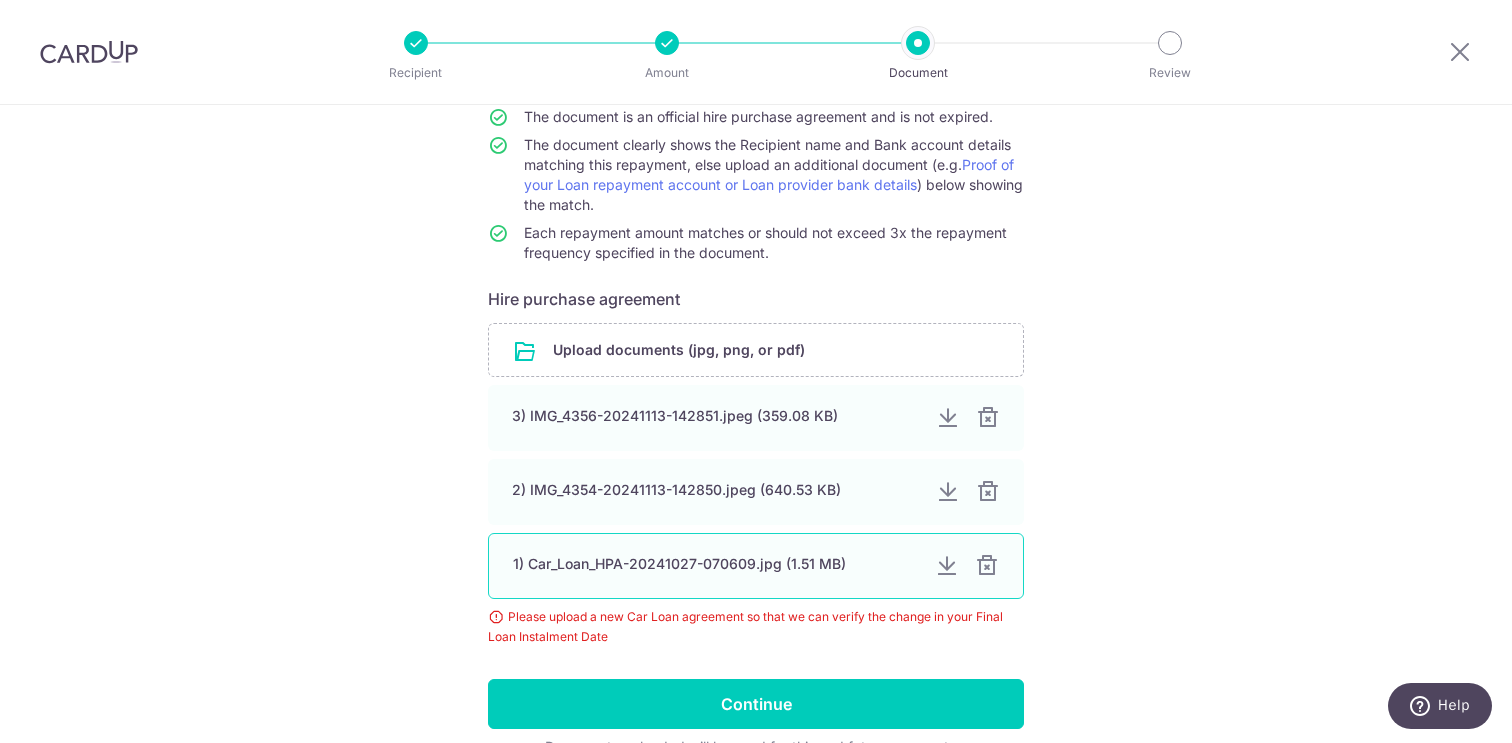 click at bounding box center [947, 566] 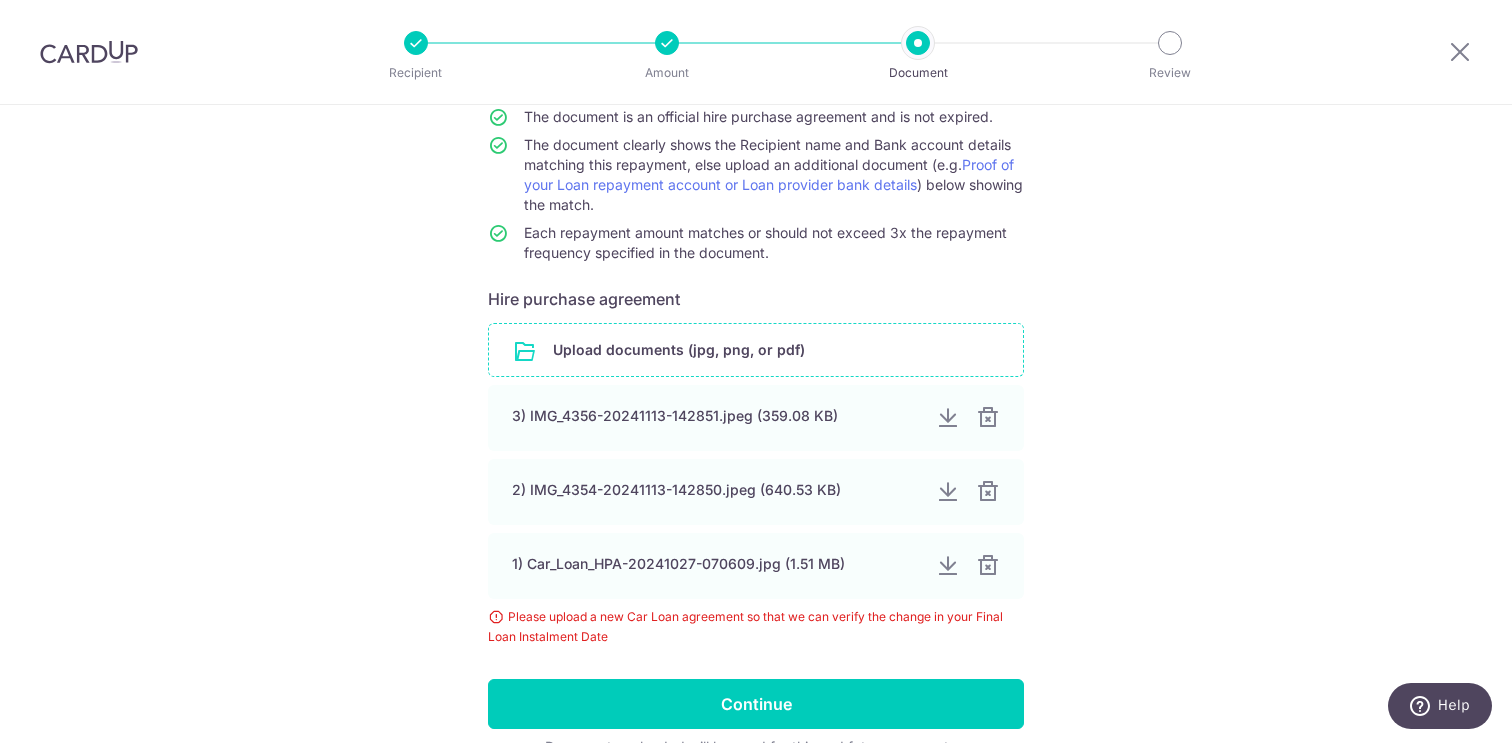 click at bounding box center [756, 350] 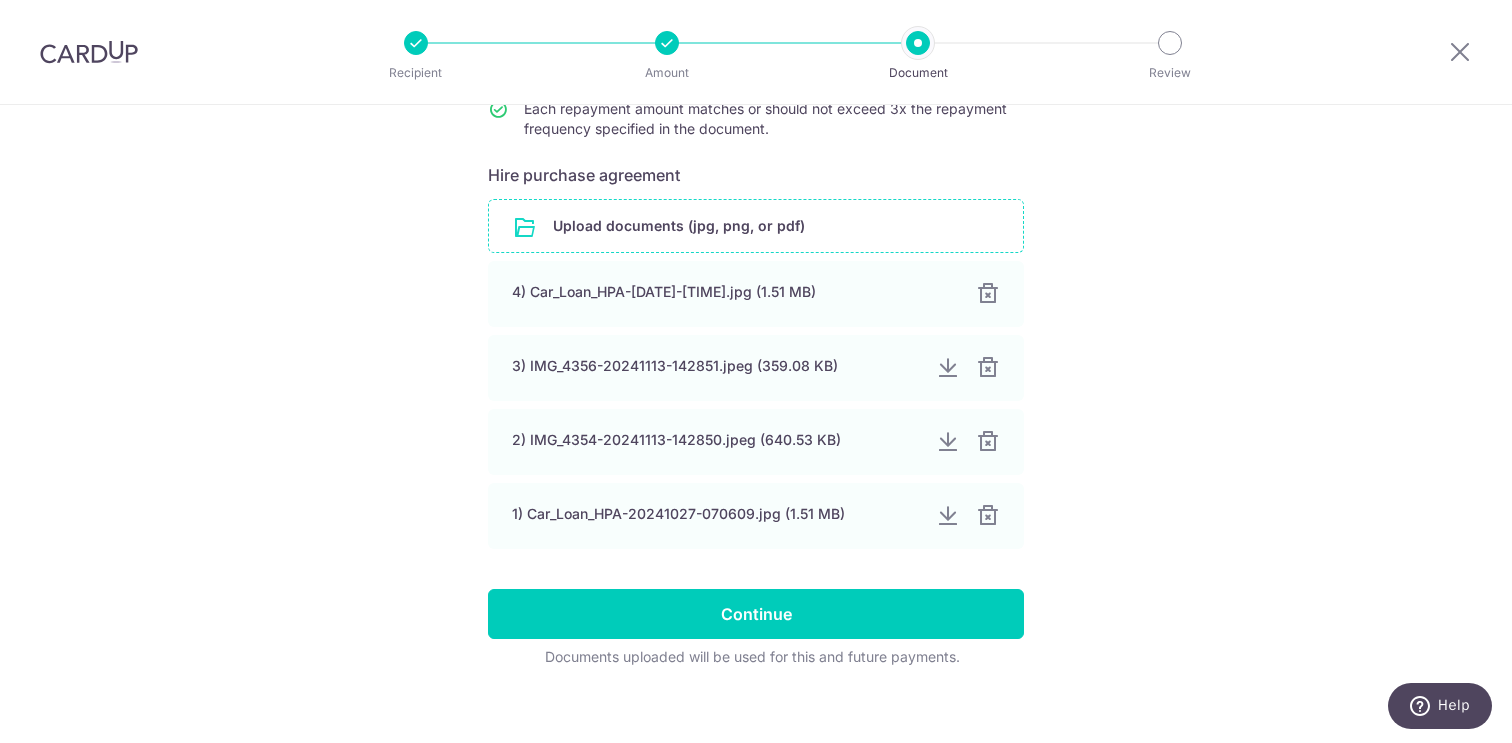 scroll, scrollTop: 324, scrollLeft: 0, axis: vertical 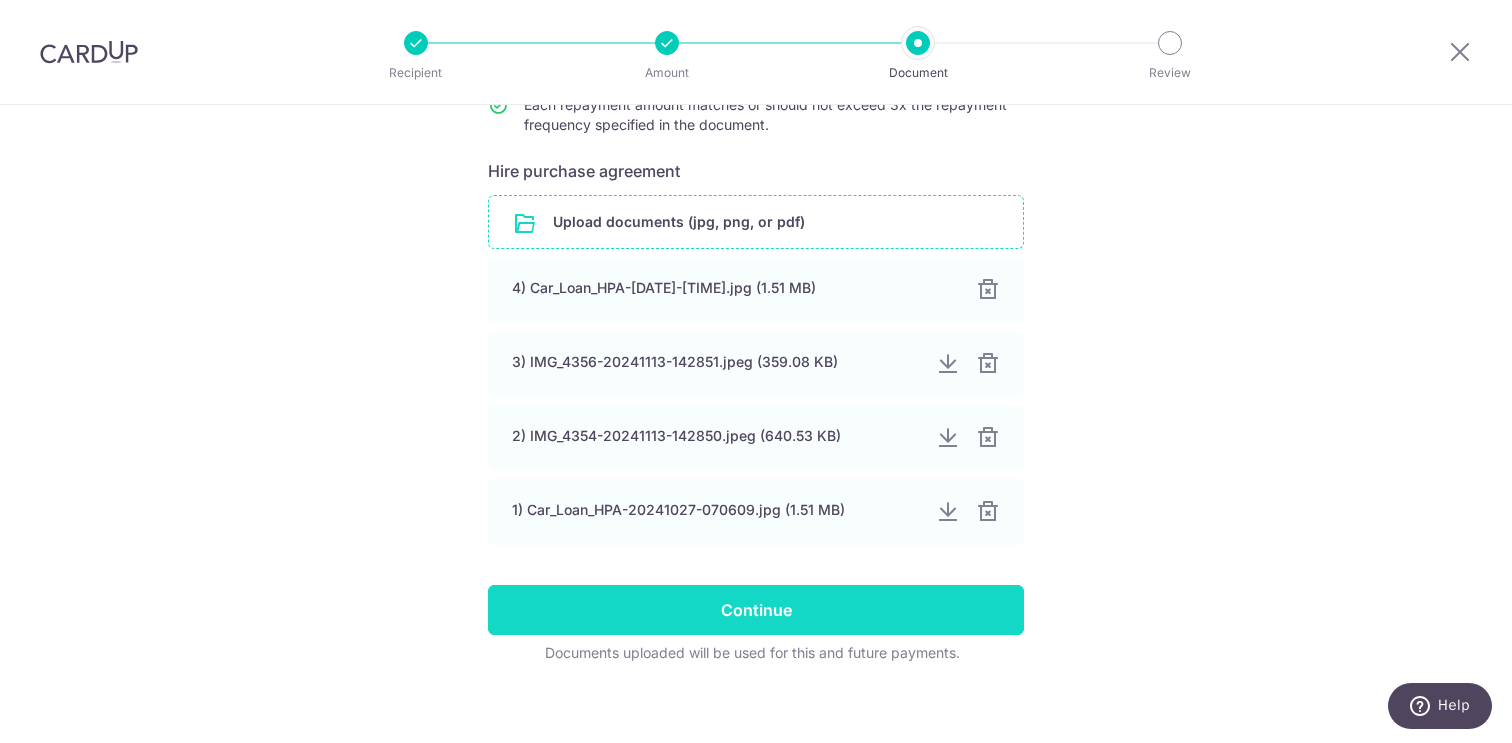 click on "Continue" at bounding box center (756, 610) 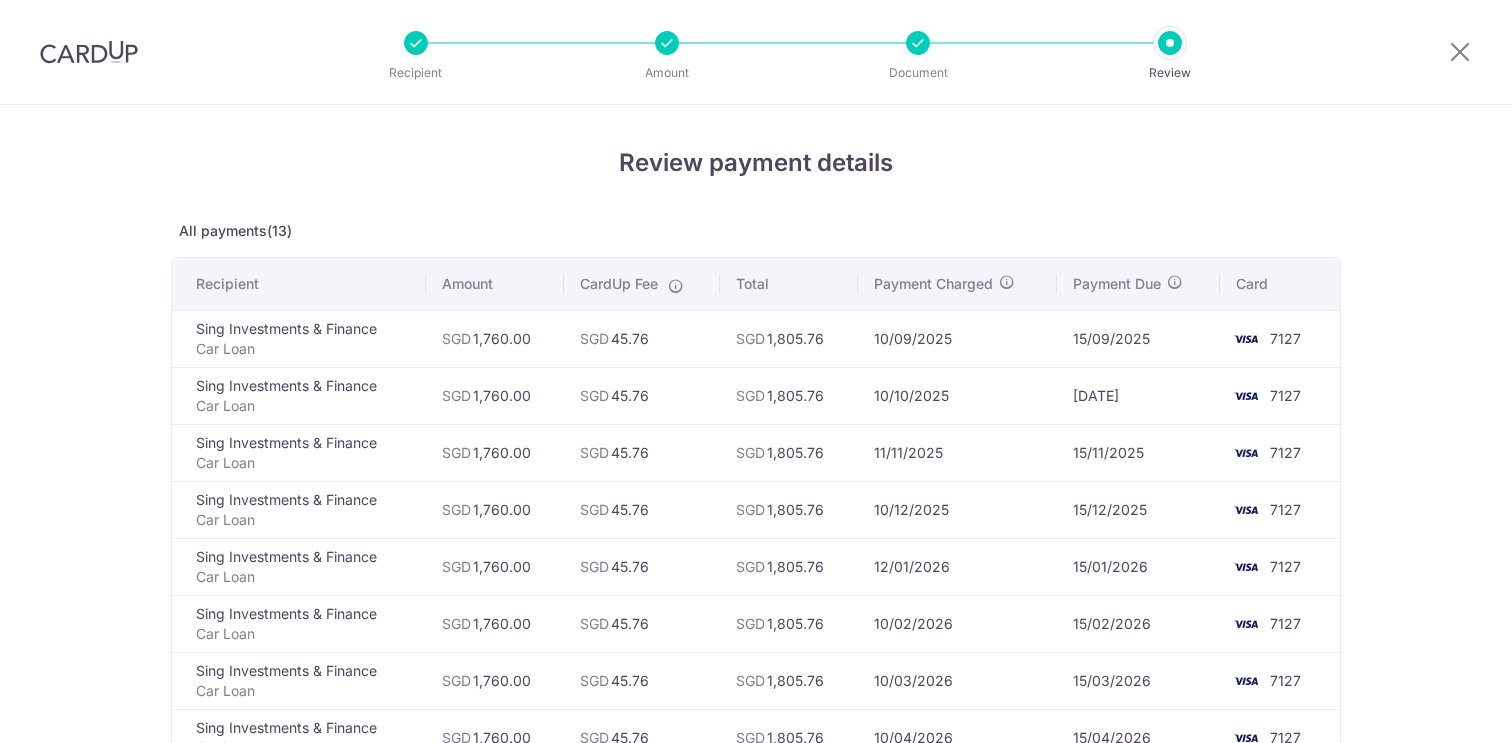 scroll, scrollTop: 0, scrollLeft: 0, axis: both 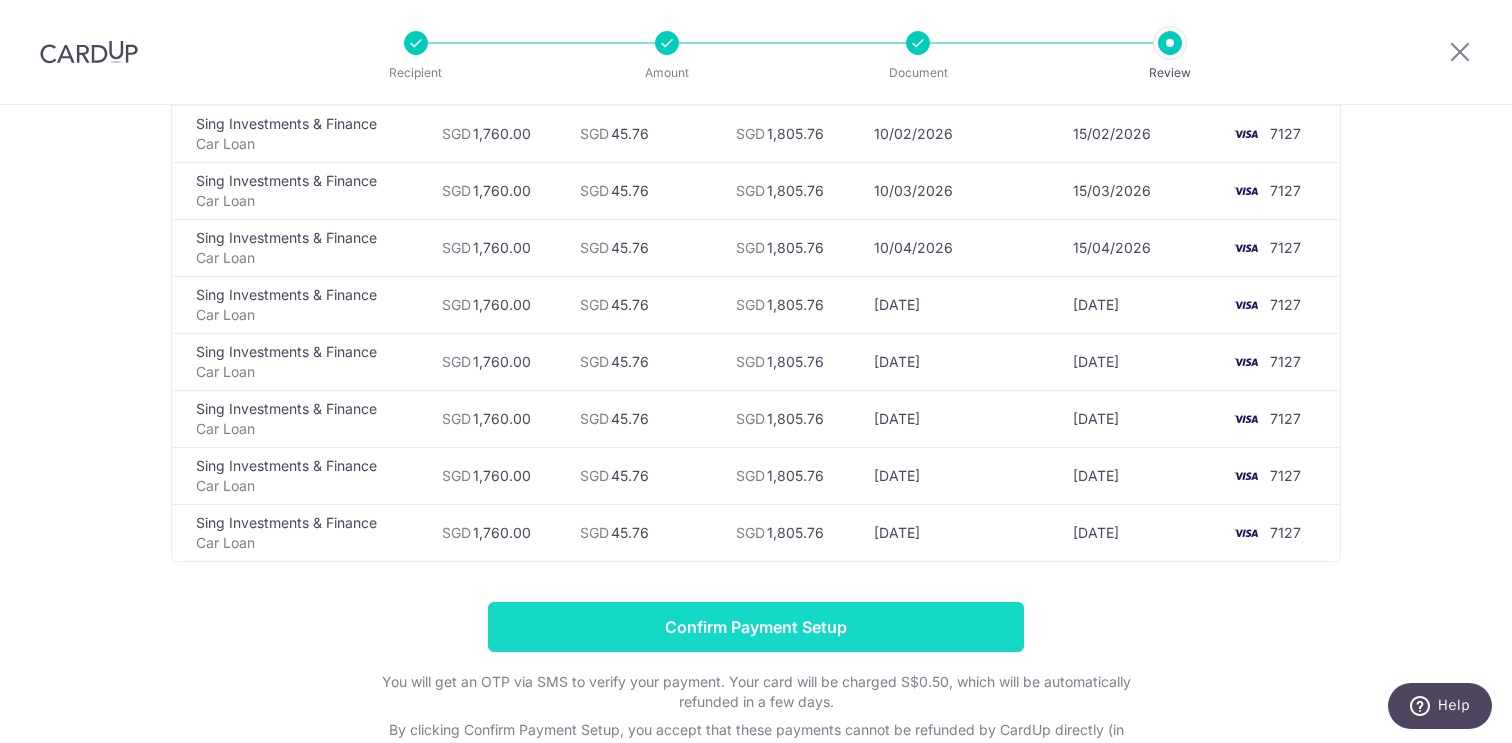 click on "Confirm Payment Setup" at bounding box center [756, 627] 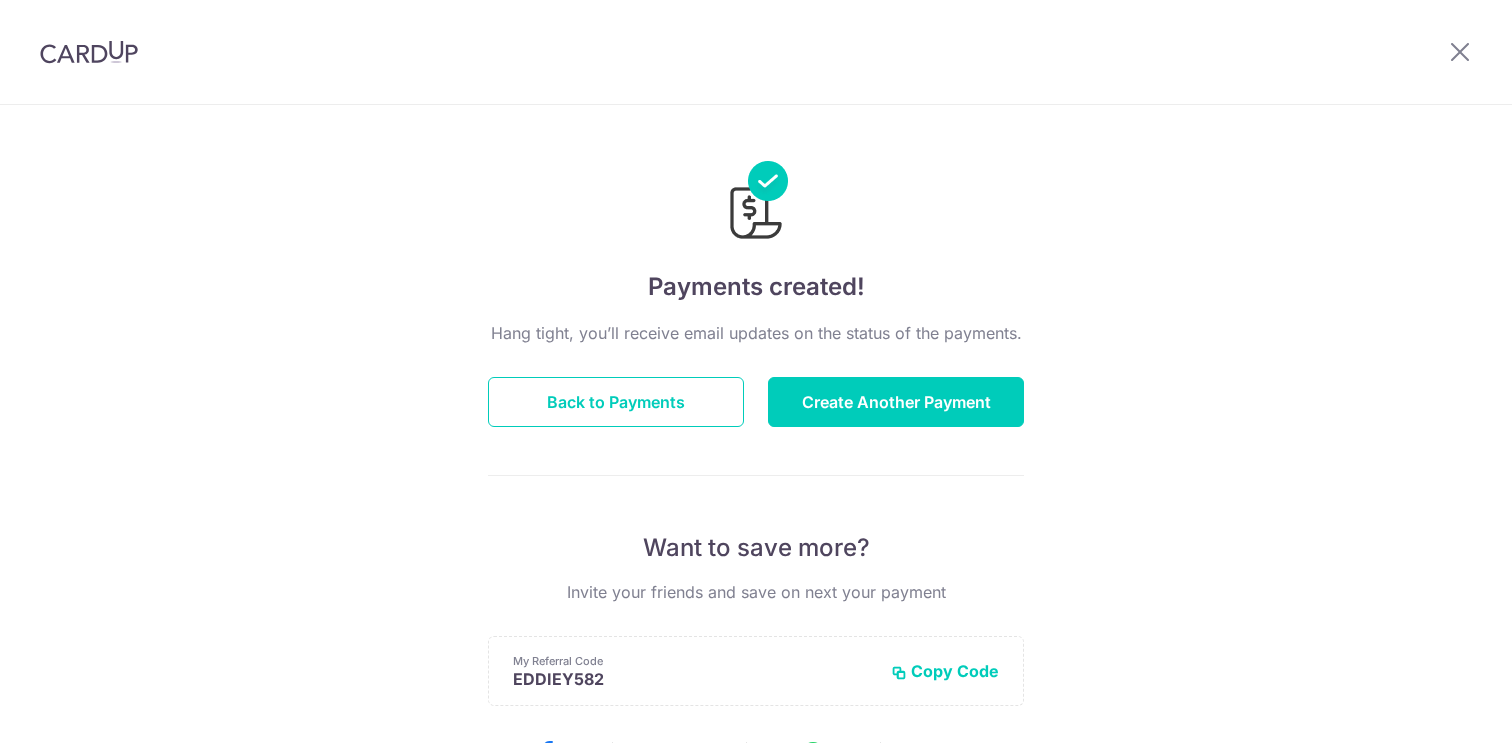 scroll, scrollTop: 0, scrollLeft: 0, axis: both 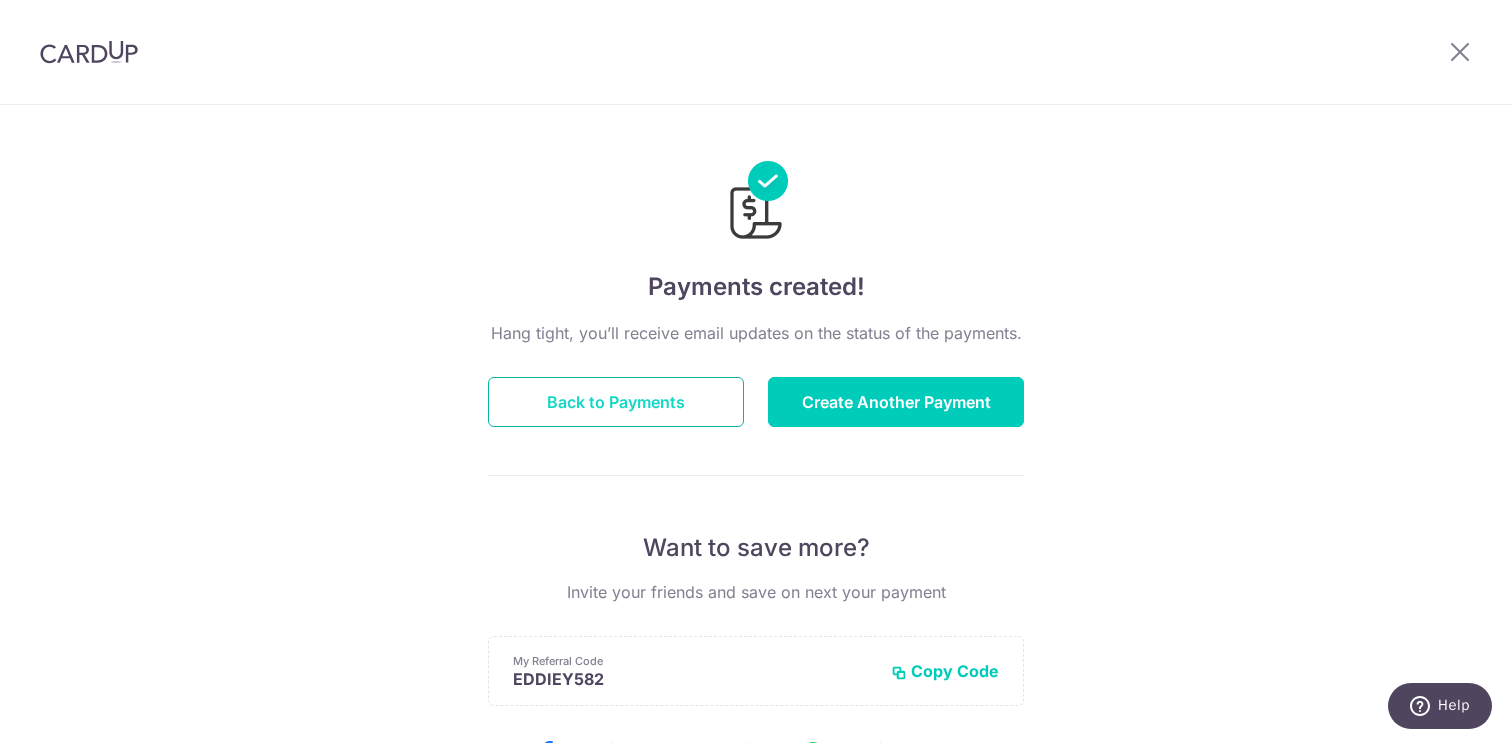 click on "Back to Payments" at bounding box center [616, 402] 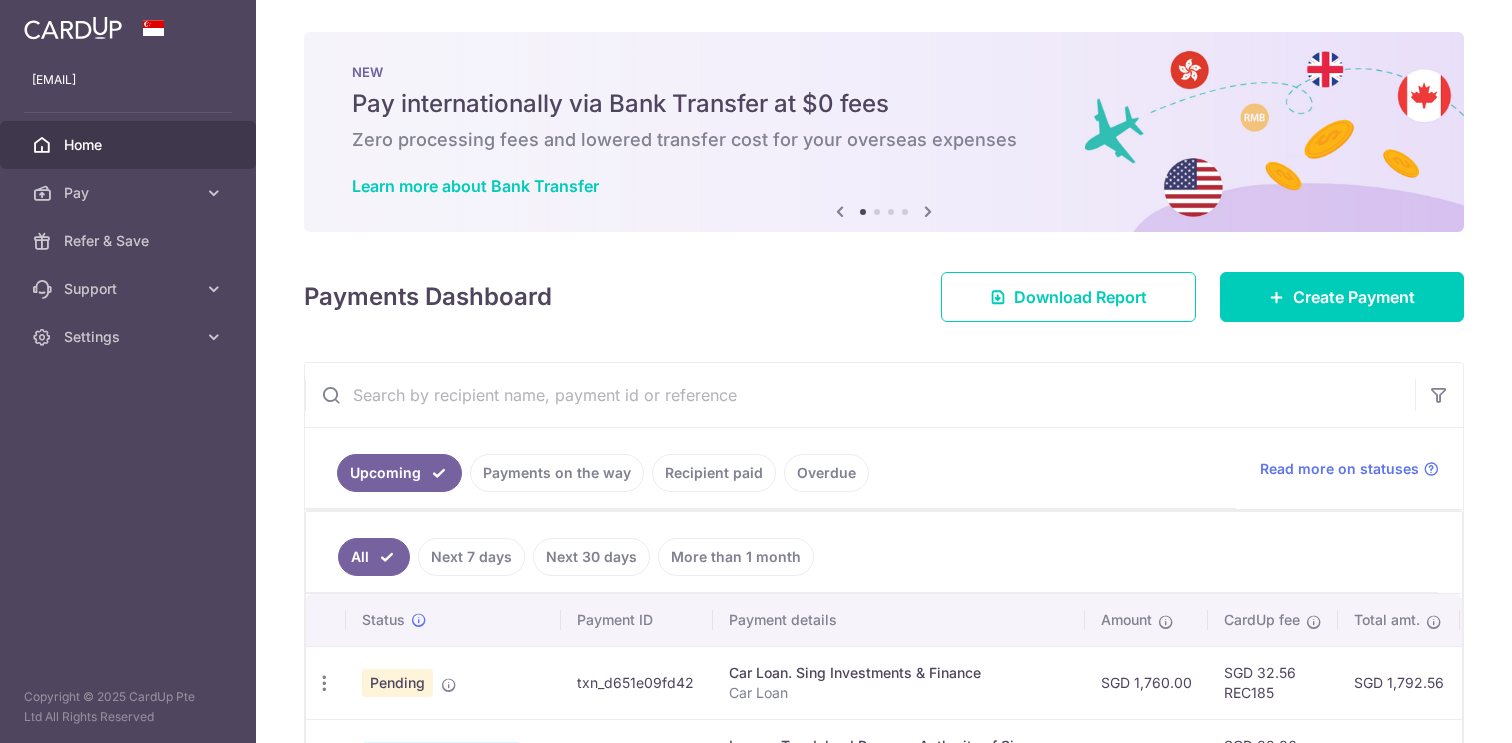 scroll, scrollTop: 0, scrollLeft: 0, axis: both 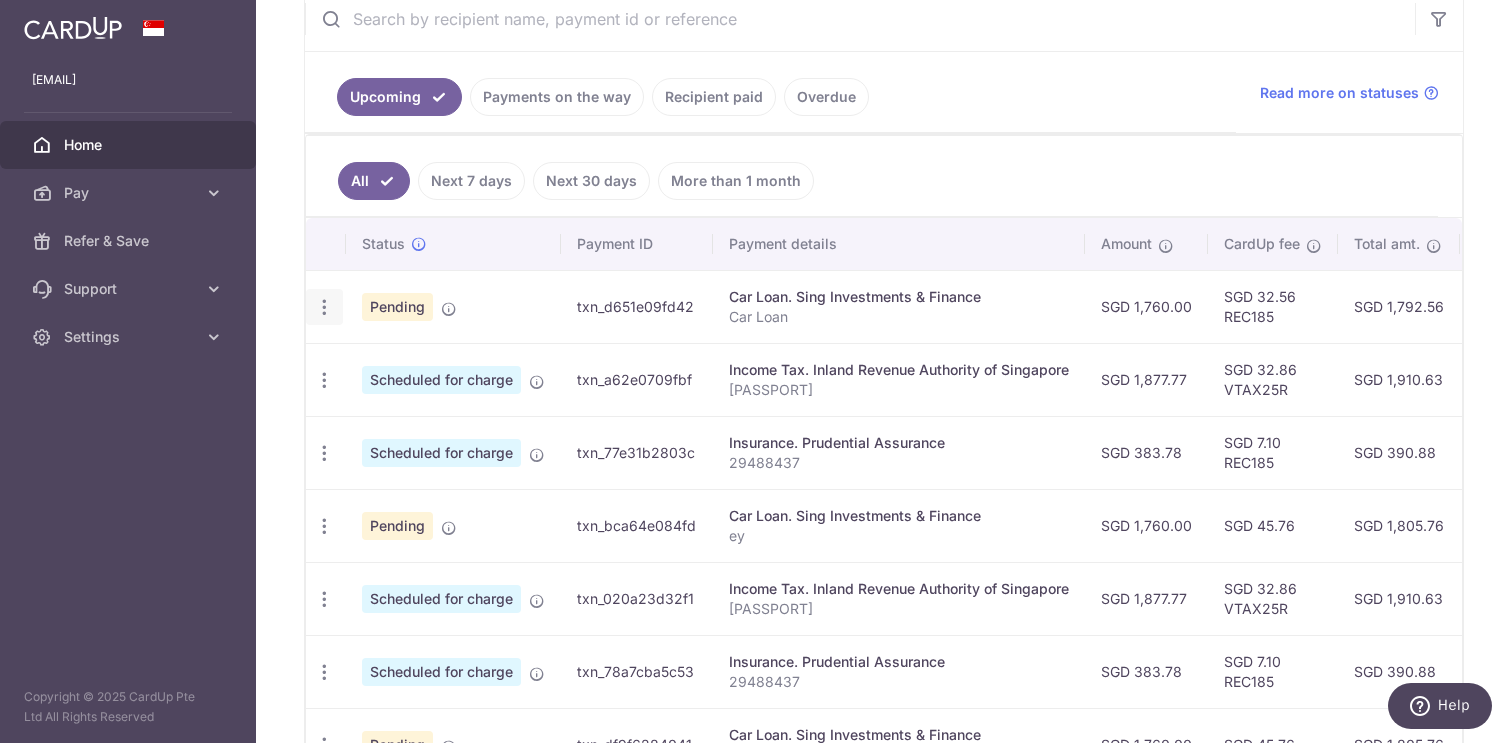 click at bounding box center [324, 307] 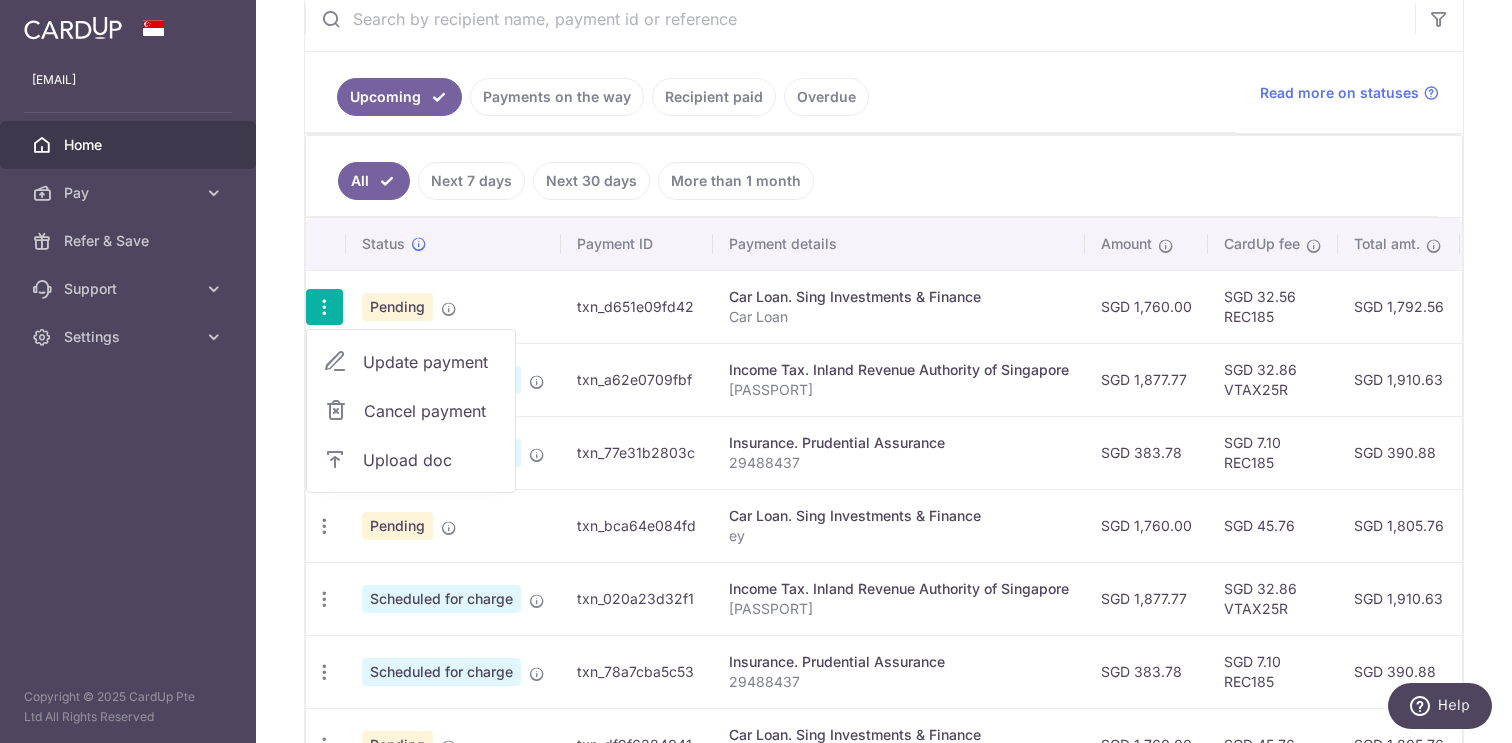 click on "Update payment" at bounding box center [431, 362] 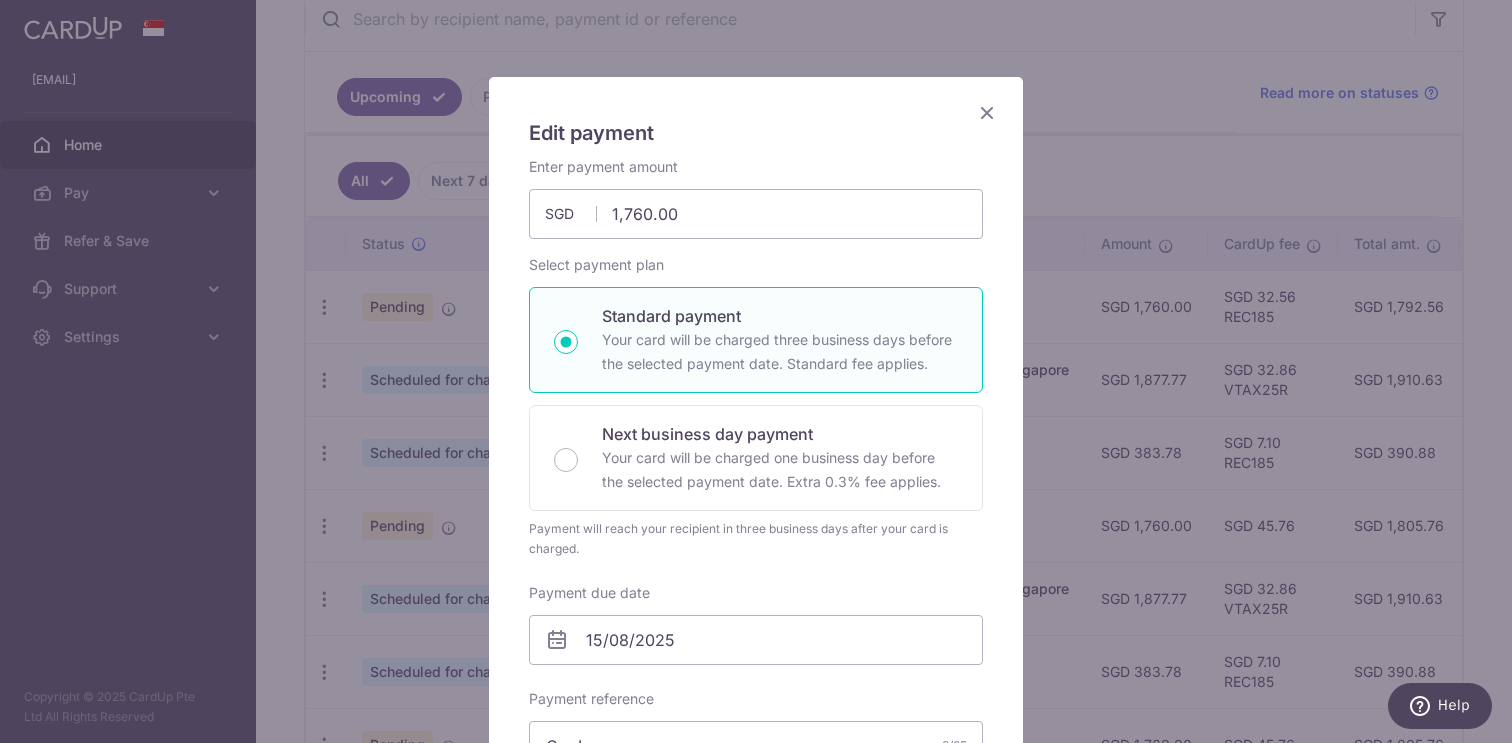 scroll, scrollTop: 0, scrollLeft: 0, axis: both 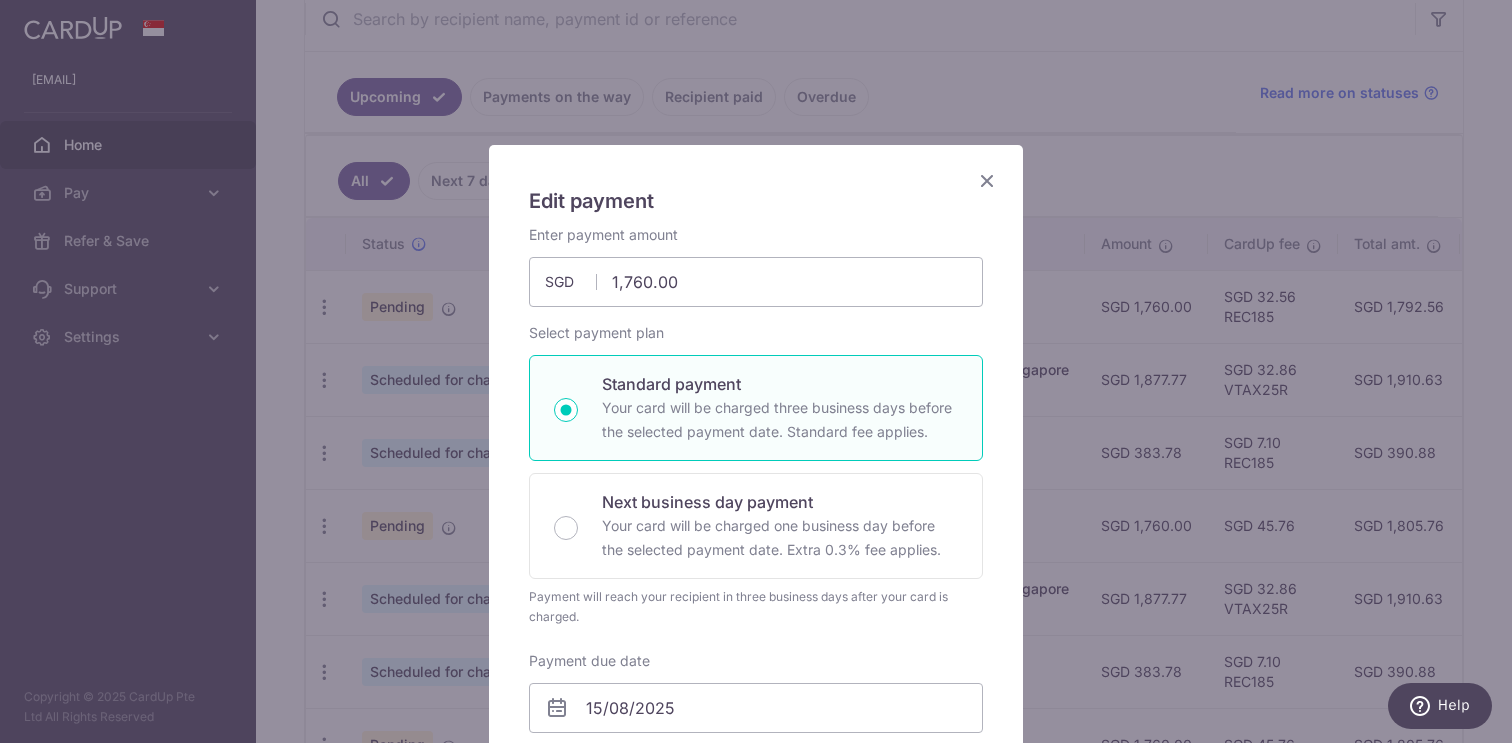 click at bounding box center [987, 180] 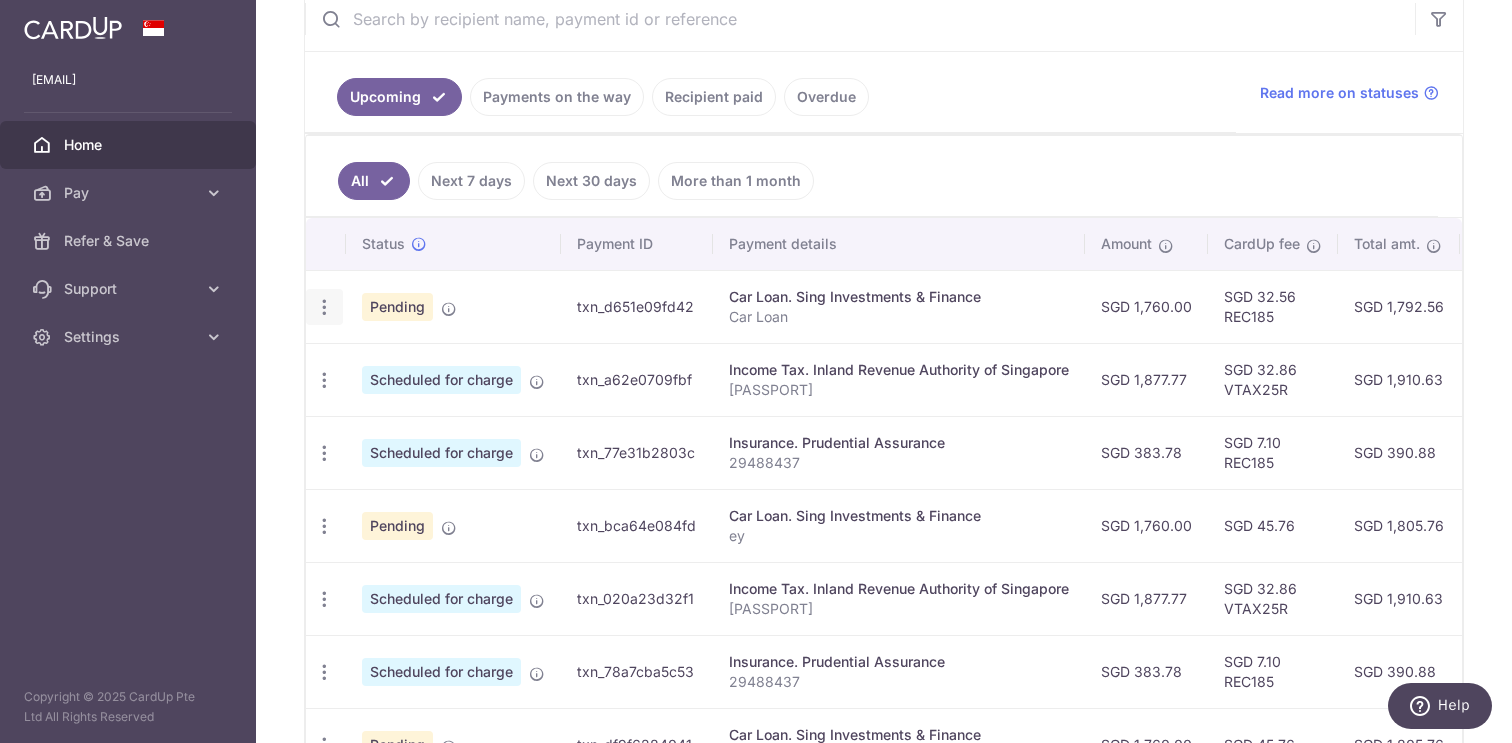 click at bounding box center [324, 307] 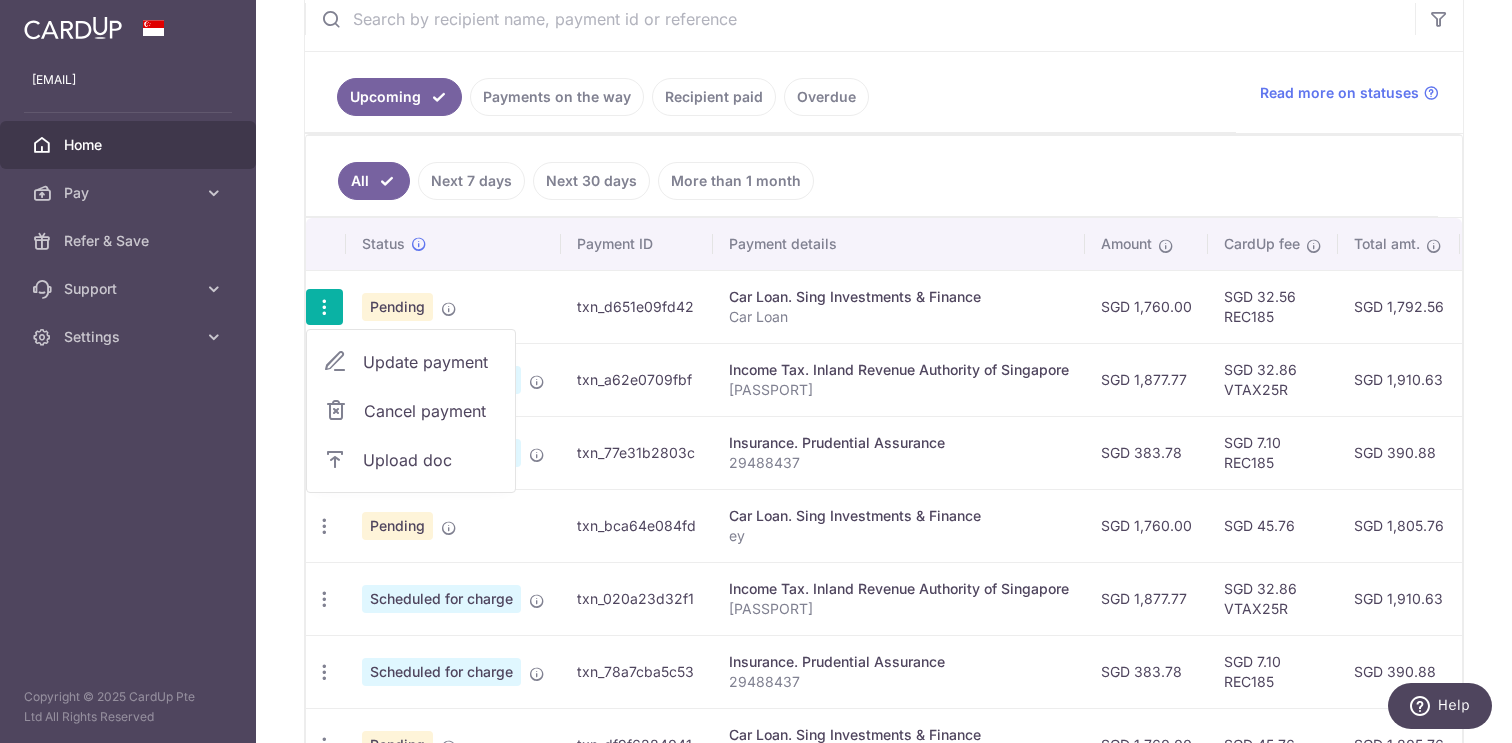 click on "Update payment" at bounding box center (431, 362) 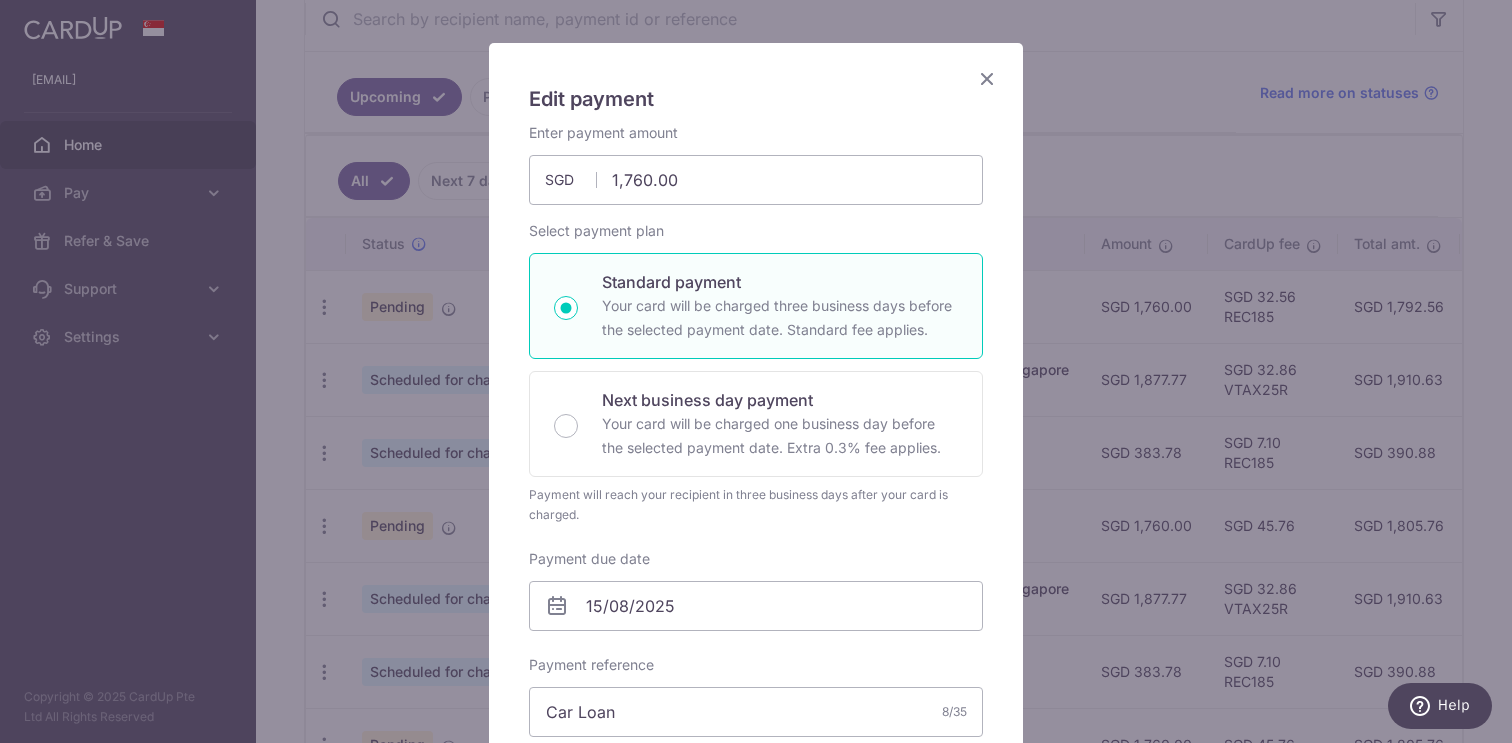 scroll, scrollTop: 0, scrollLeft: 0, axis: both 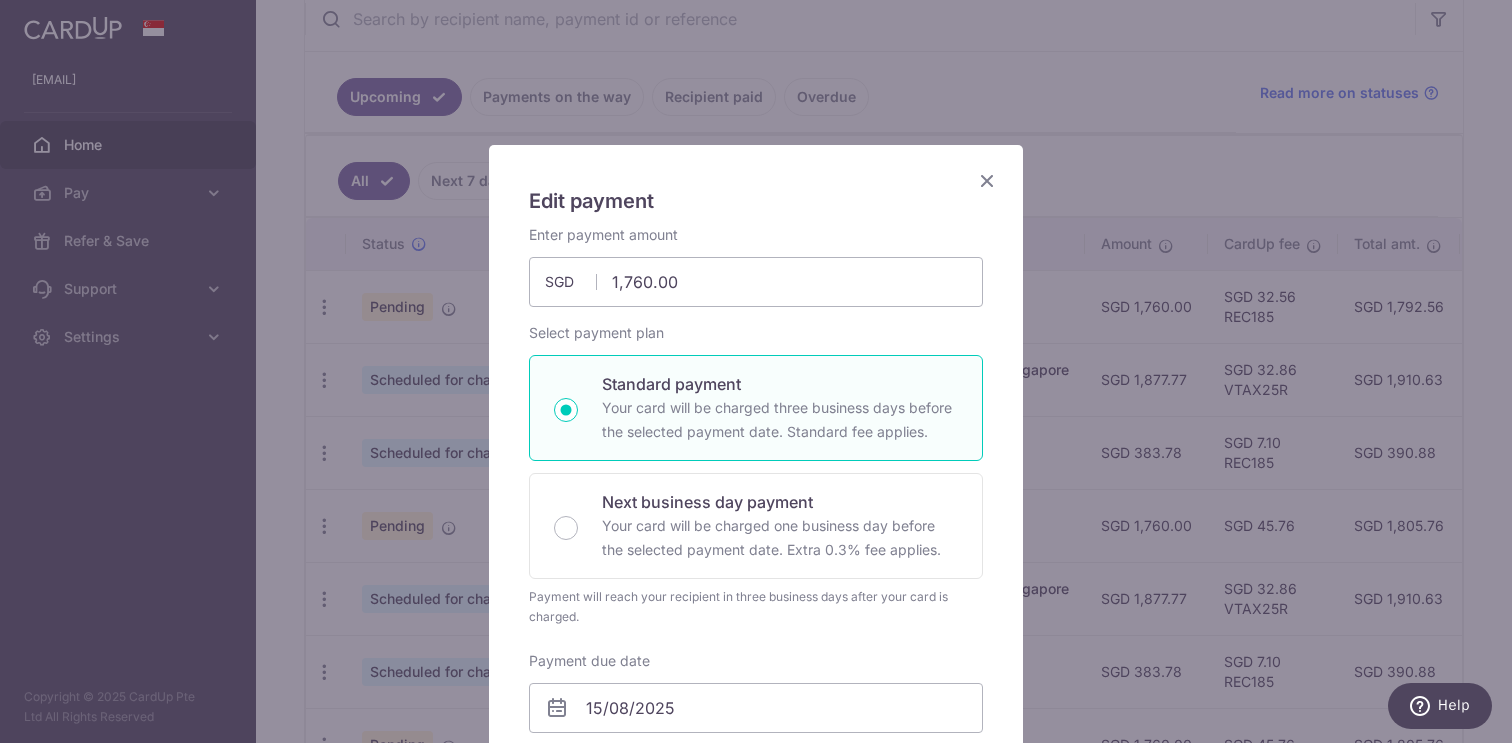 click at bounding box center (987, 180) 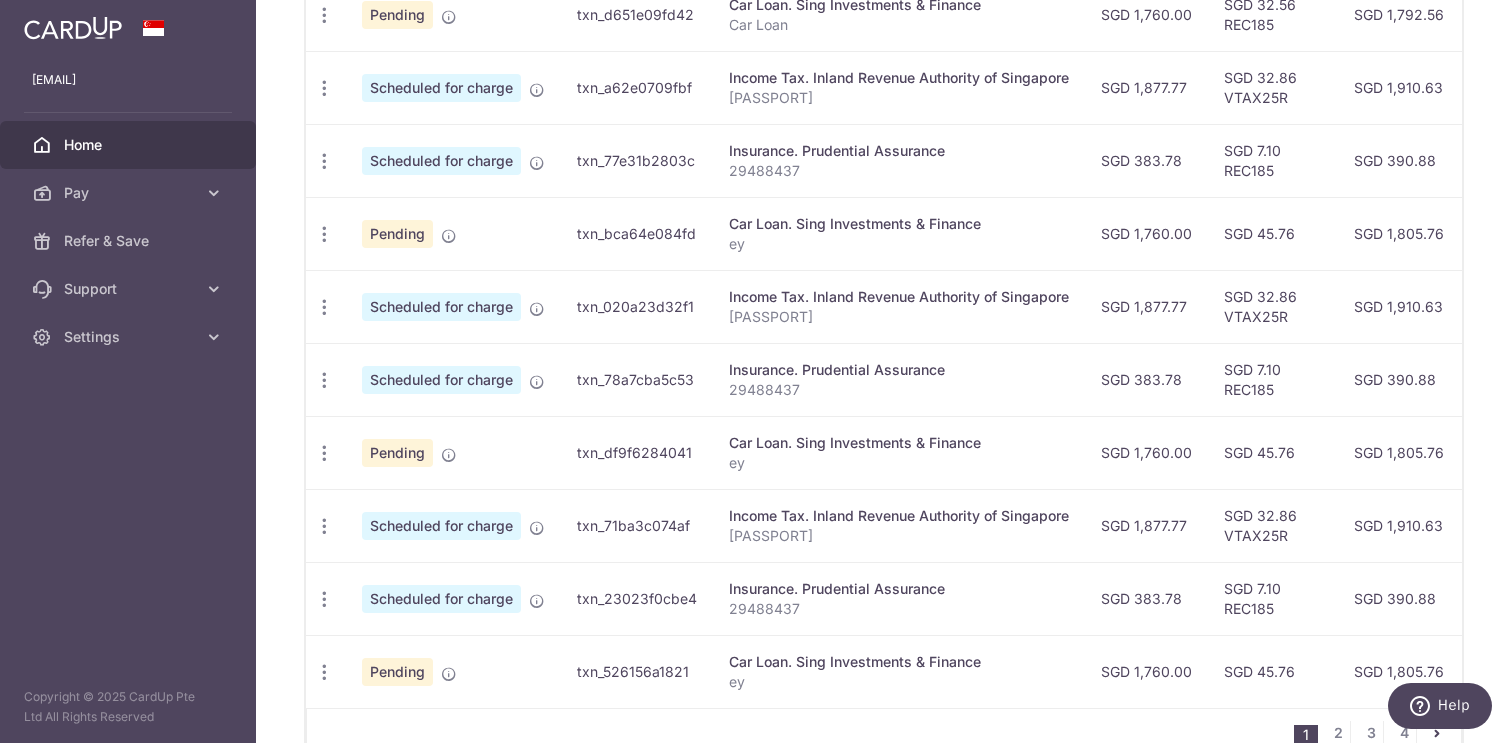 scroll, scrollTop: 803, scrollLeft: 0, axis: vertical 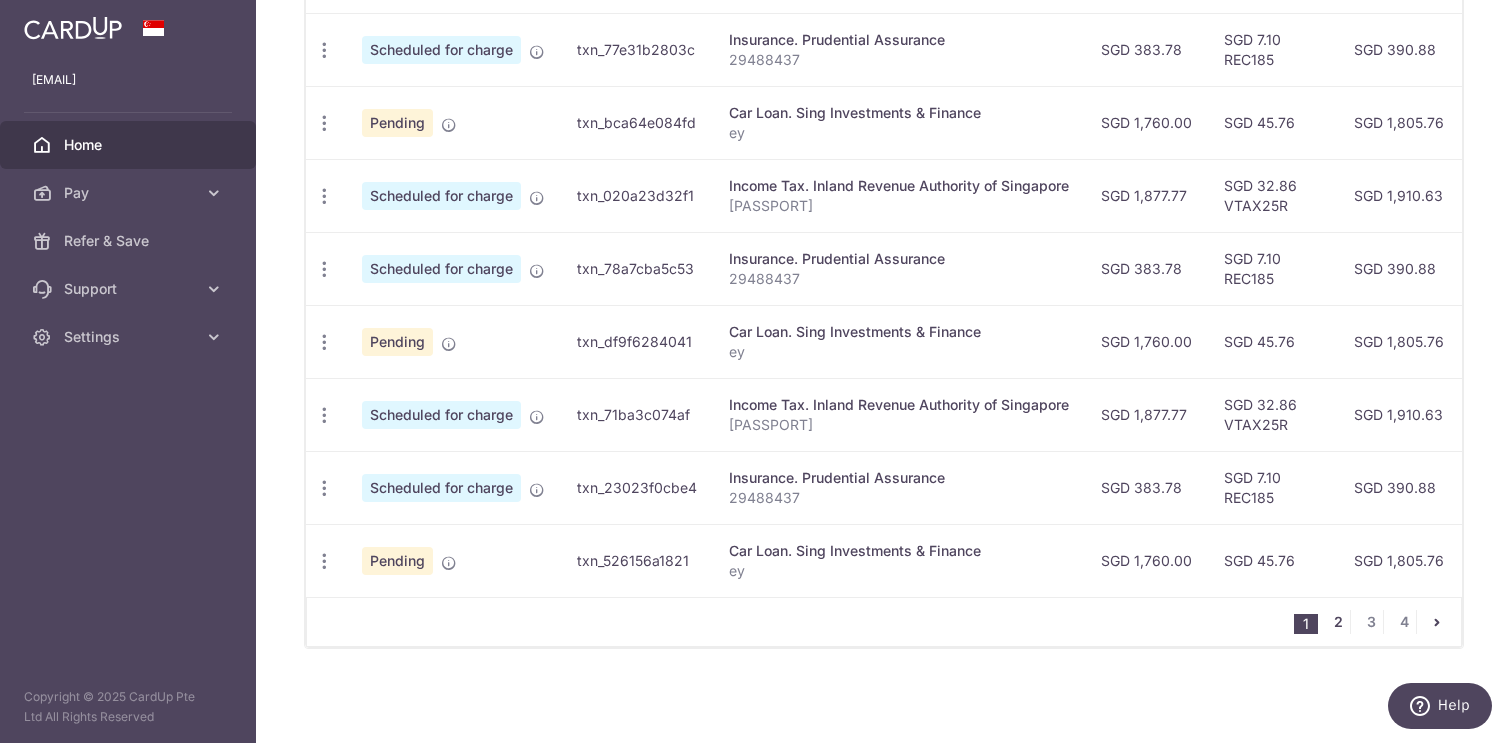 click on "2" at bounding box center (1338, 622) 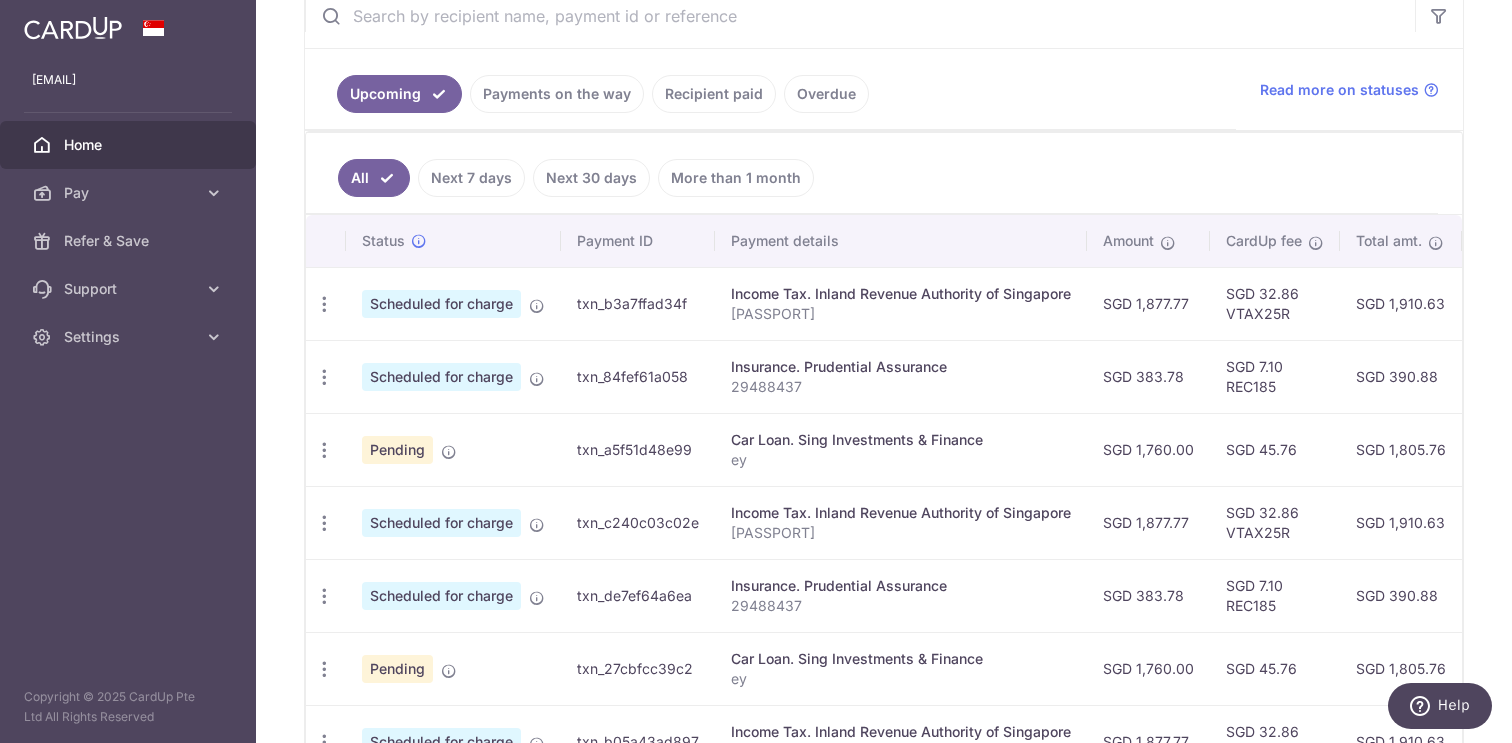 scroll, scrollTop: 803, scrollLeft: 0, axis: vertical 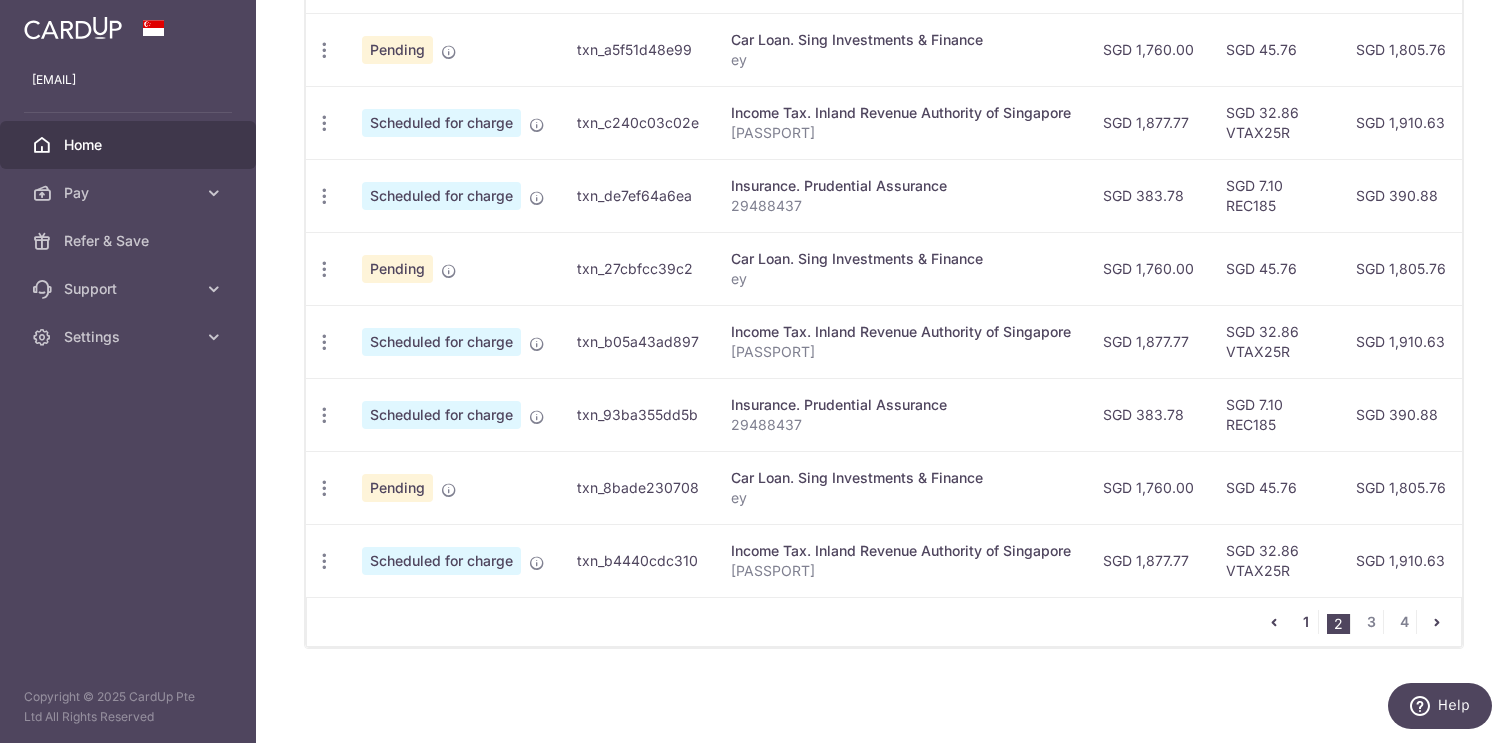click on "1" at bounding box center (1306, 622) 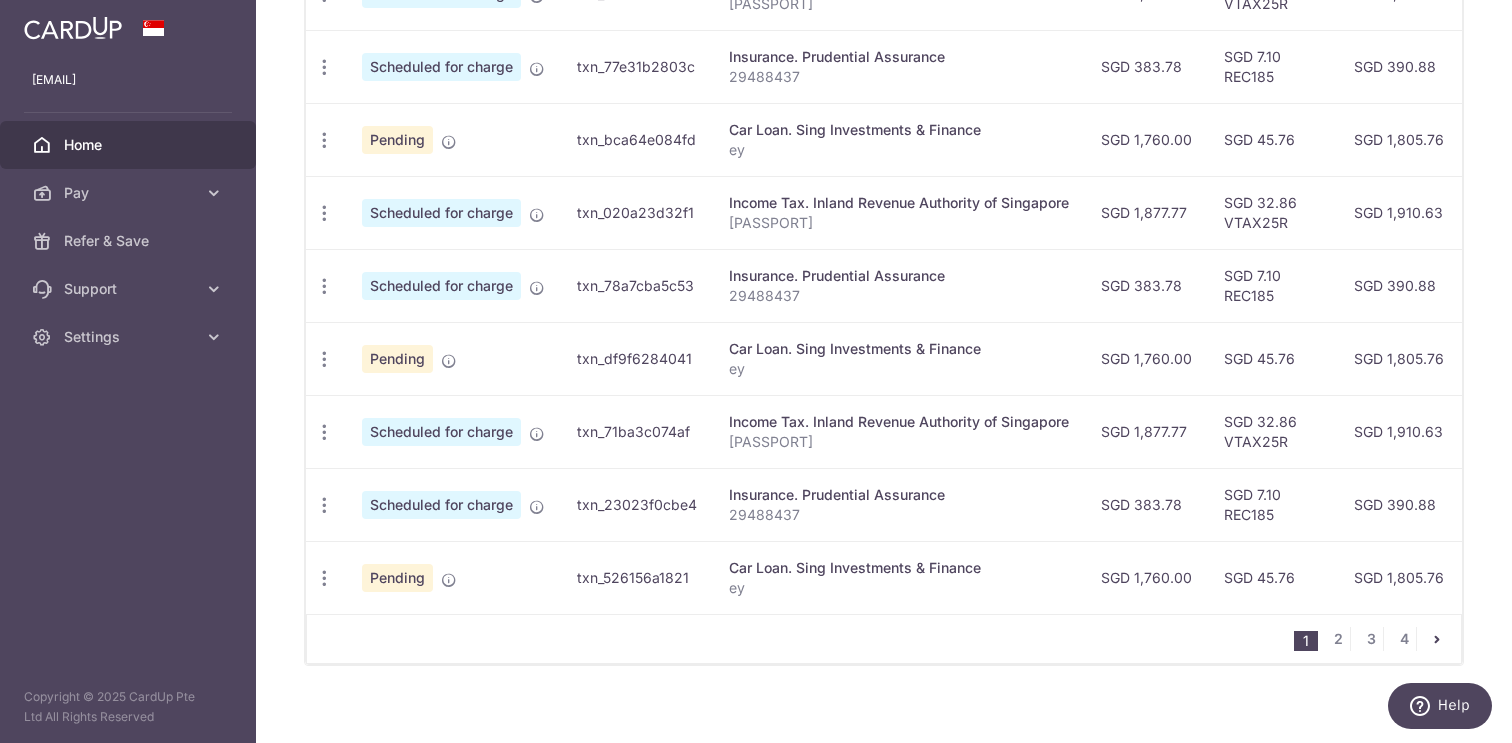 scroll, scrollTop: 803, scrollLeft: 0, axis: vertical 